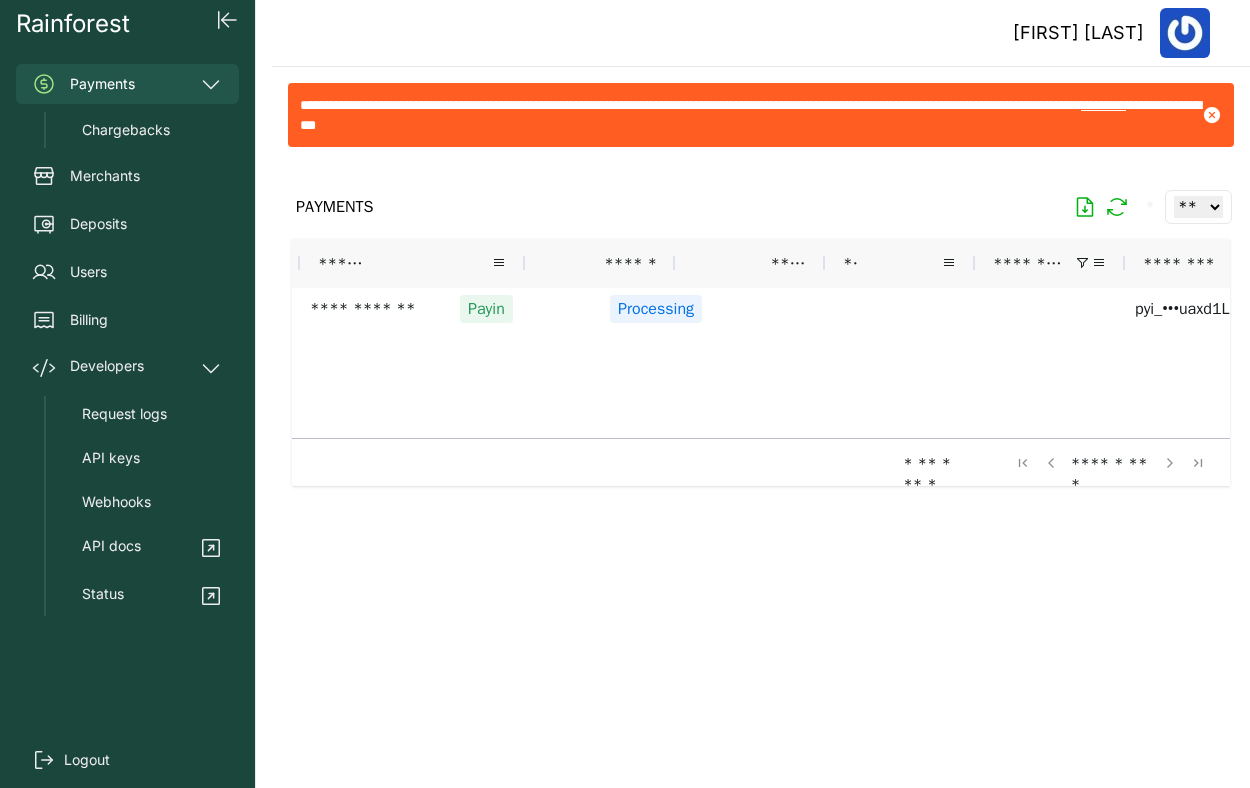 scroll, scrollTop: 0, scrollLeft: 0, axis: both 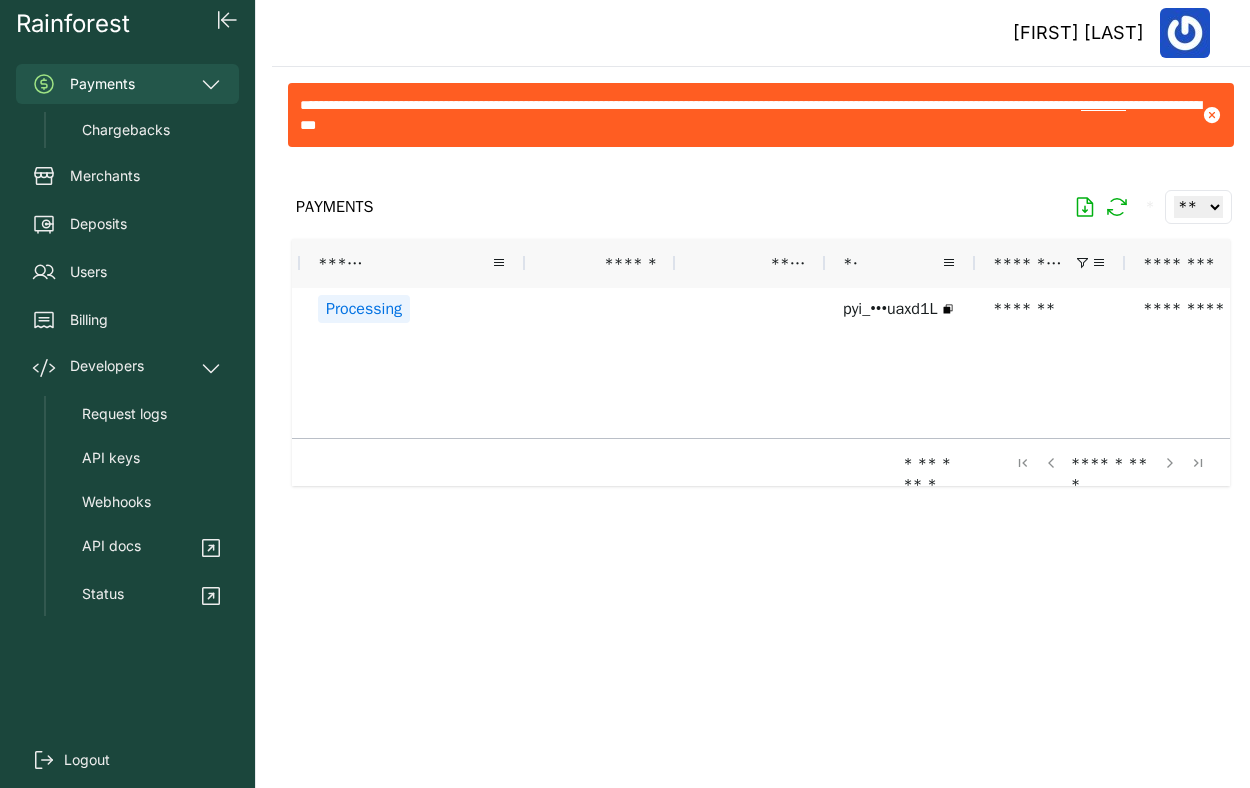 click on "**********" at bounding box center (1050, 263) 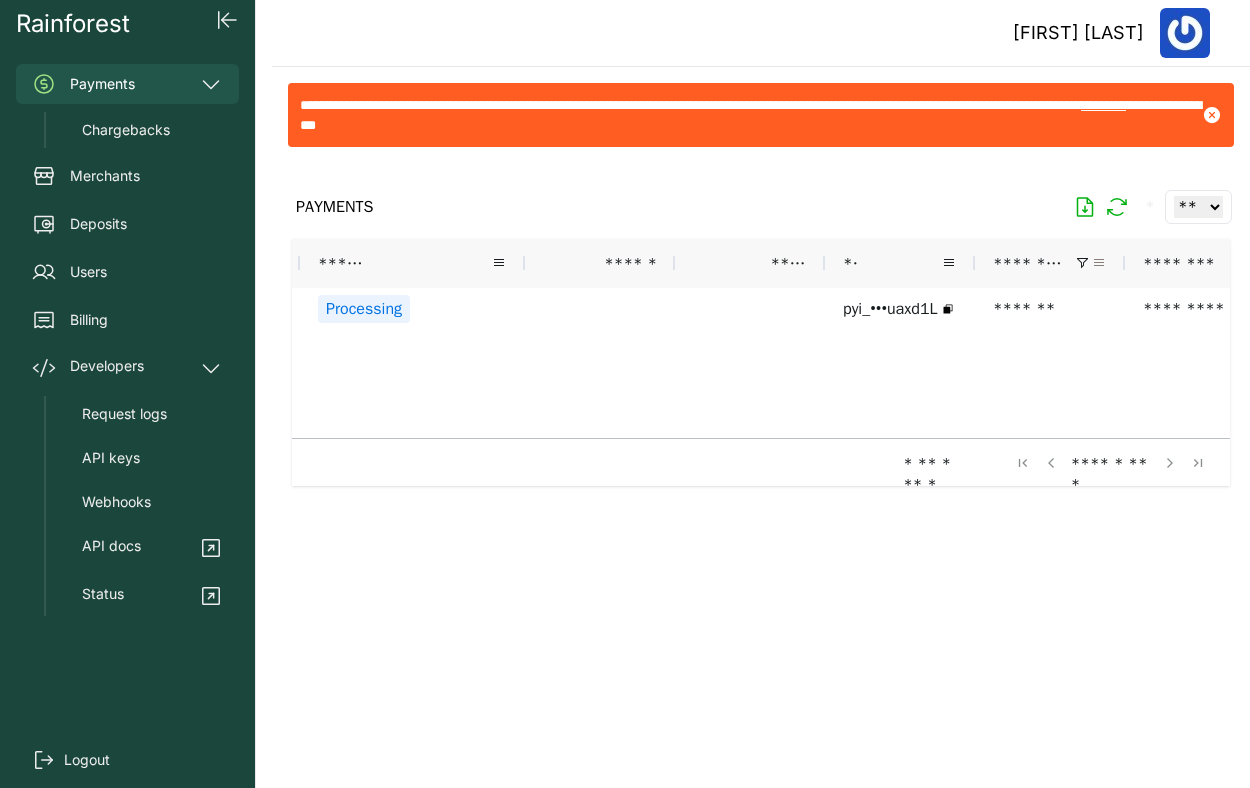 click at bounding box center [1099, 263] 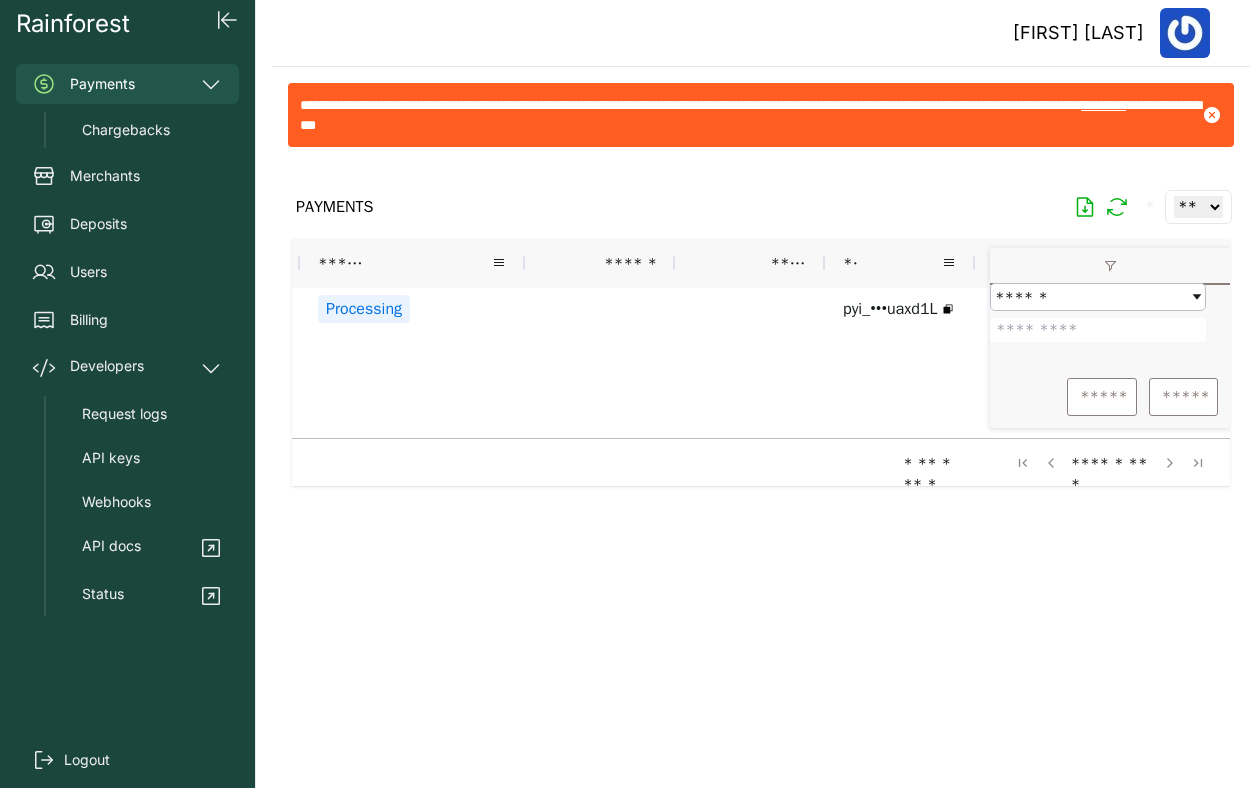 drag, startPoint x: 1087, startPoint y: 343, endPoint x: 1004, endPoint y: 344, distance: 83.00603 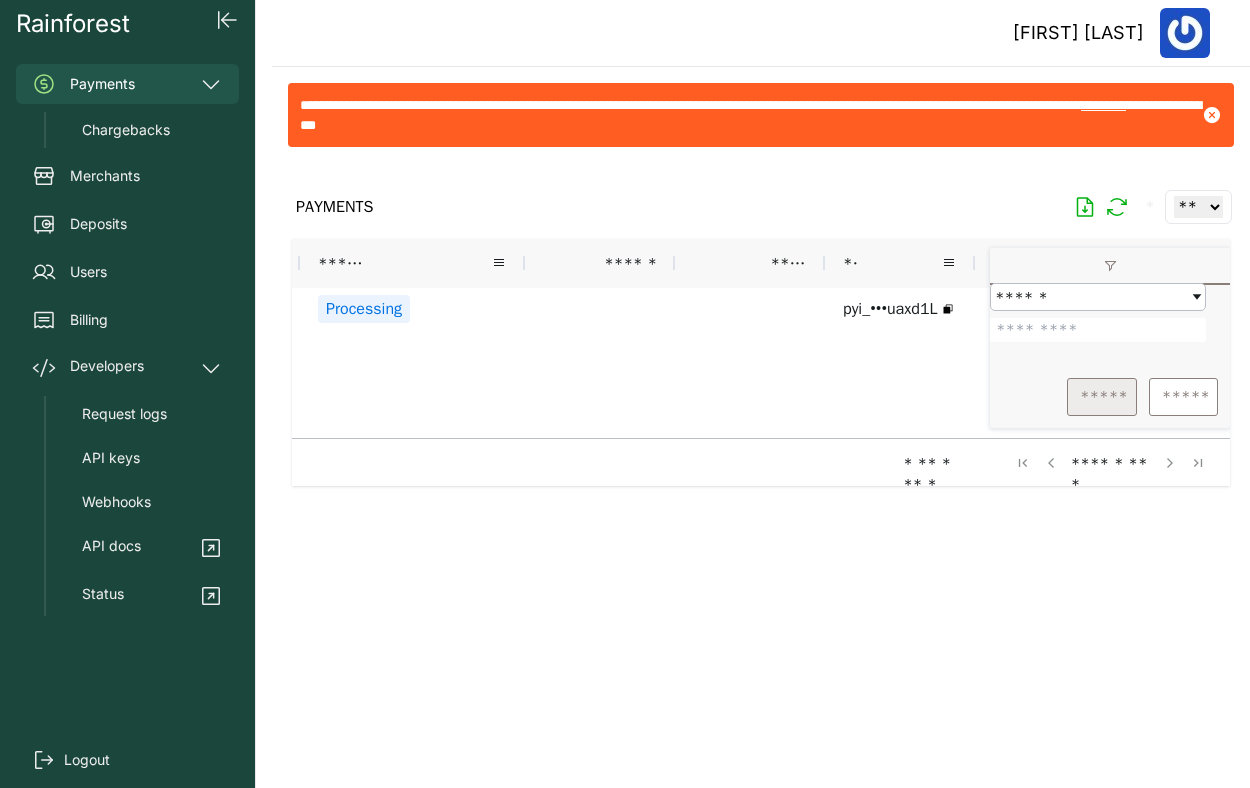 type on "*******" 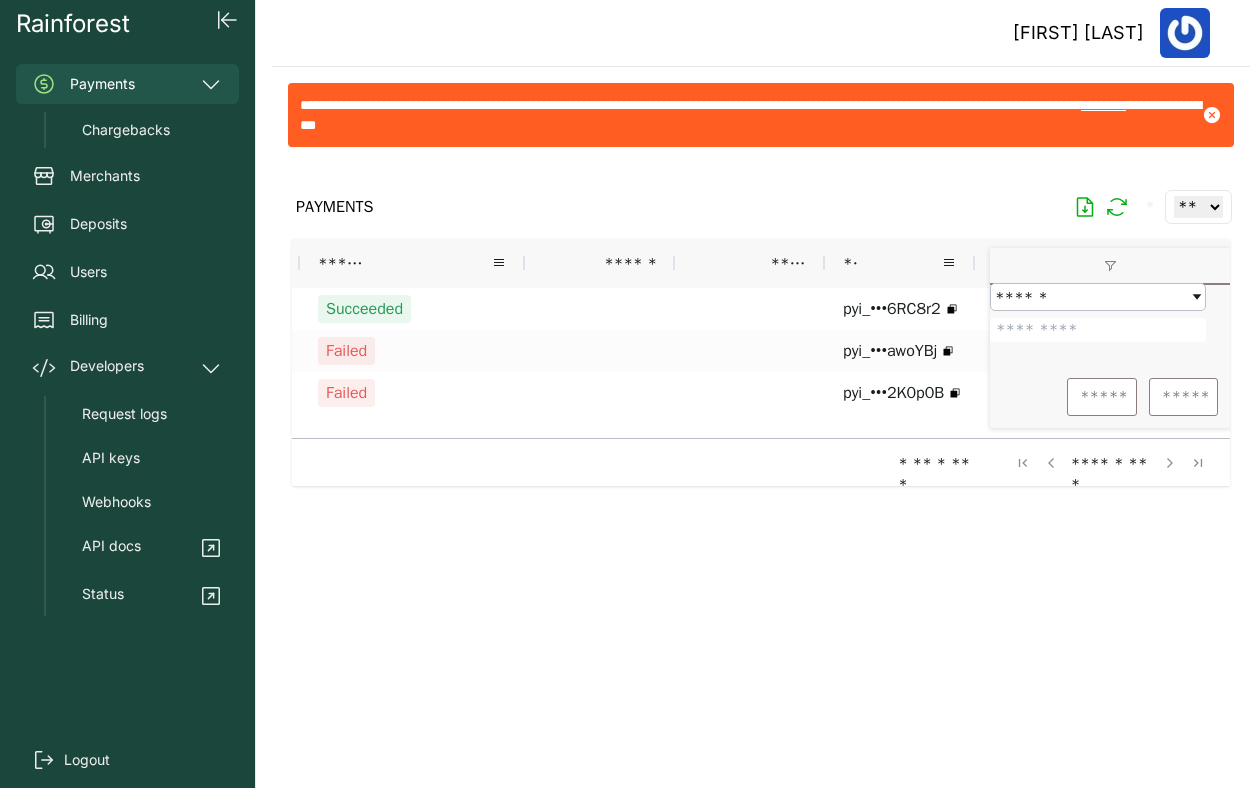 click at bounding box center (761, 459) 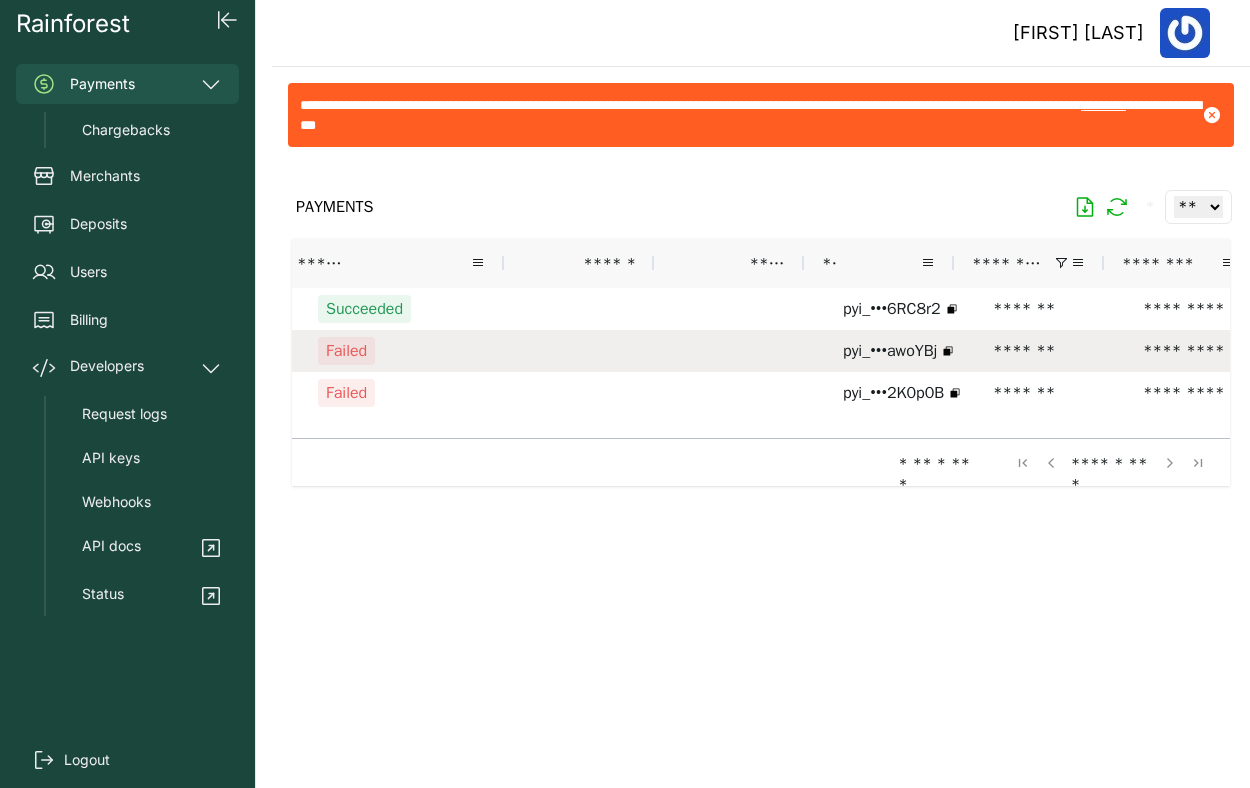 scroll, scrollTop: 0, scrollLeft: 723, axis: horizontal 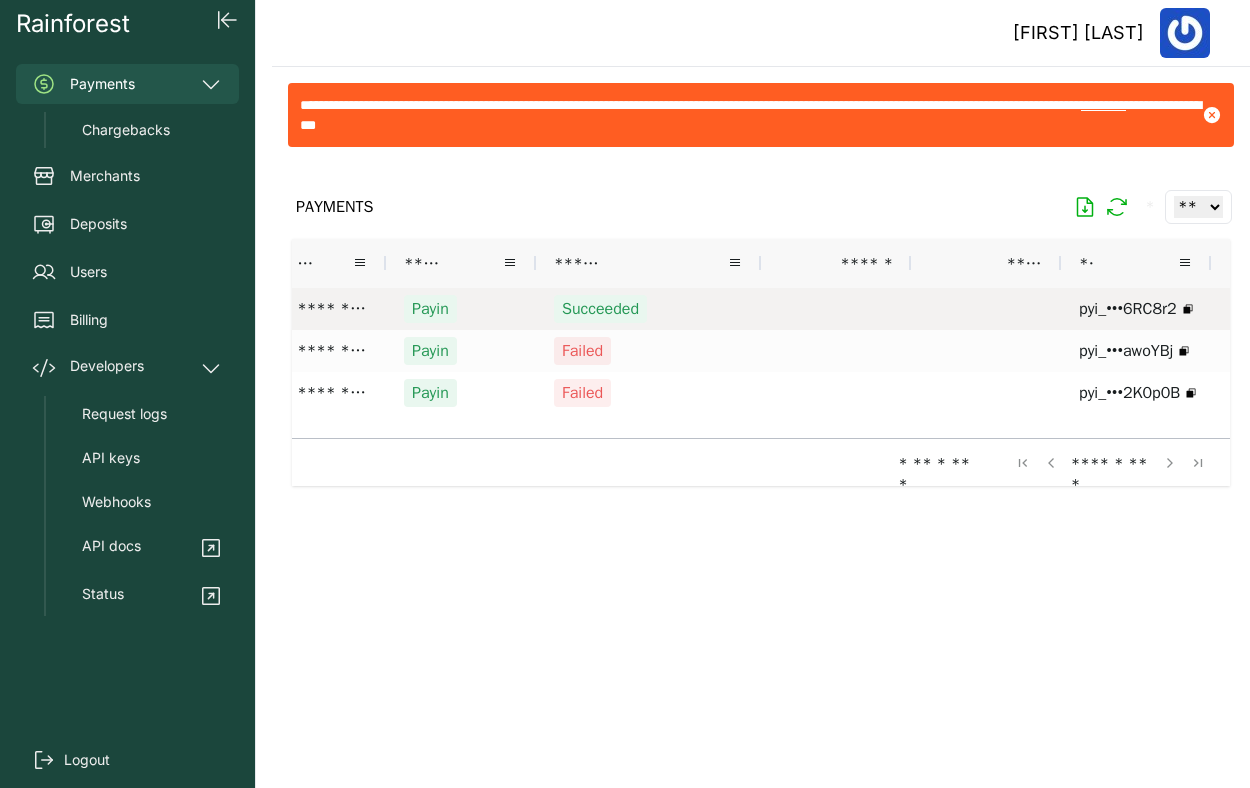 click on "Succeeded" at bounding box center (648, 309) 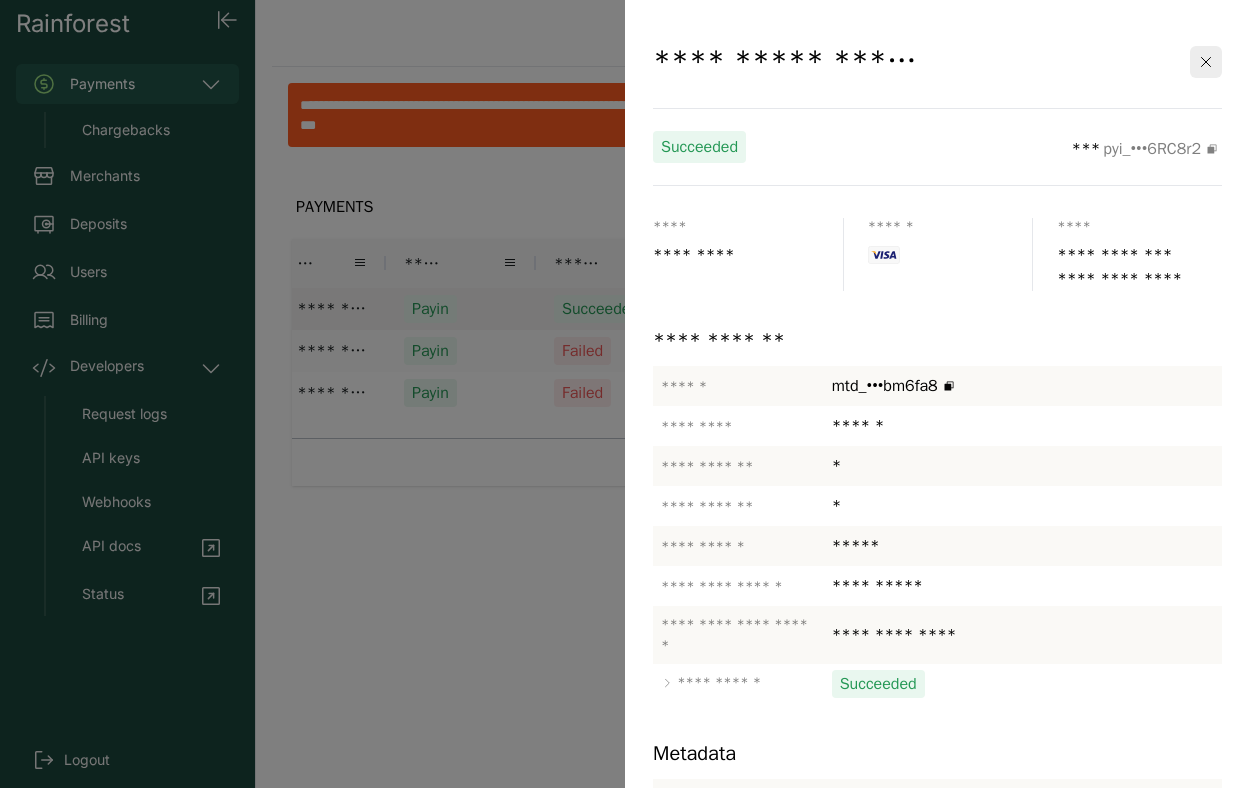 click at bounding box center [625, 394] 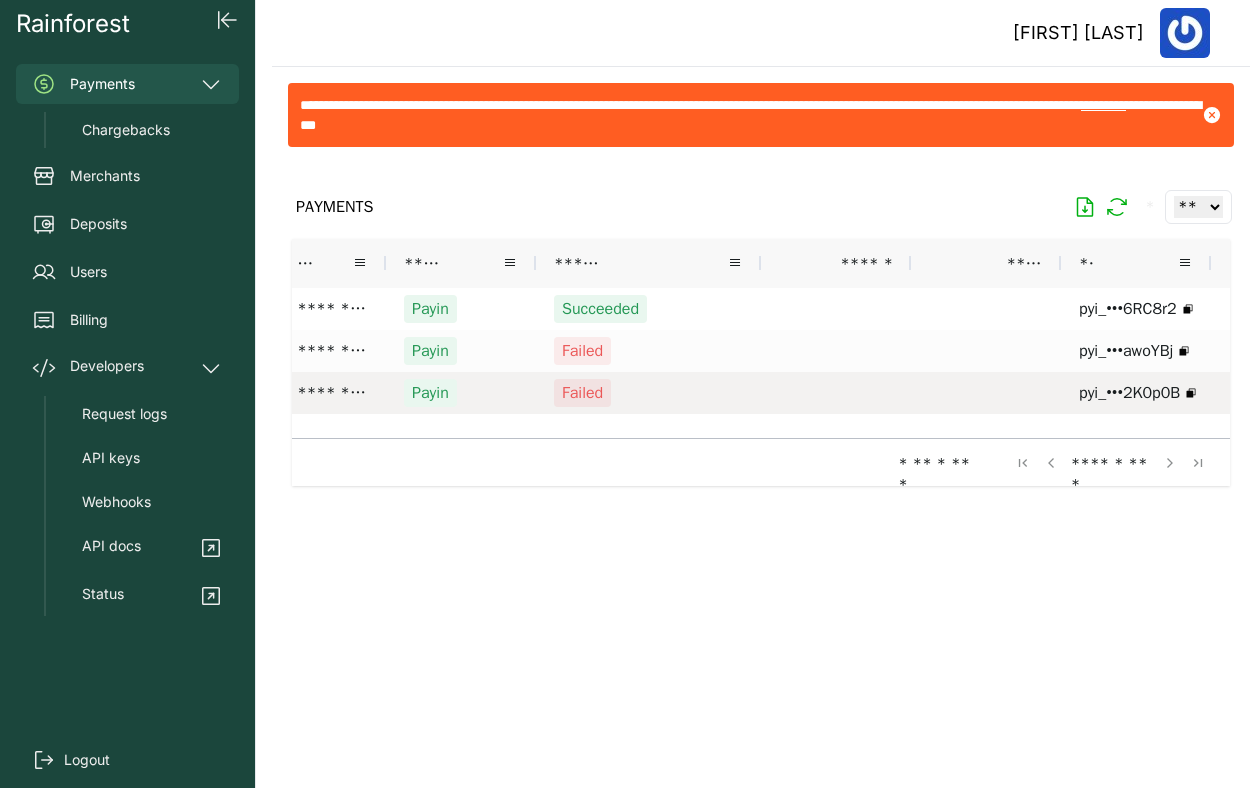 click on "Failed" at bounding box center (648, 393) 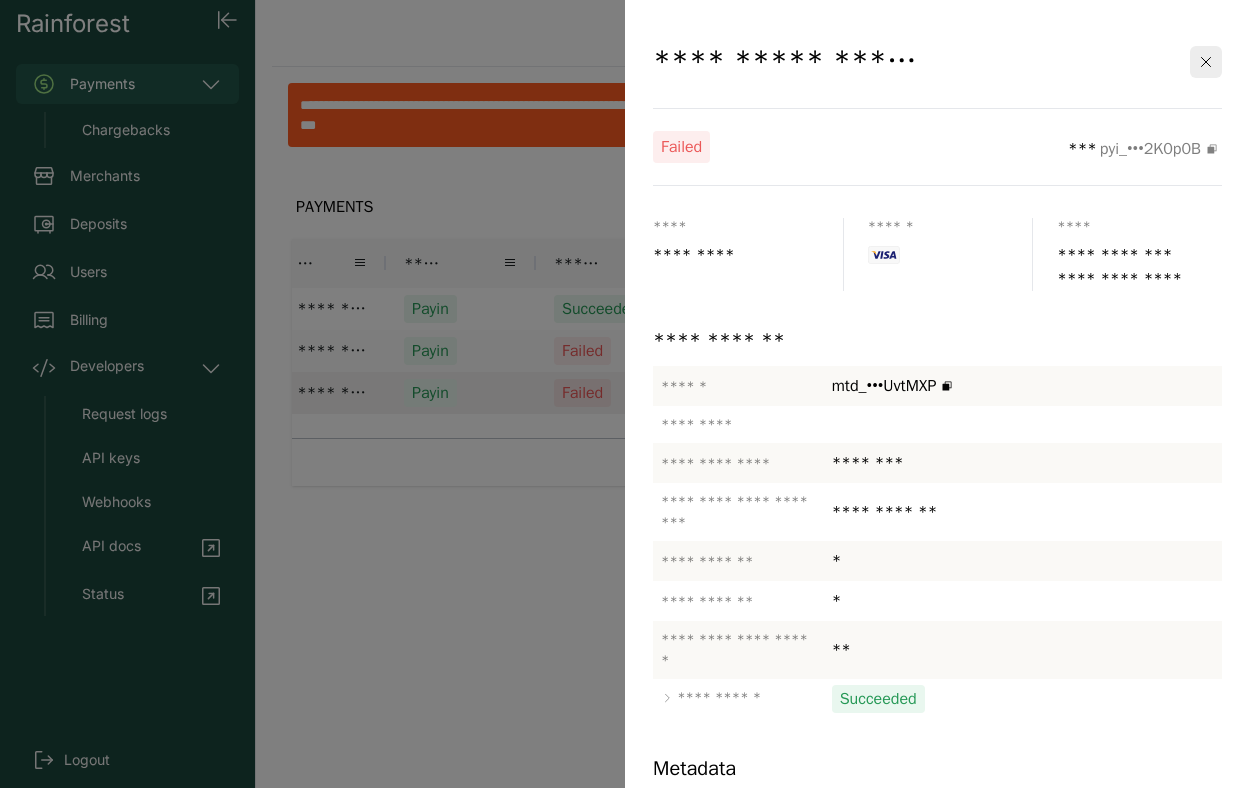click at bounding box center (625, 394) 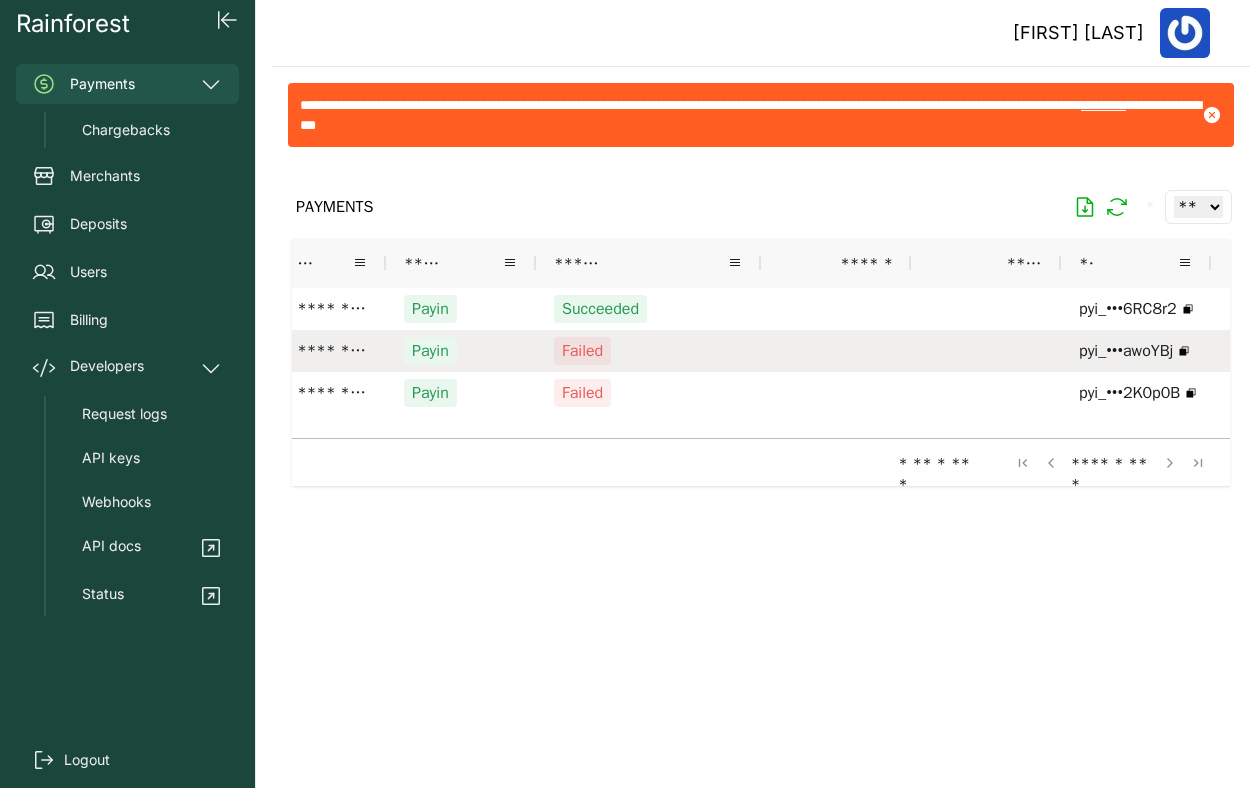 click on "Failed" at bounding box center [648, 351] 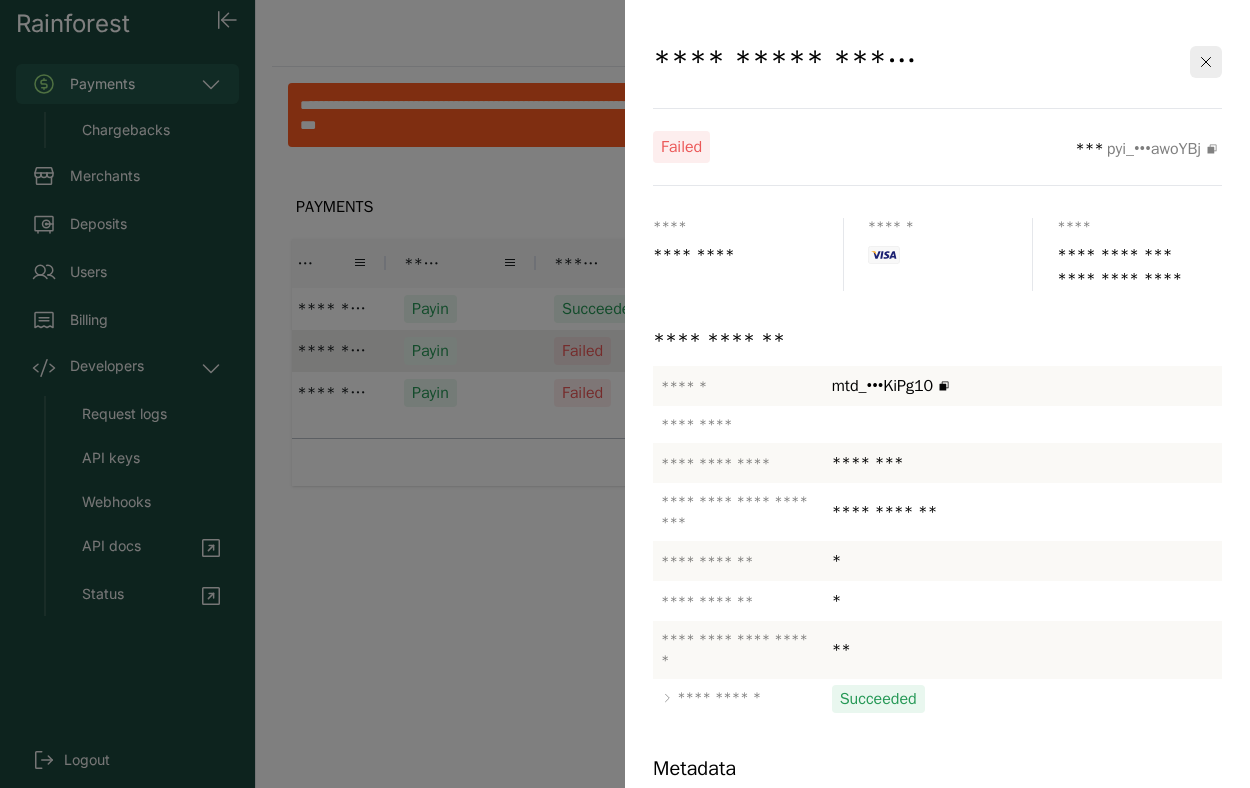 click at bounding box center (625, 394) 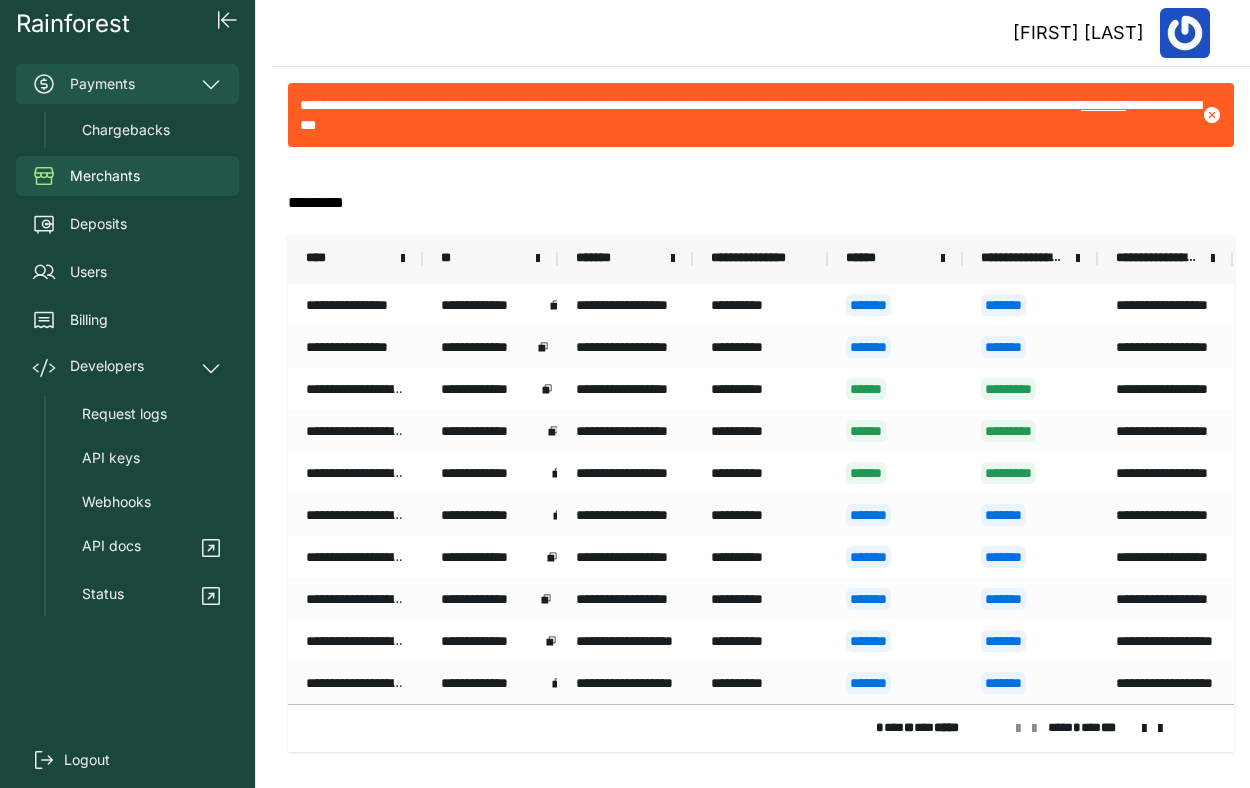 click on "Payments" at bounding box center [127, 84] 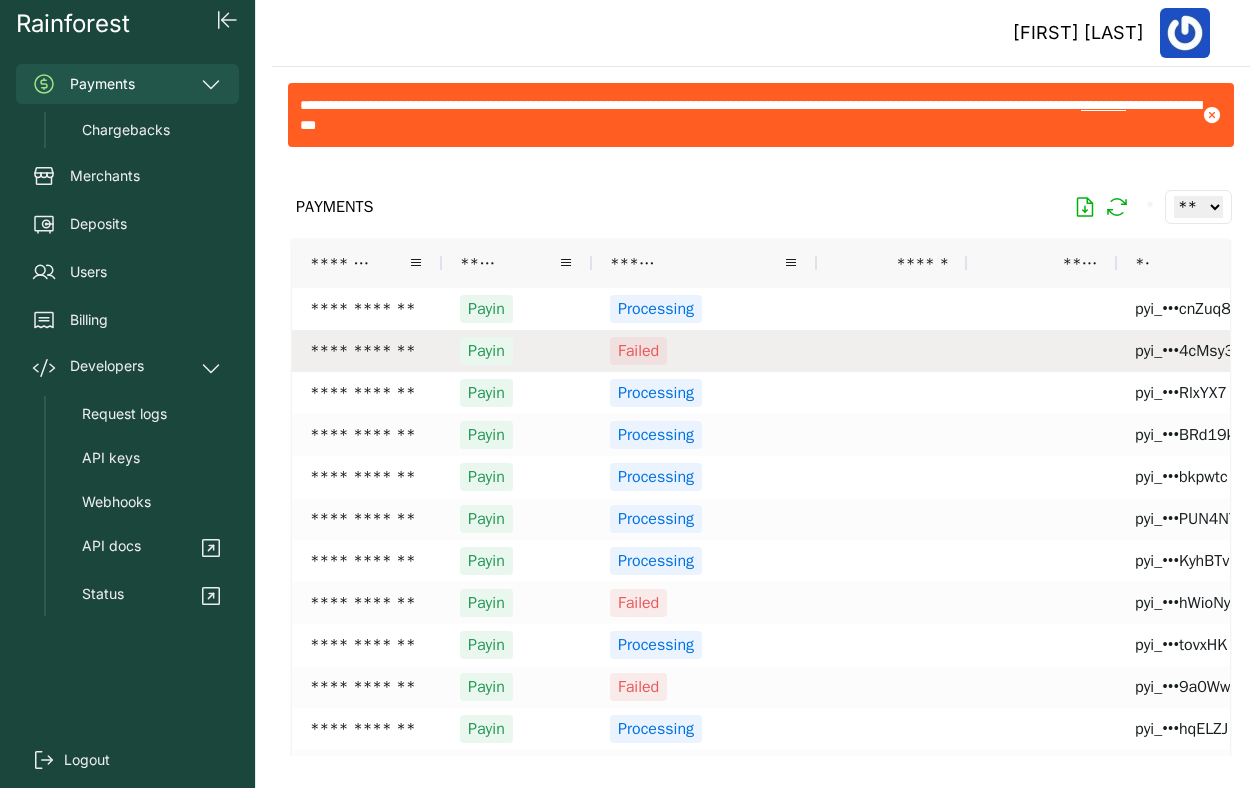 scroll, scrollTop: 0, scrollLeft: 161, axis: horizontal 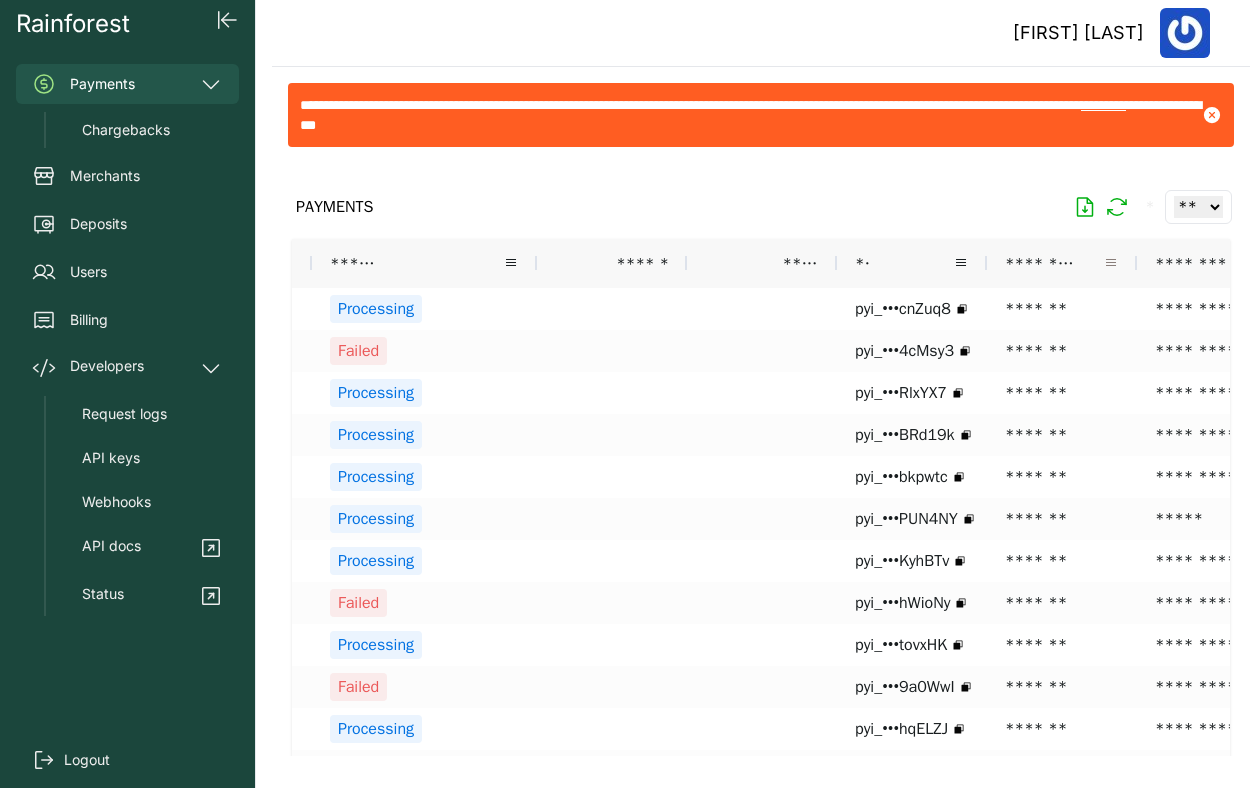 click at bounding box center (1111, 263) 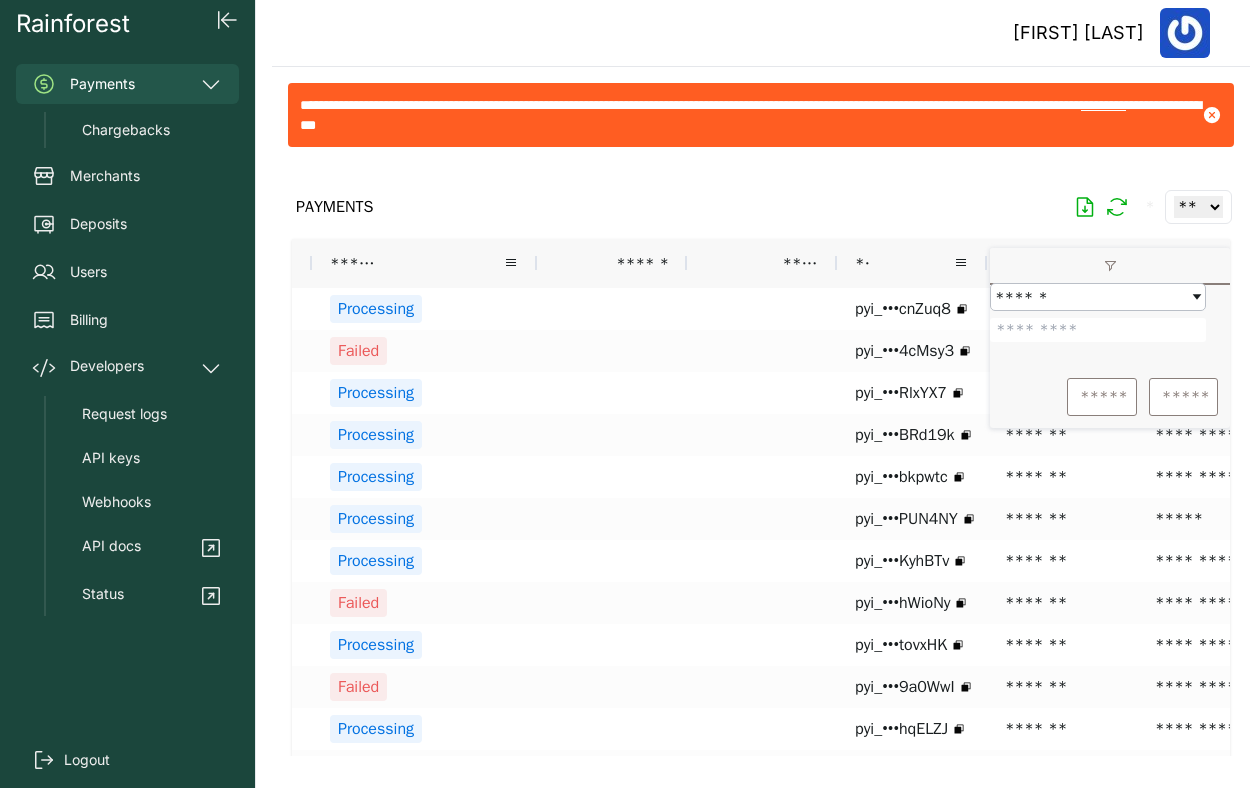 click at bounding box center (1098, 330) 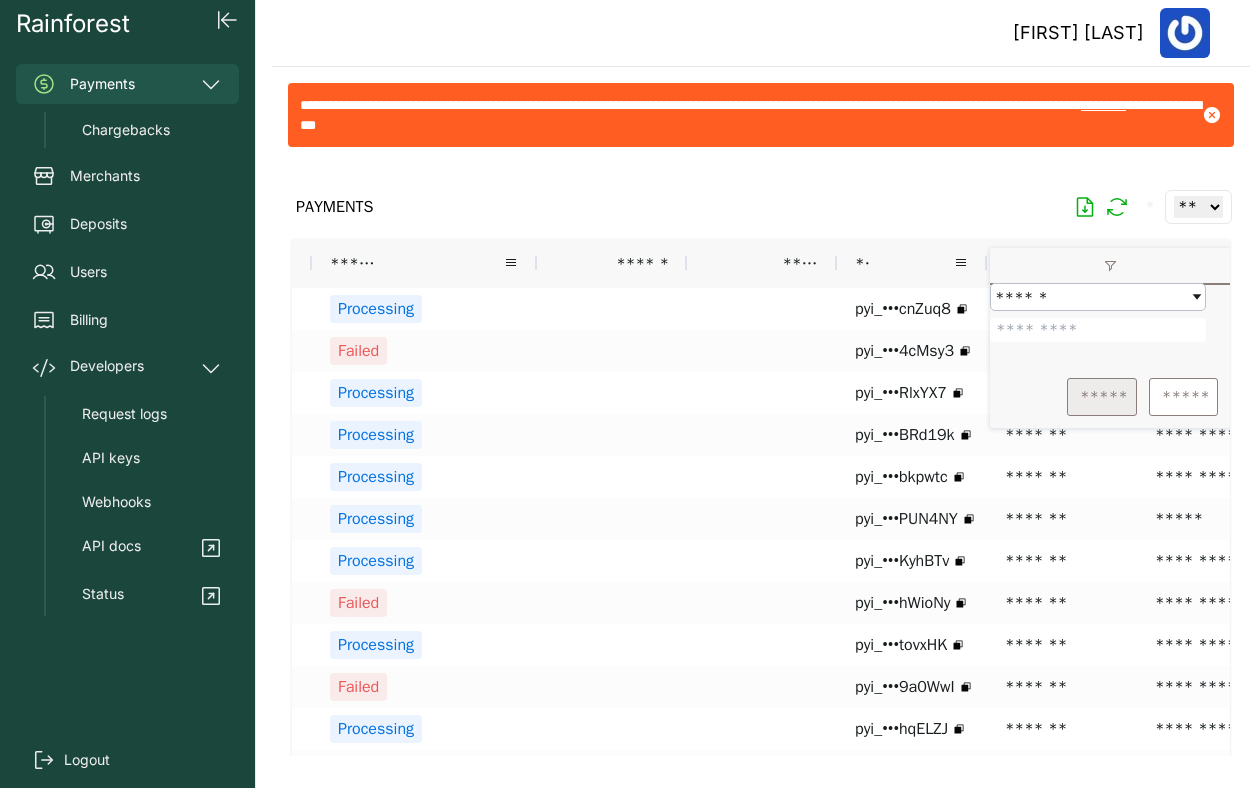 type on "*******" 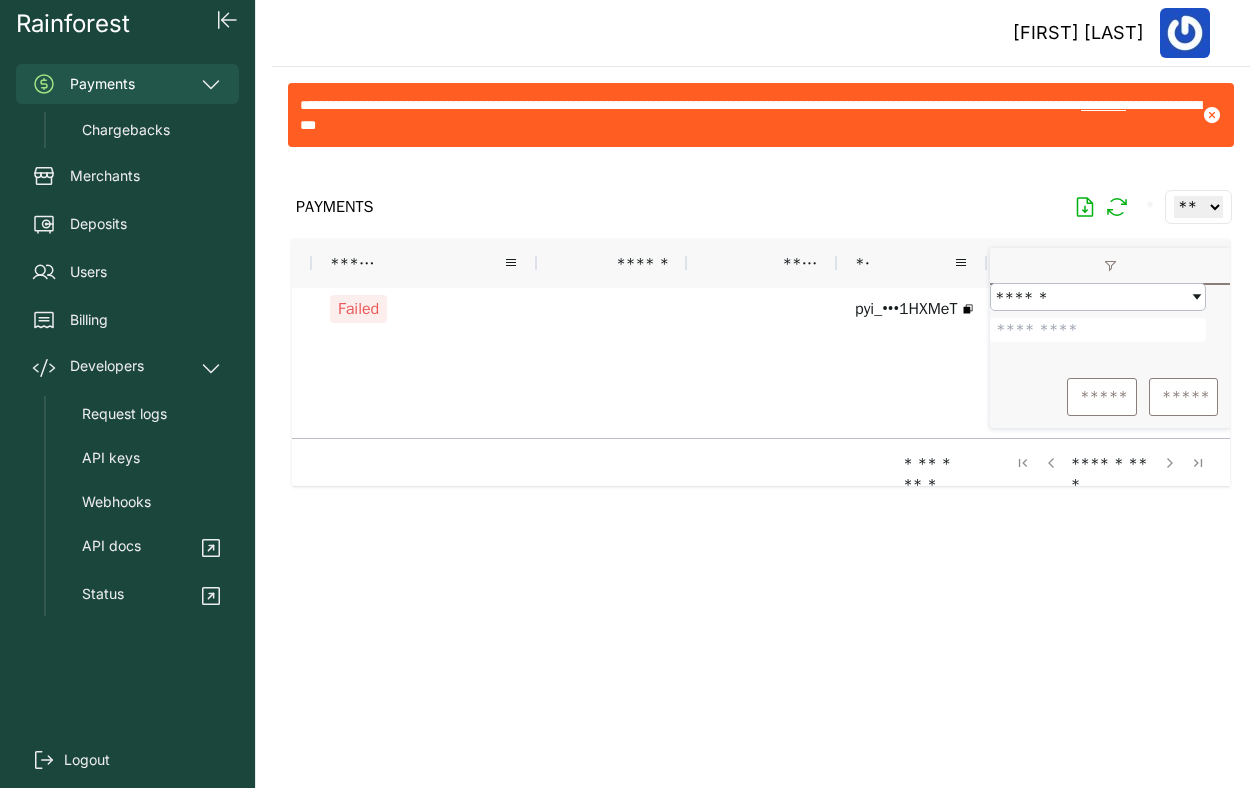 click on "**********" at bounding box center [887, 363] 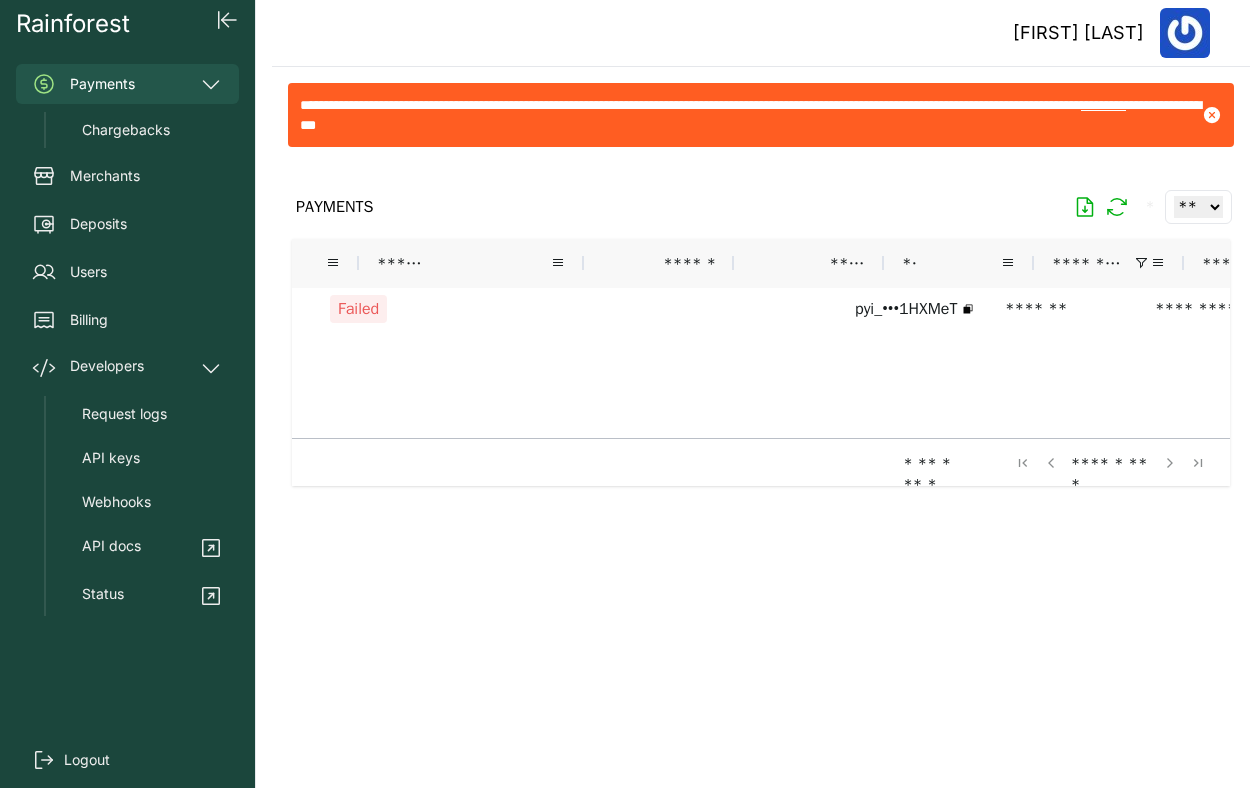 scroll, scrollTop: 0, scrollLeft: 0, axis: both 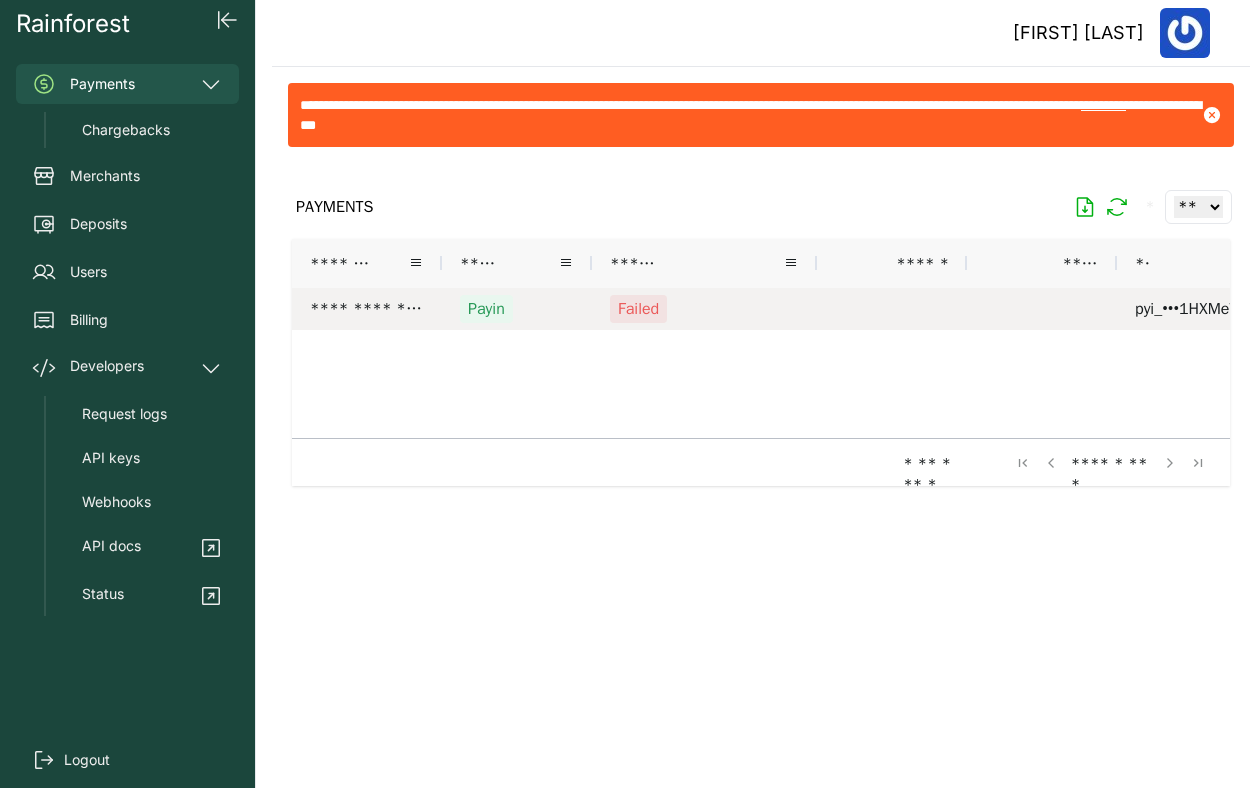 click on "Failed" at bounding box center [704, 309] 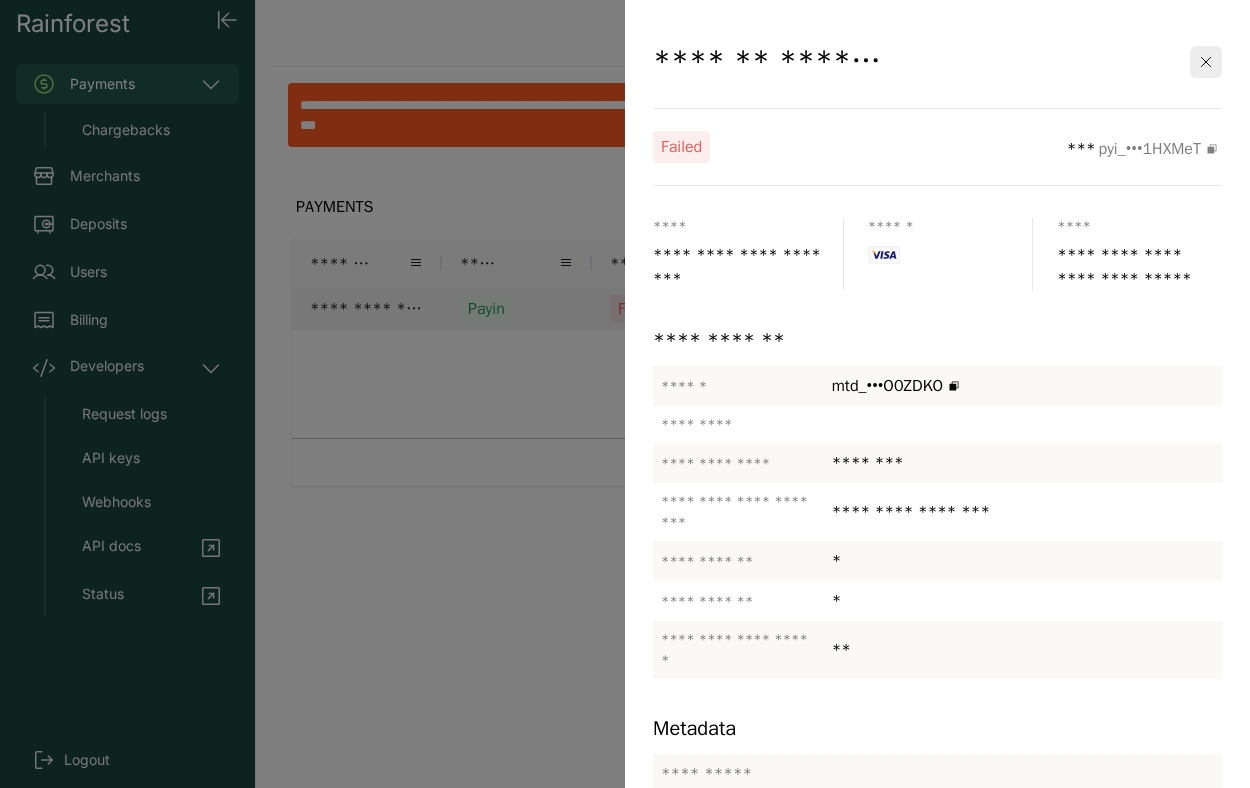 click at bounding box center (625, 394) 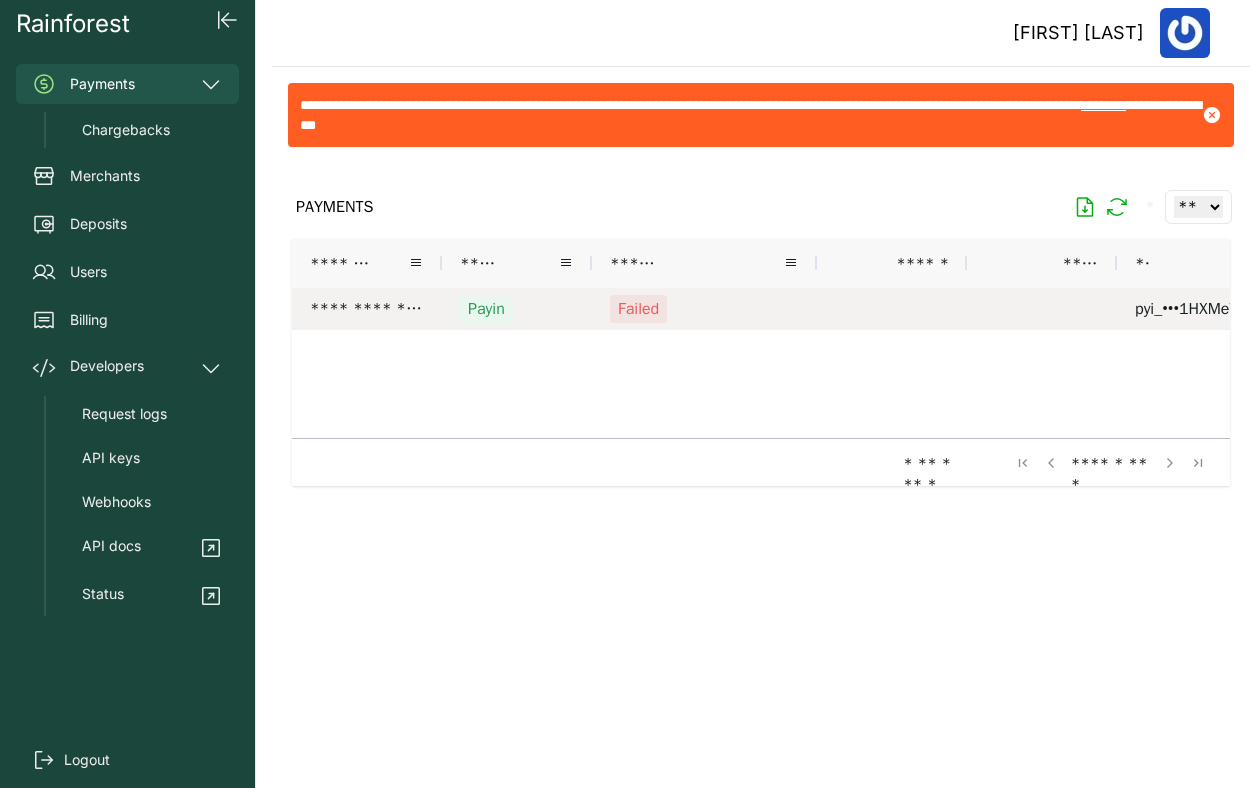 scroll, scrollTop: 0, scrollLeft: 185, axis: horizontal 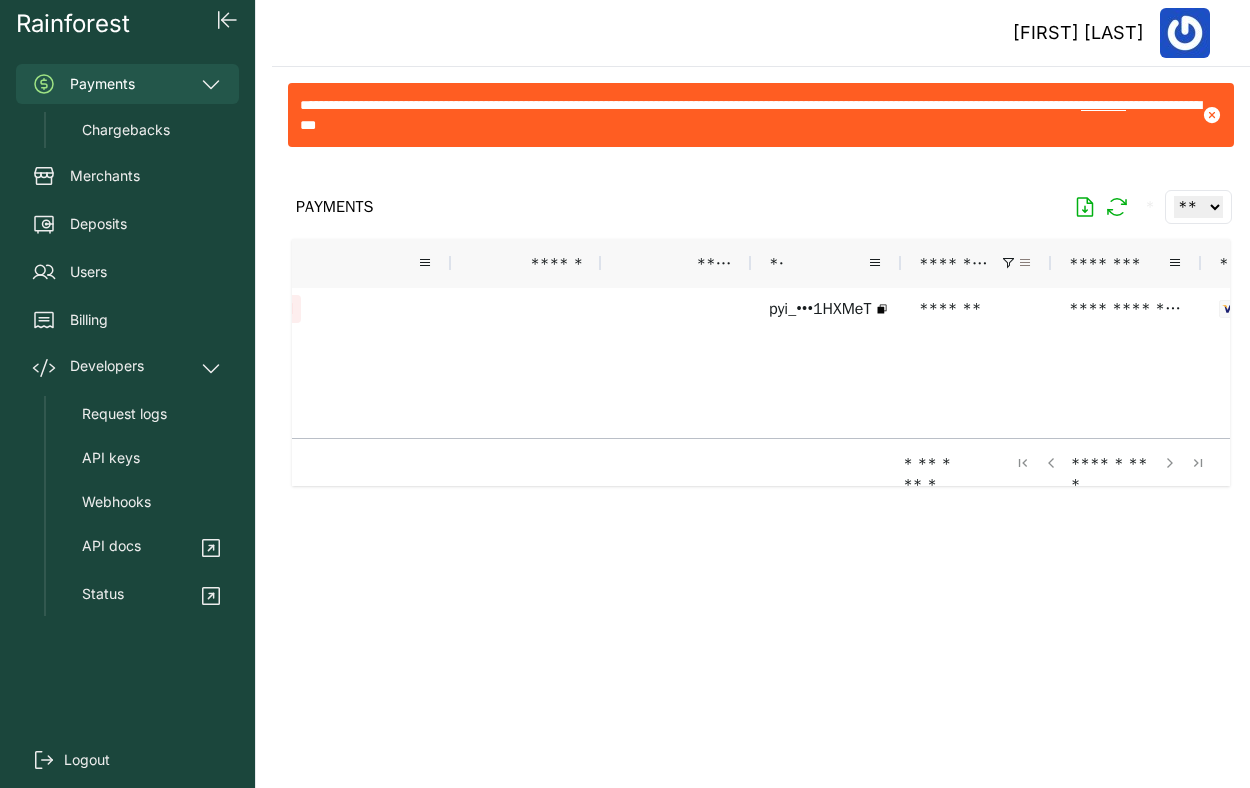 click at bounding box center [1025, 263] 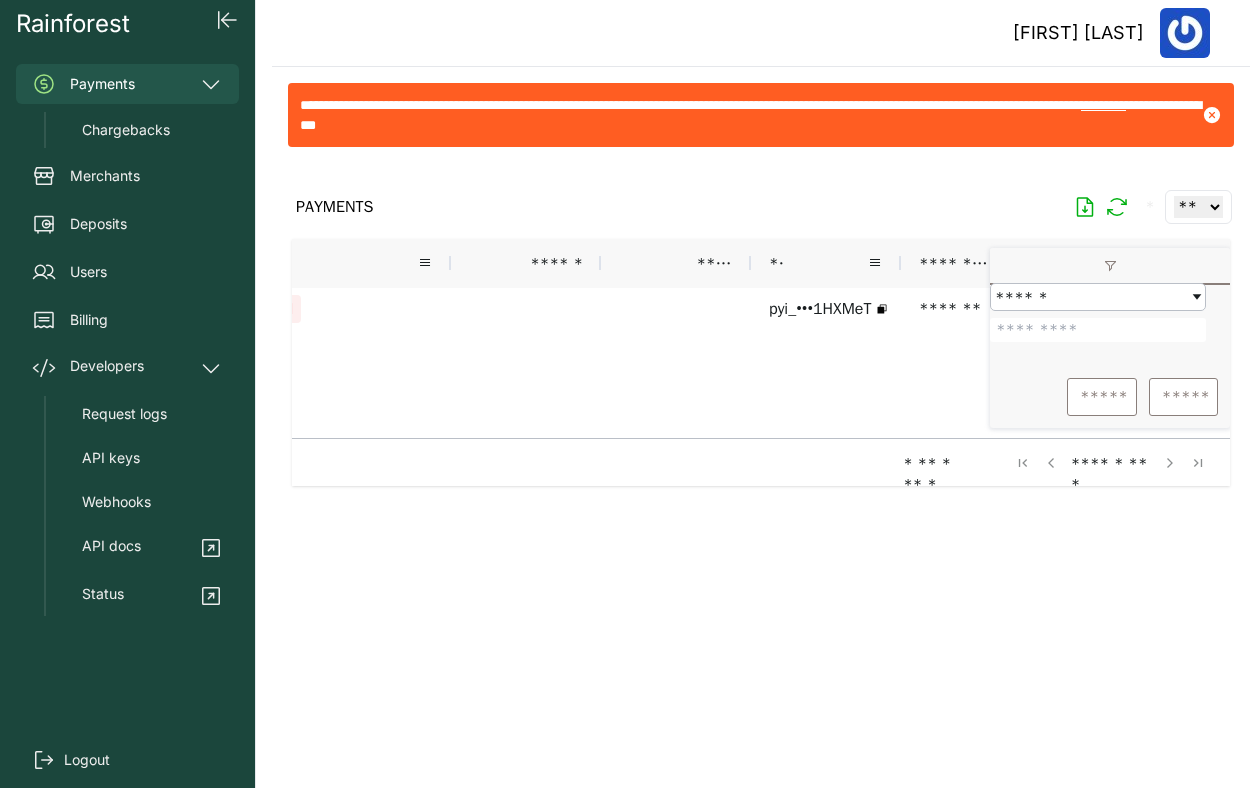 drag, startPoint x: 1100, startPoint y: 351, endPoint x: 999, endPoint y: 346, distance: 101.12369 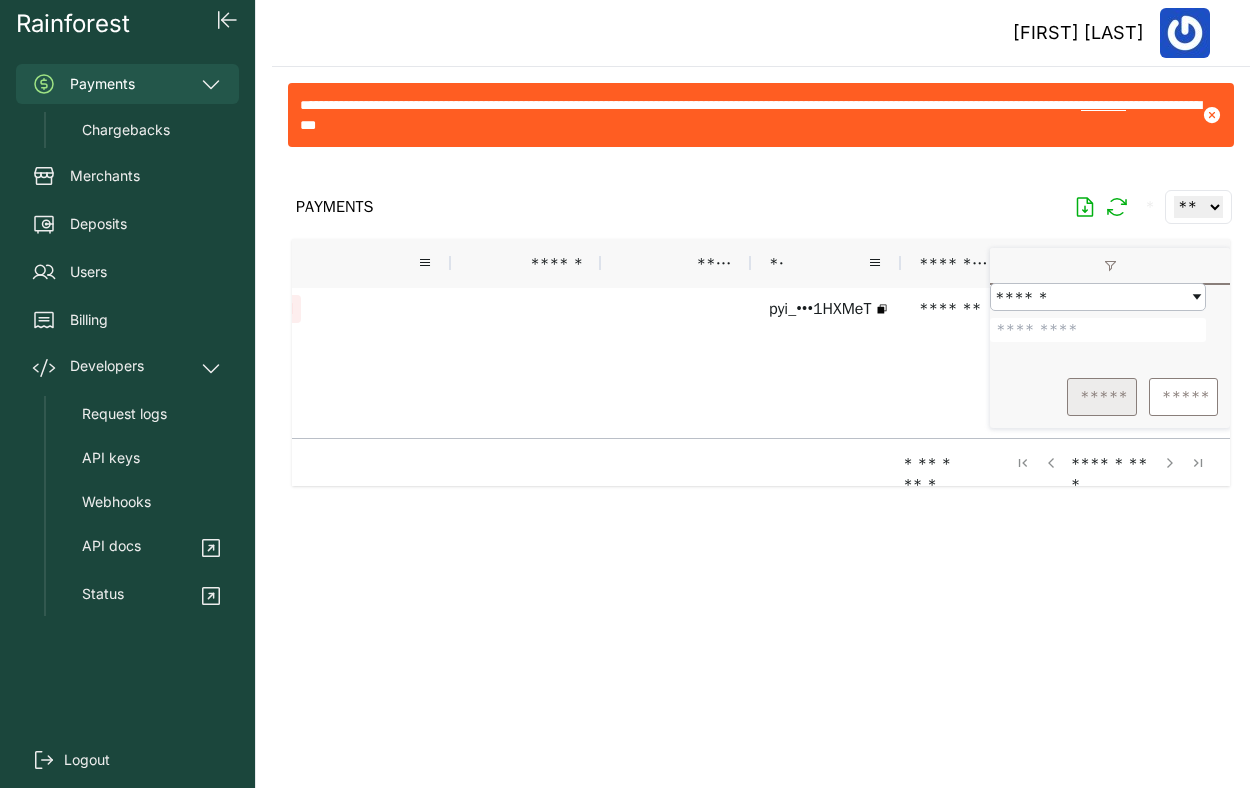type on "*******" 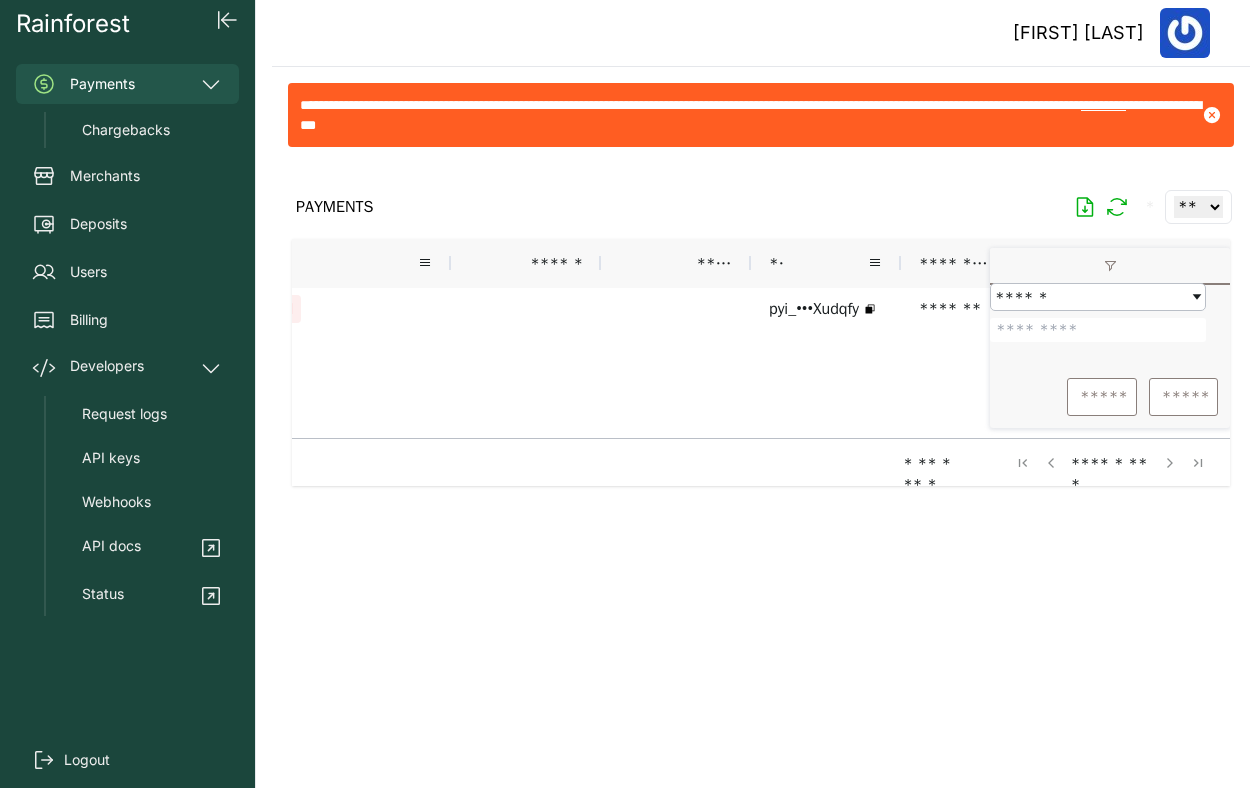 click on "**********" at bounding box center [801, 363] 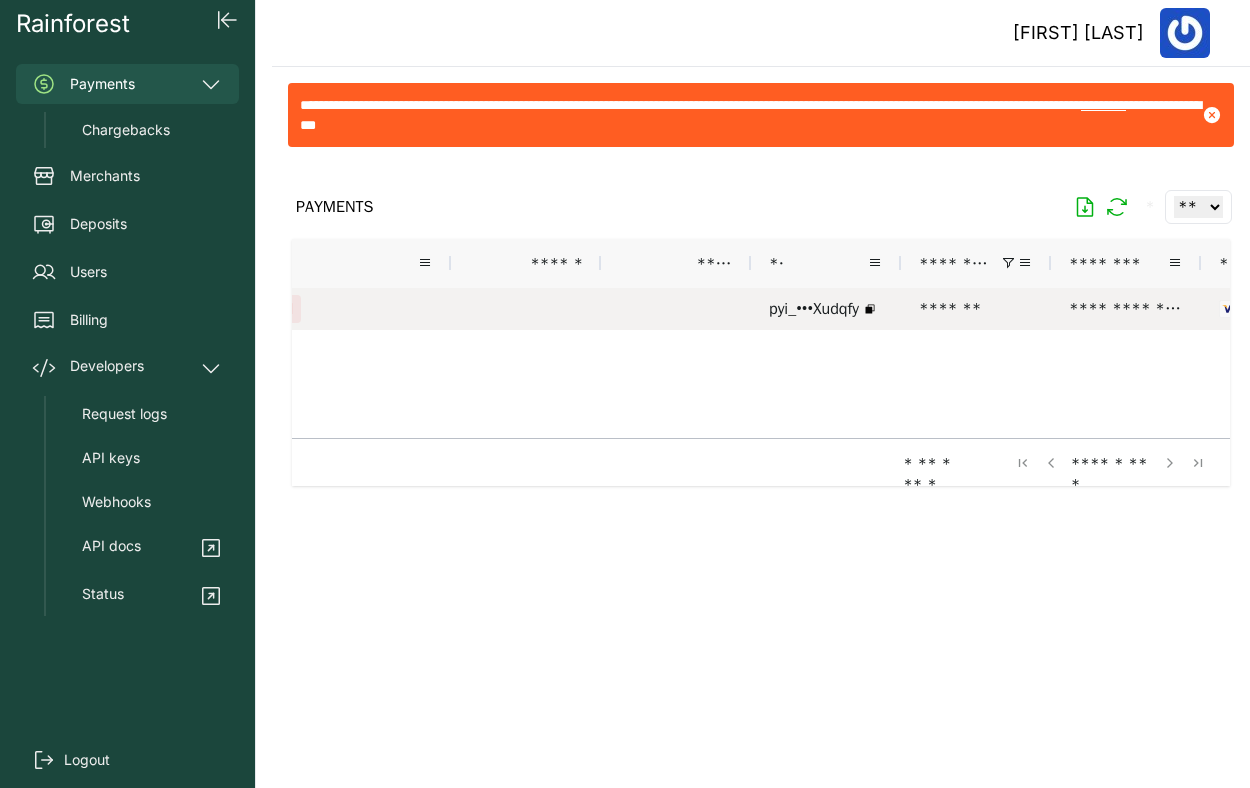 scroll, scrollTop: 0, scrollLeft: 0, axis: both 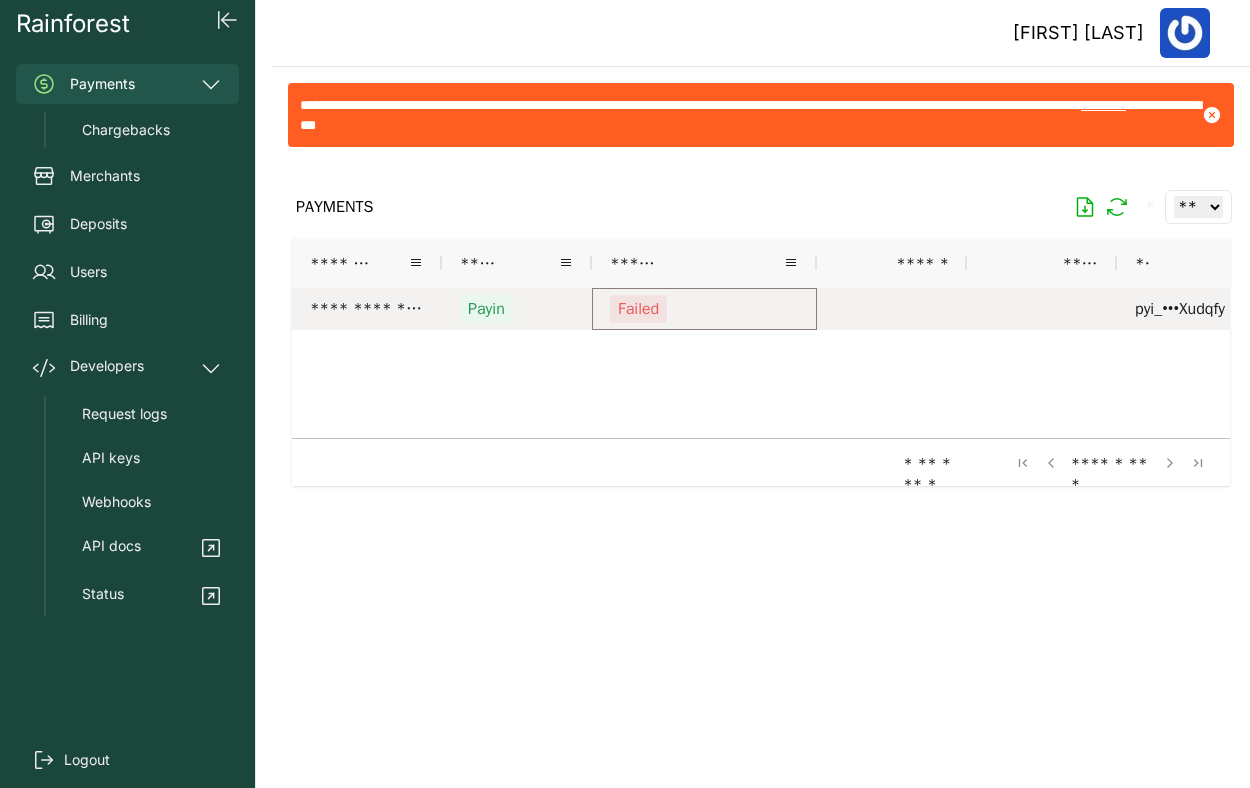 click on "Failed" at bounding box center [704, 309] 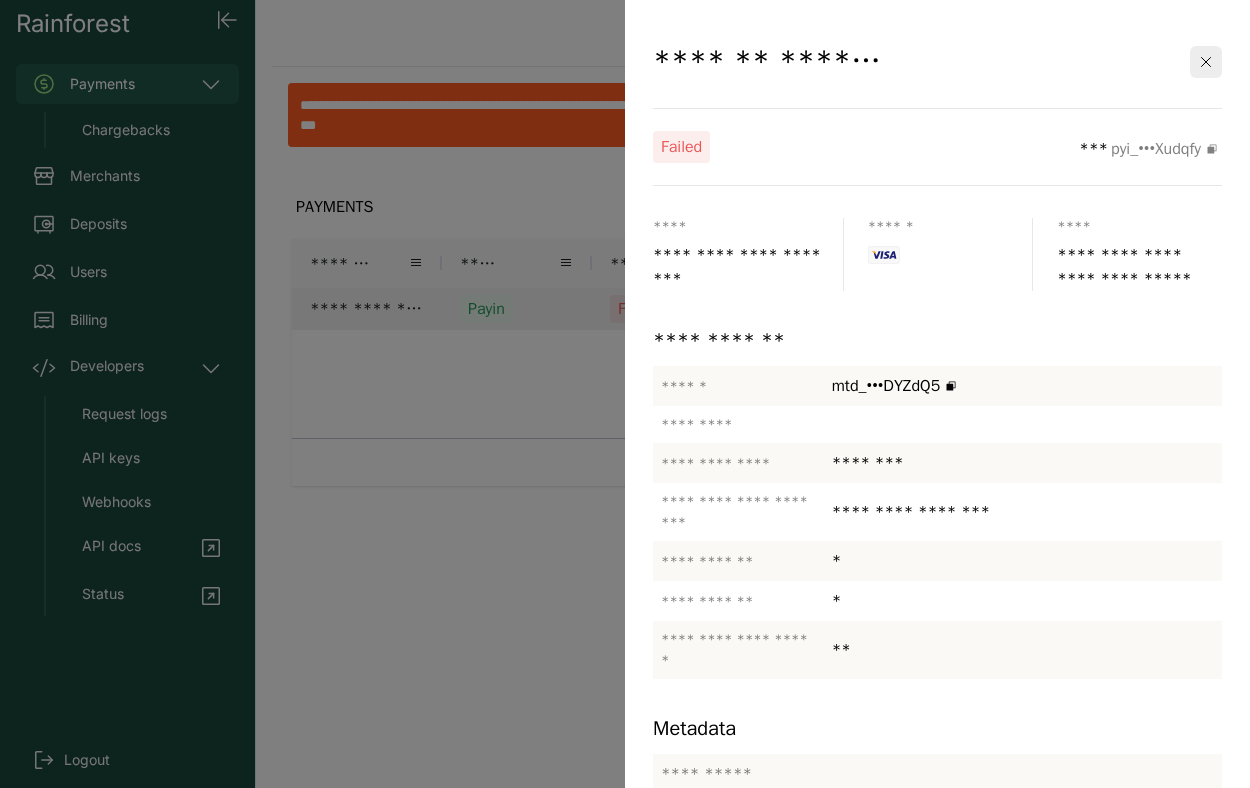 click at bounding box center (625, 394) 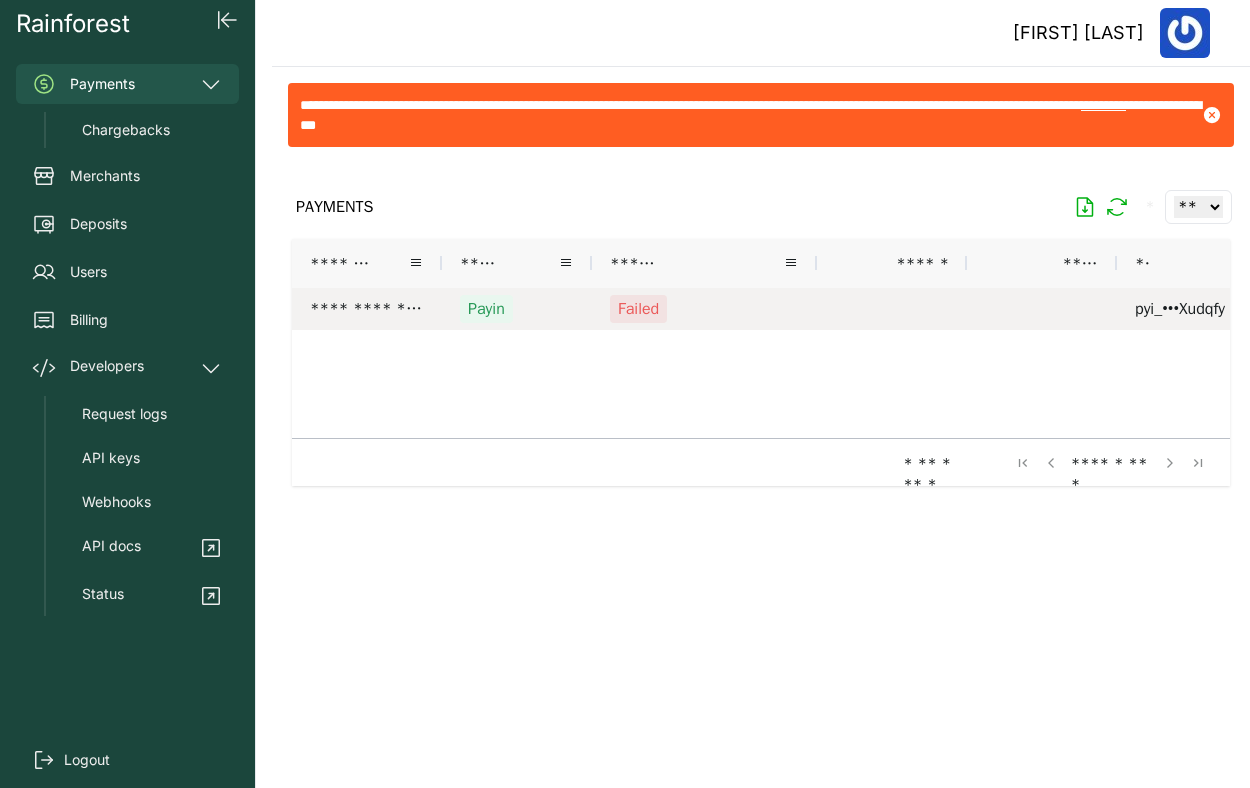 scroll, scrollTop: 0, scrollLeft: 219, axis: horizontal 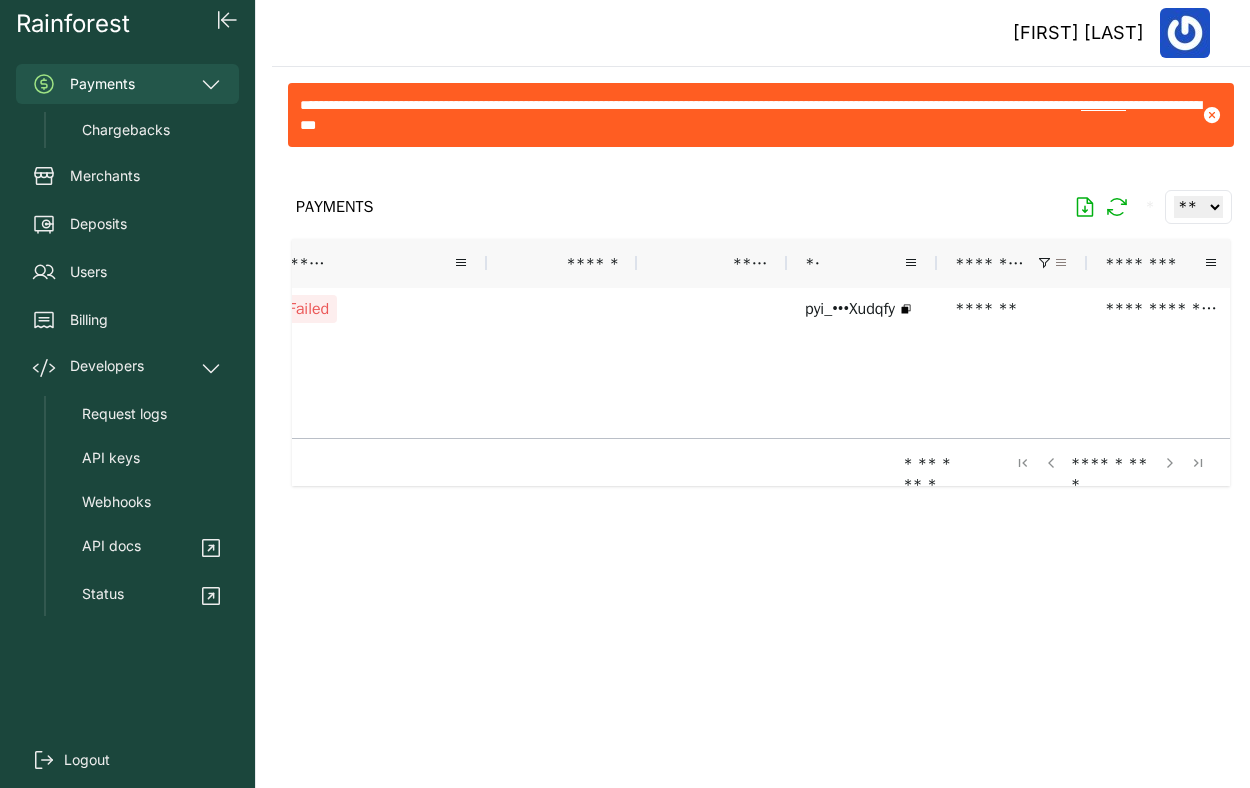 click at bounding box center [1061, 263] 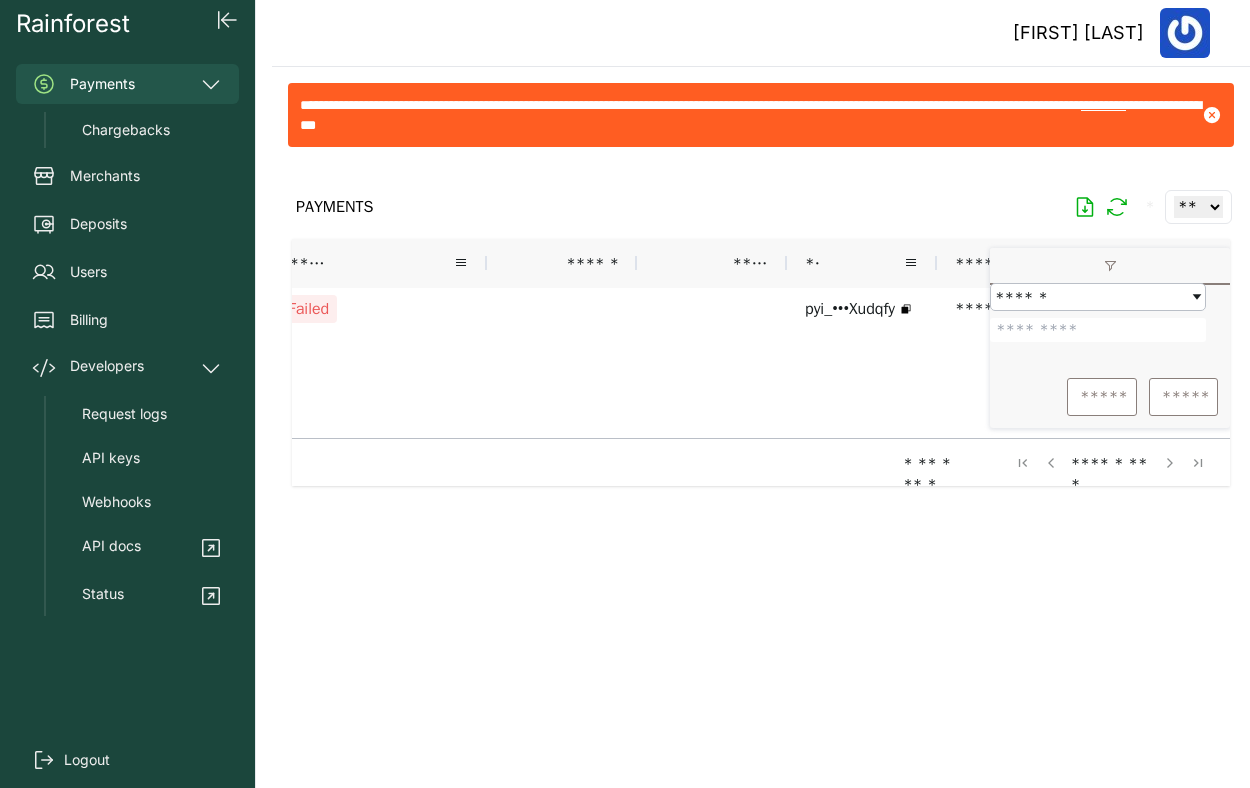 drag, startPoint x: 1085, startPoint y: 341, endPoint x: 1012, endPoint y: 341, distance: 73 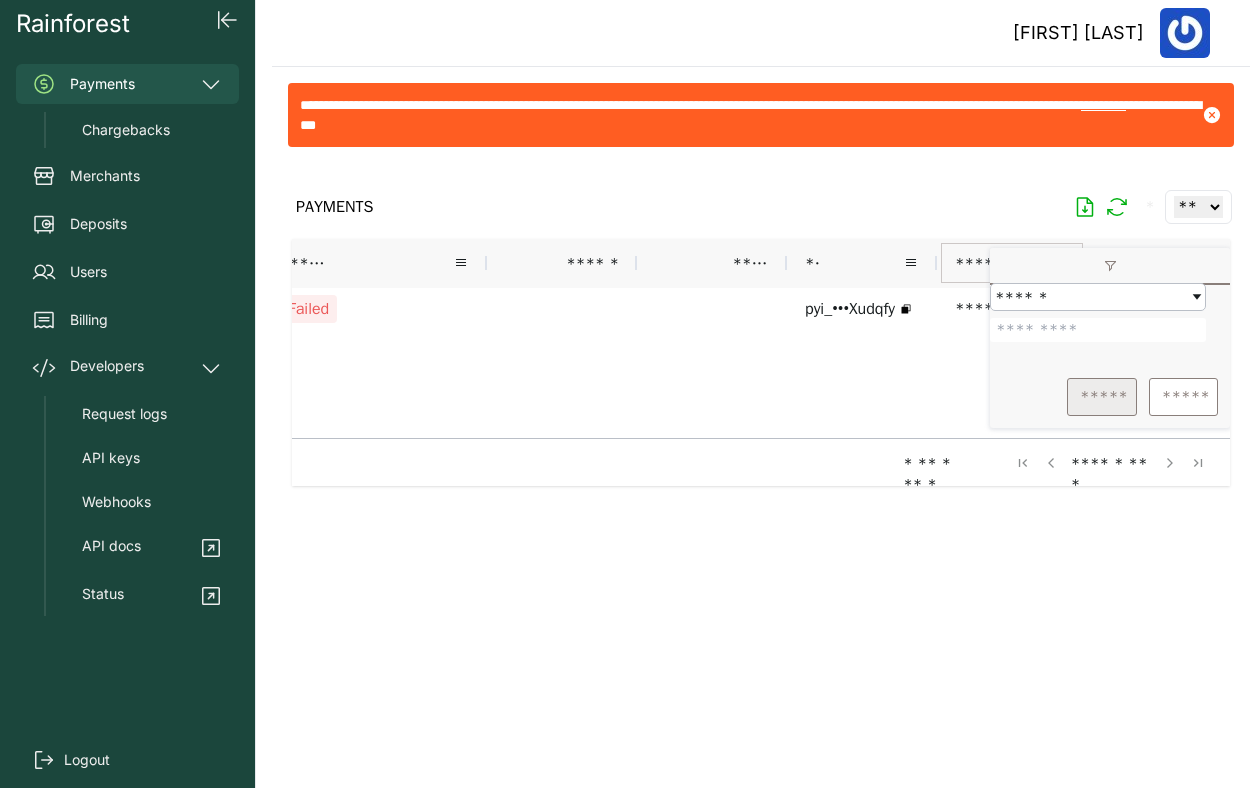 type on "*******" 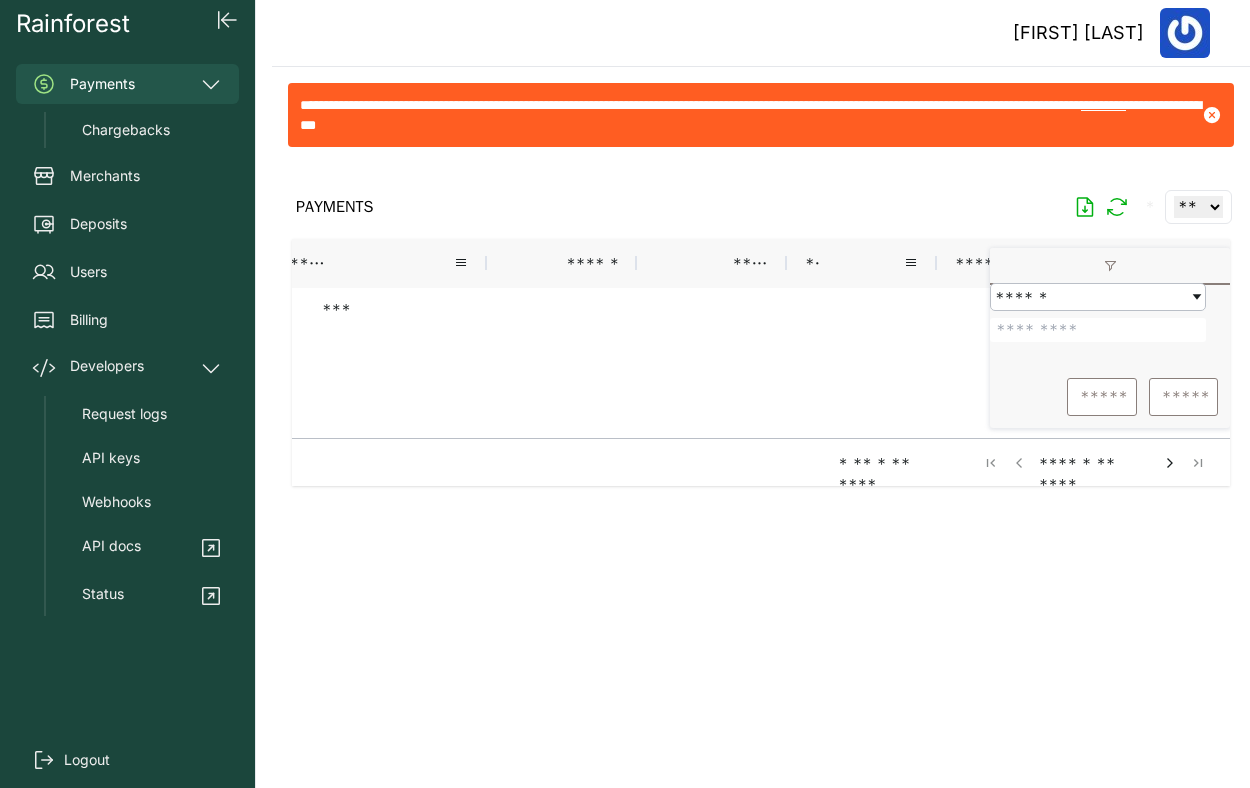 click at bounding box center (837, 363) 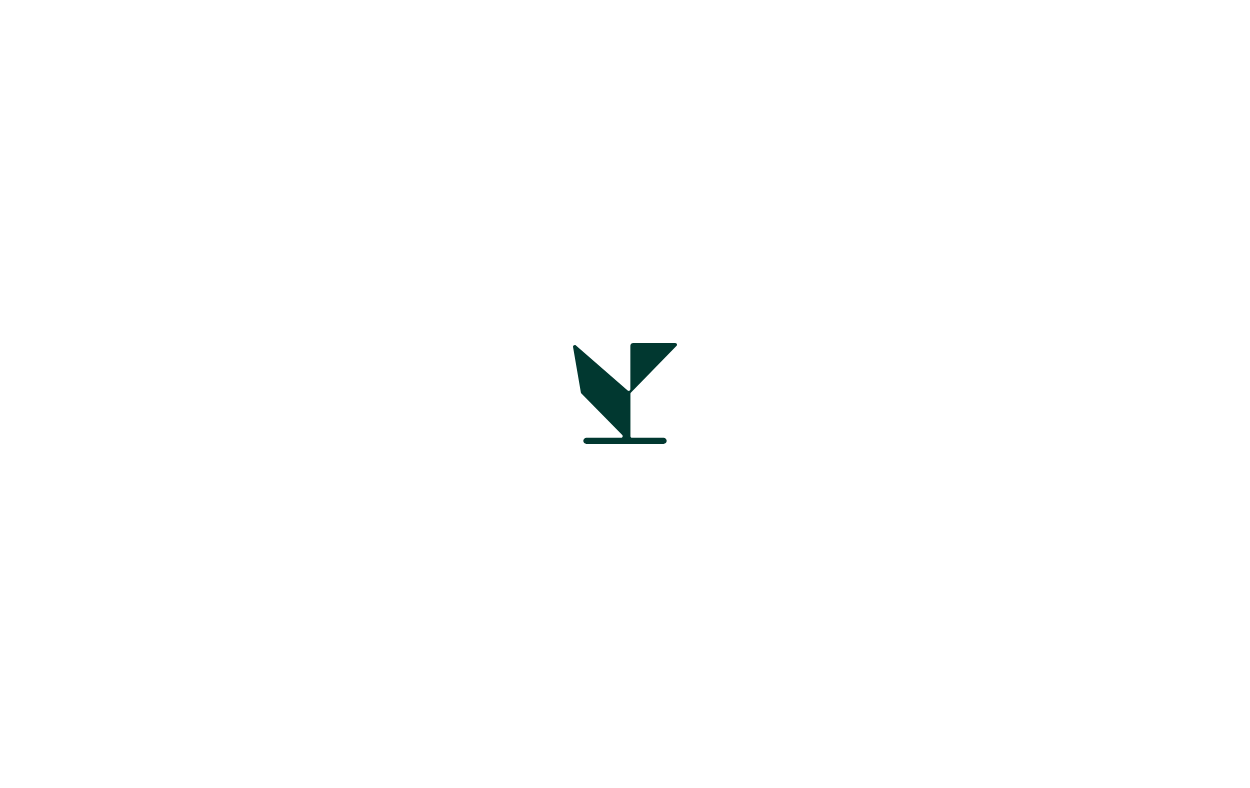 scroll, scrollTop: 0, scrollLeft: 0, axis: both 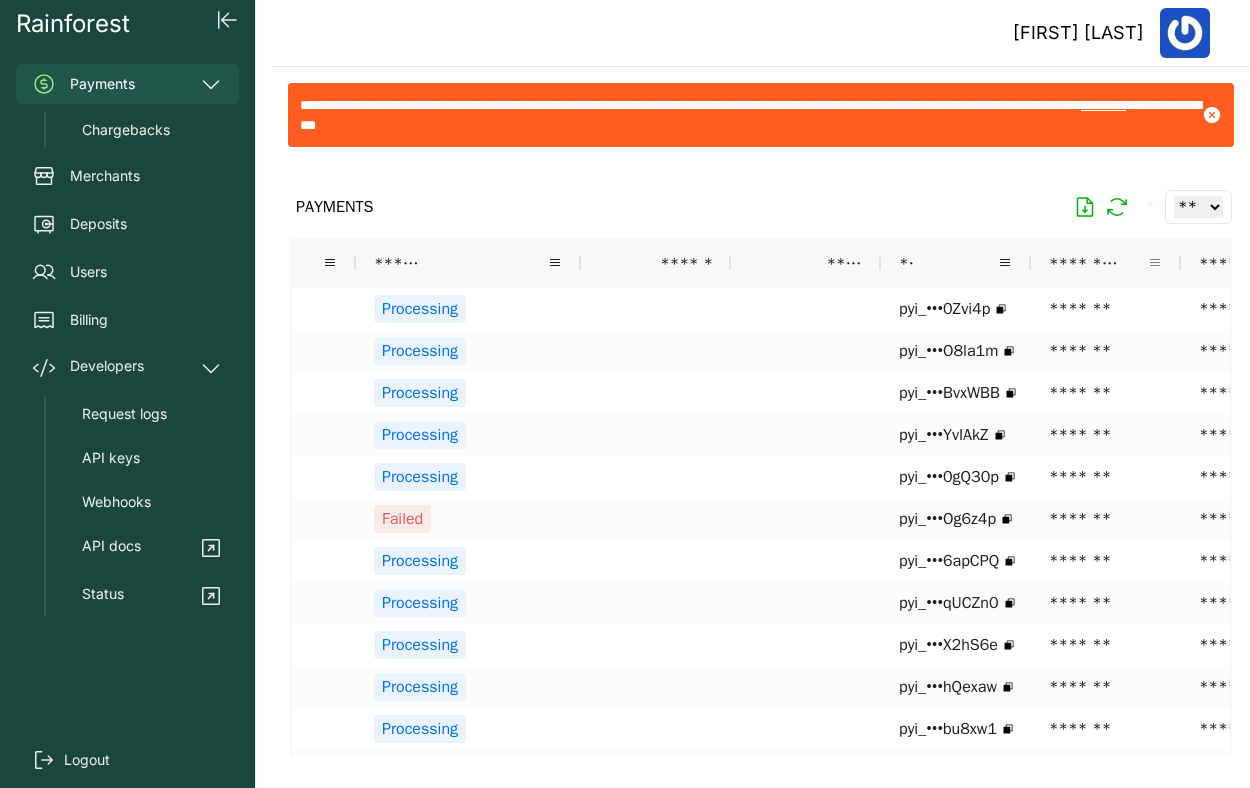 click at bounding box center [1155, 263] 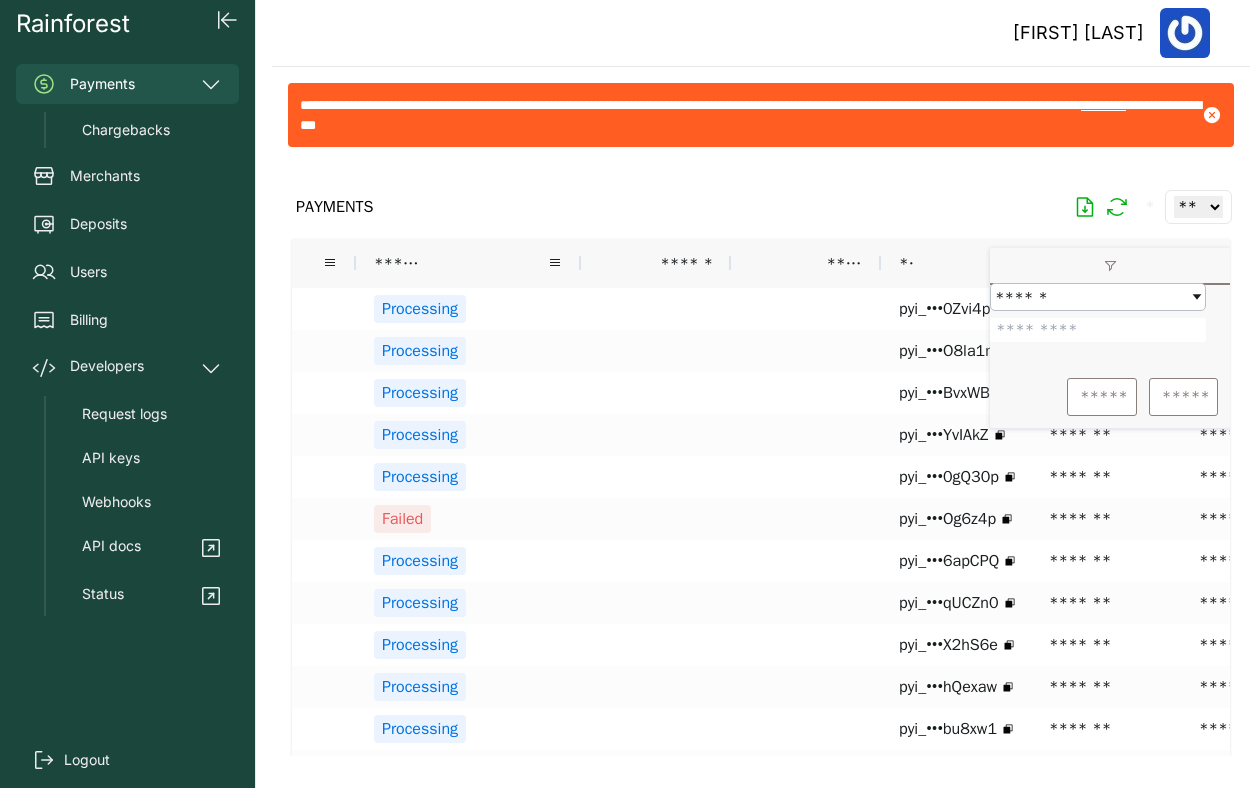 click at bounding box center (1098, 330) 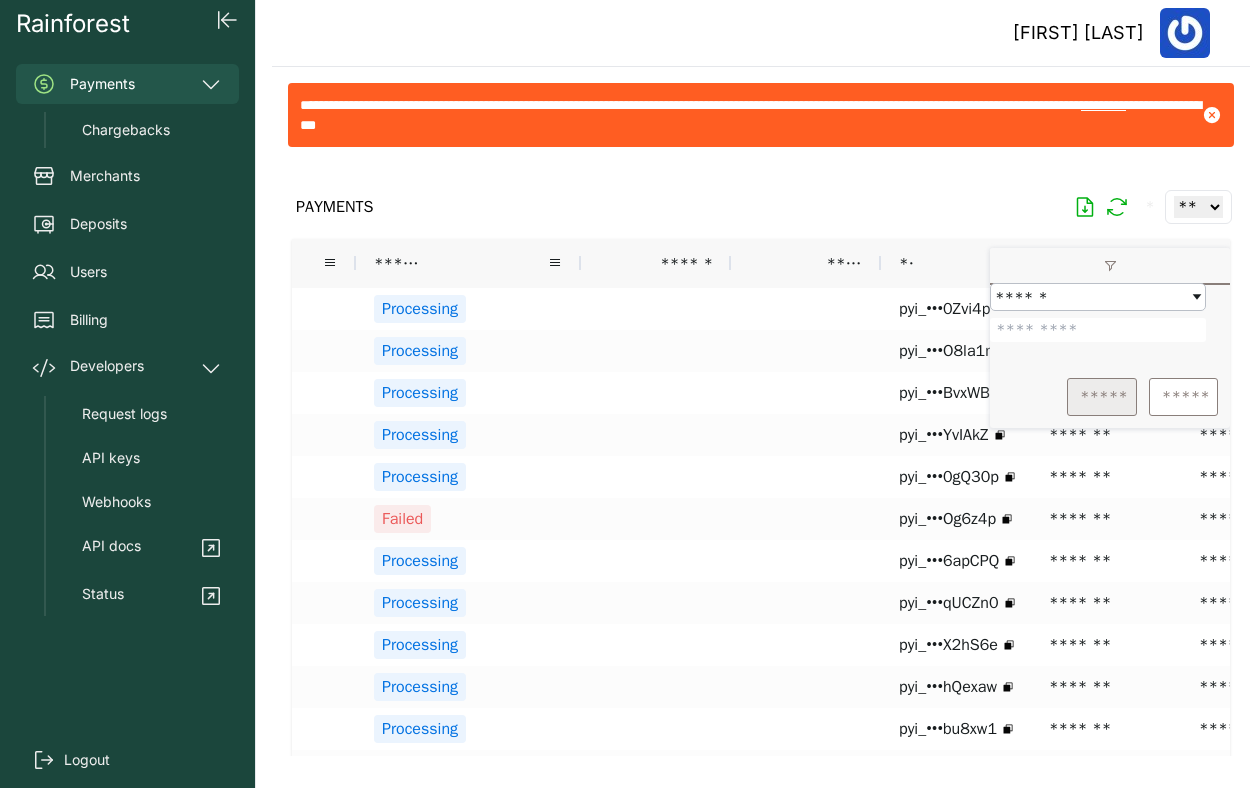 type on "*******" 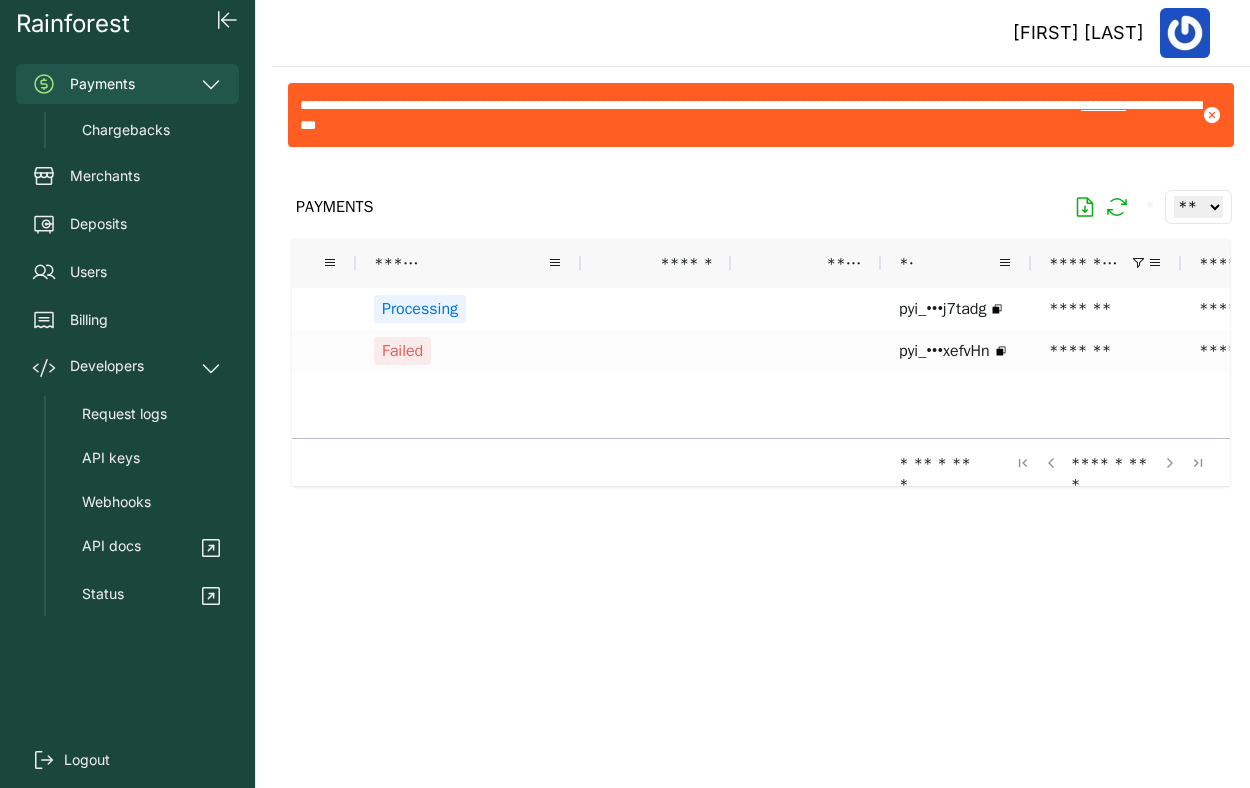 click at bounding box center (761, 459) 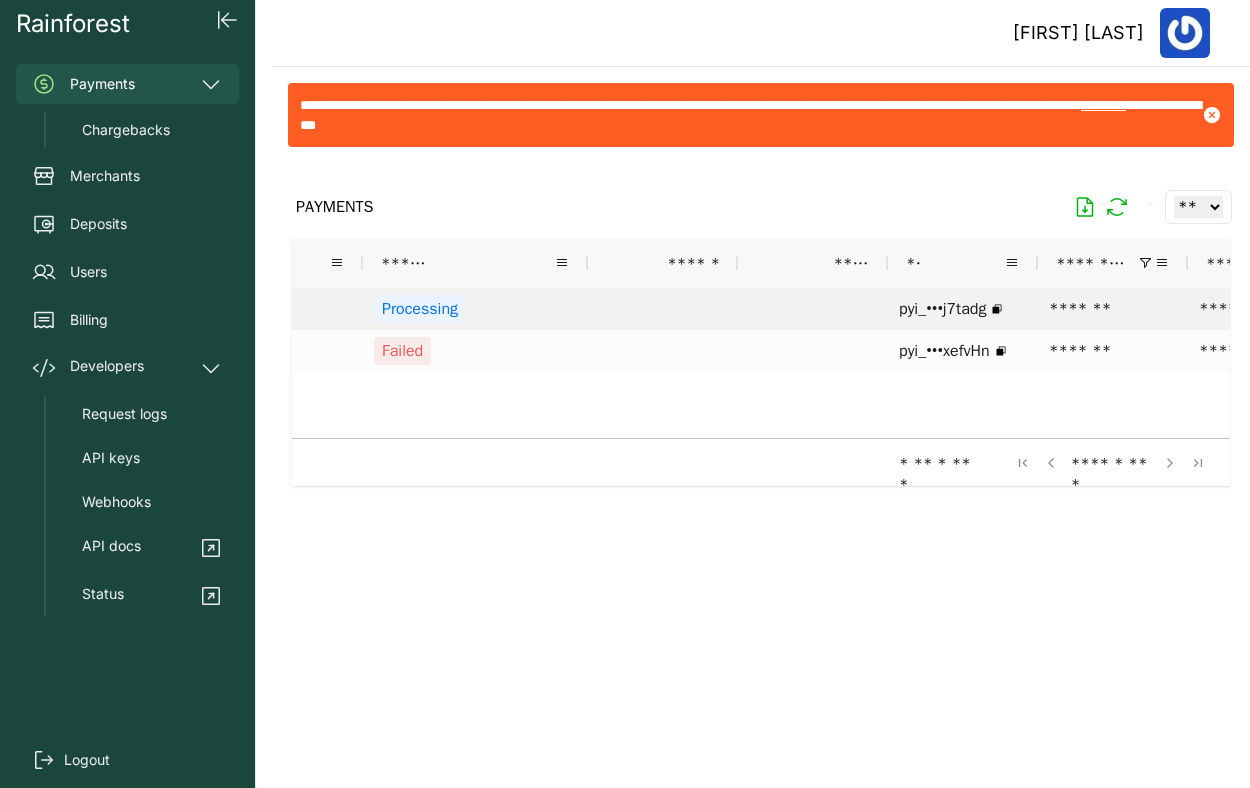 scroll, scrollTop: 0, scrollLeft: 0, axis: both 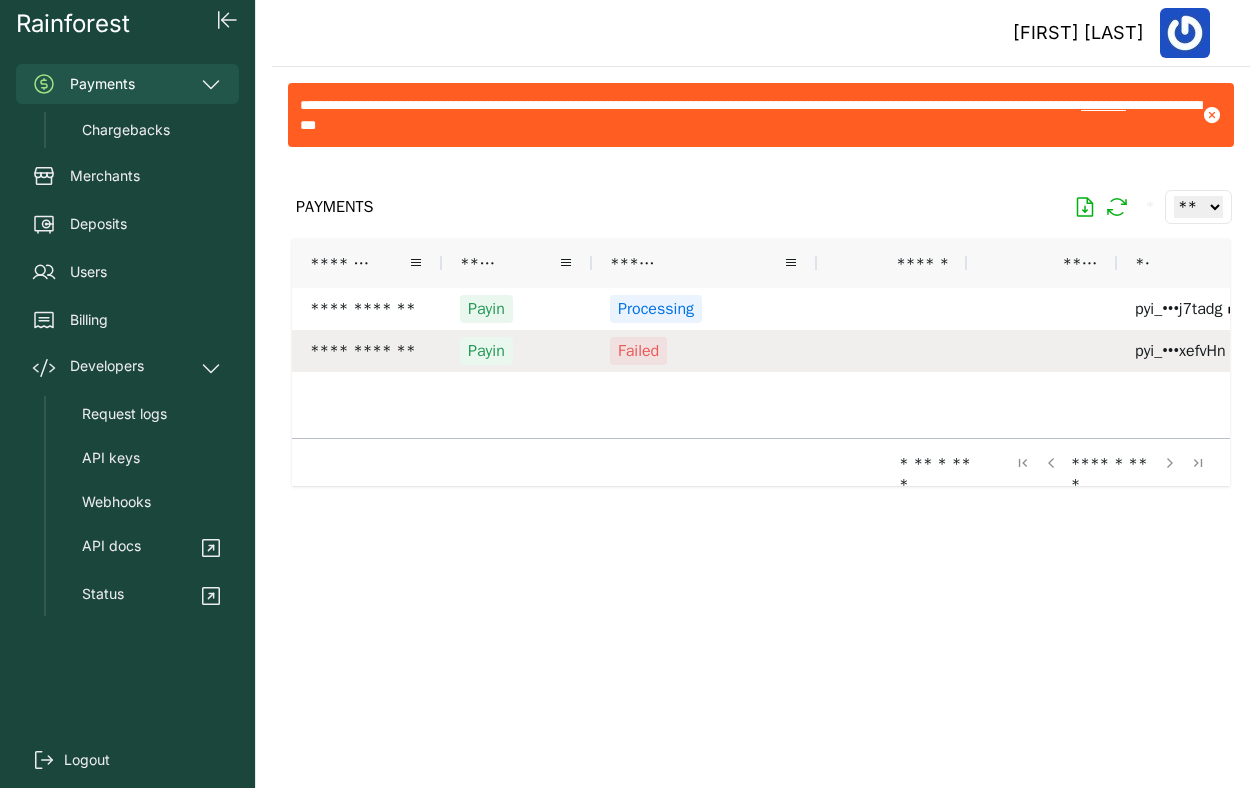click on "Failed" at bounding box center [704, 351] 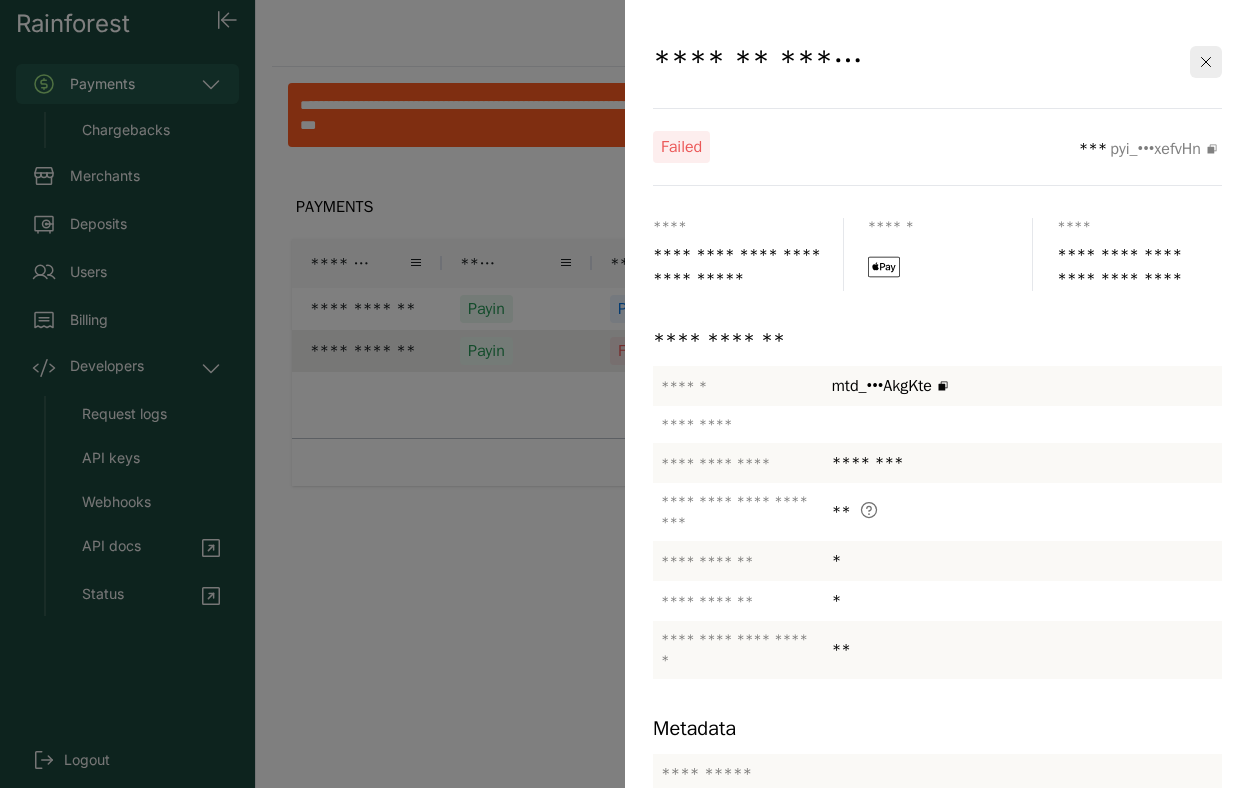 click at bounding box center (625, 394) 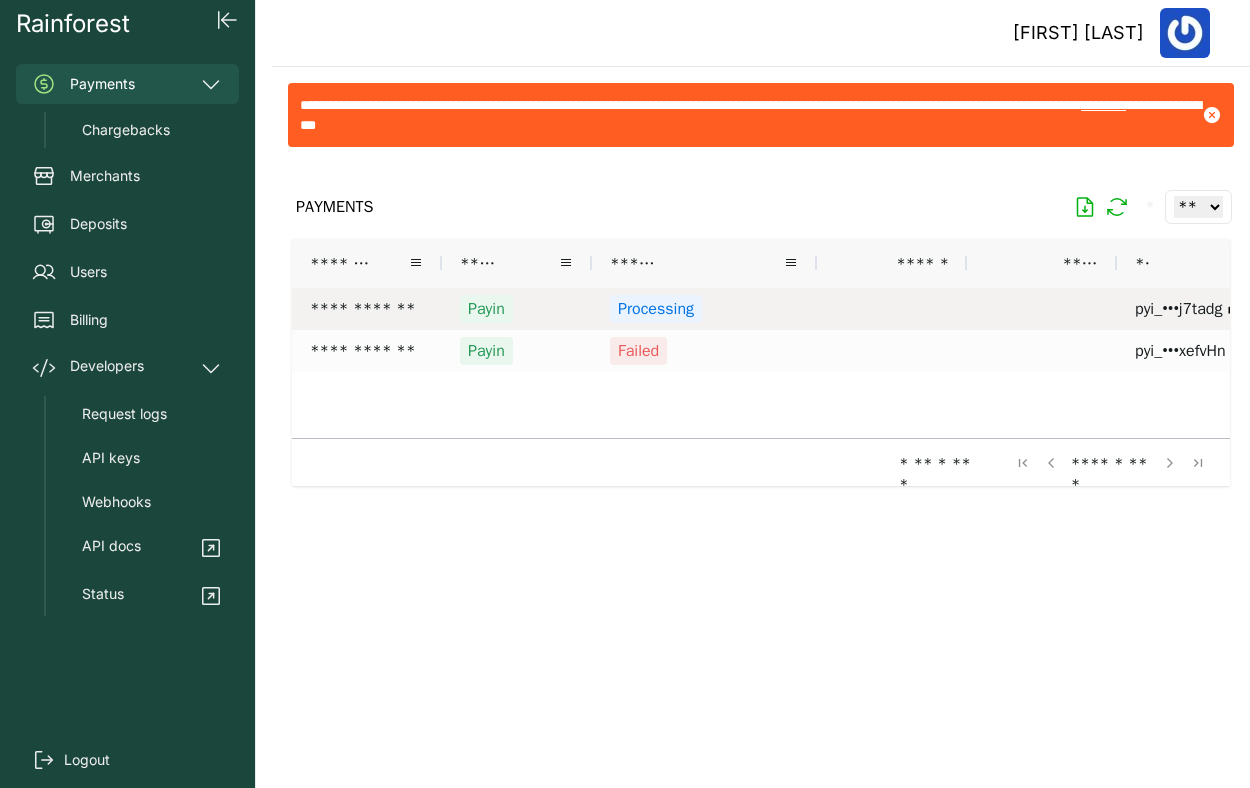click on "Processing" at bounding box center (704, 309) 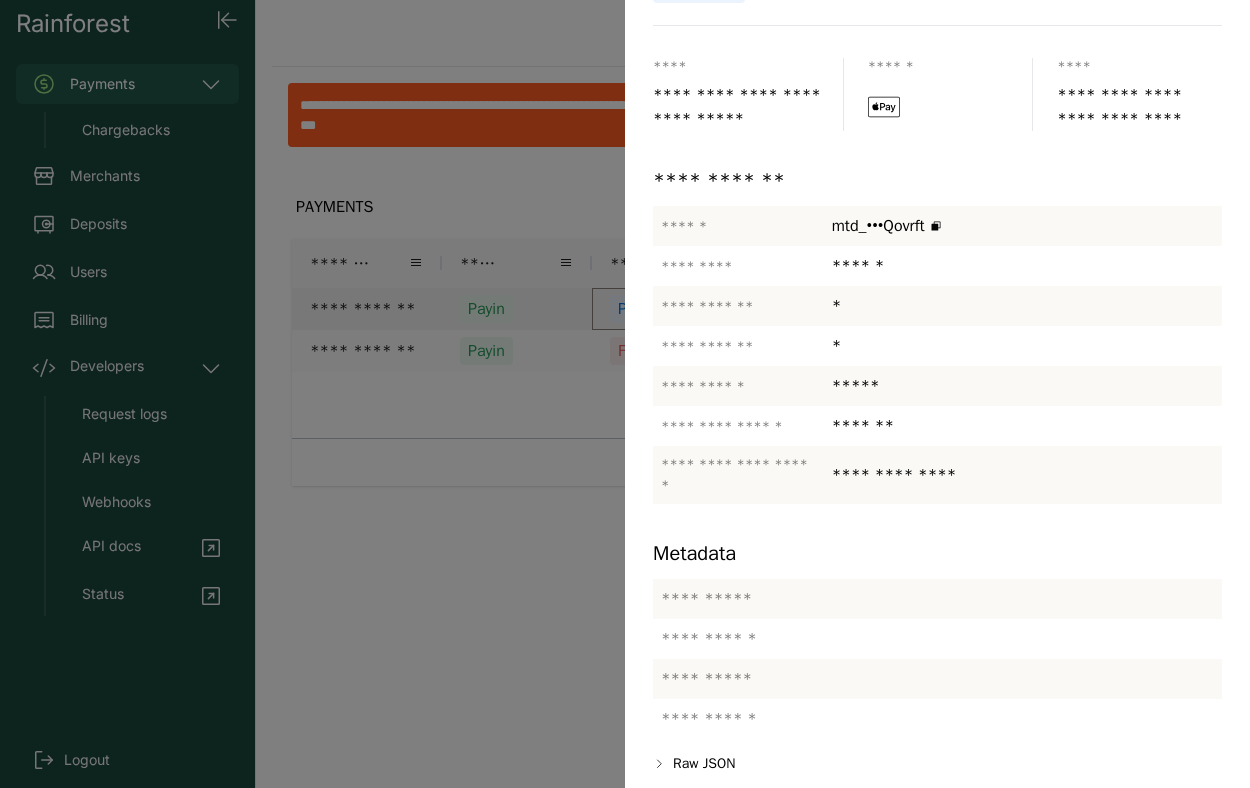 scroll, scrollTop: 173, scrollLeft: 0, axis: vertical 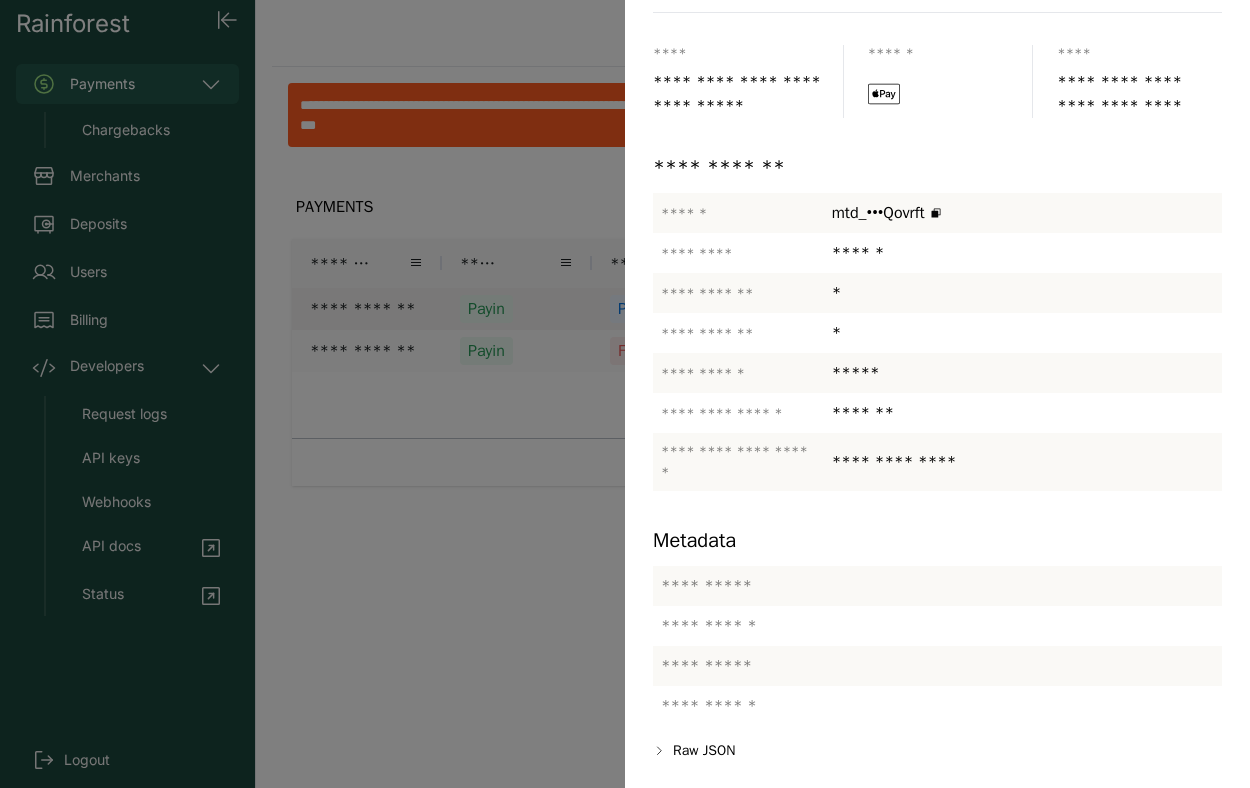 click at bounding box center [625, 394] 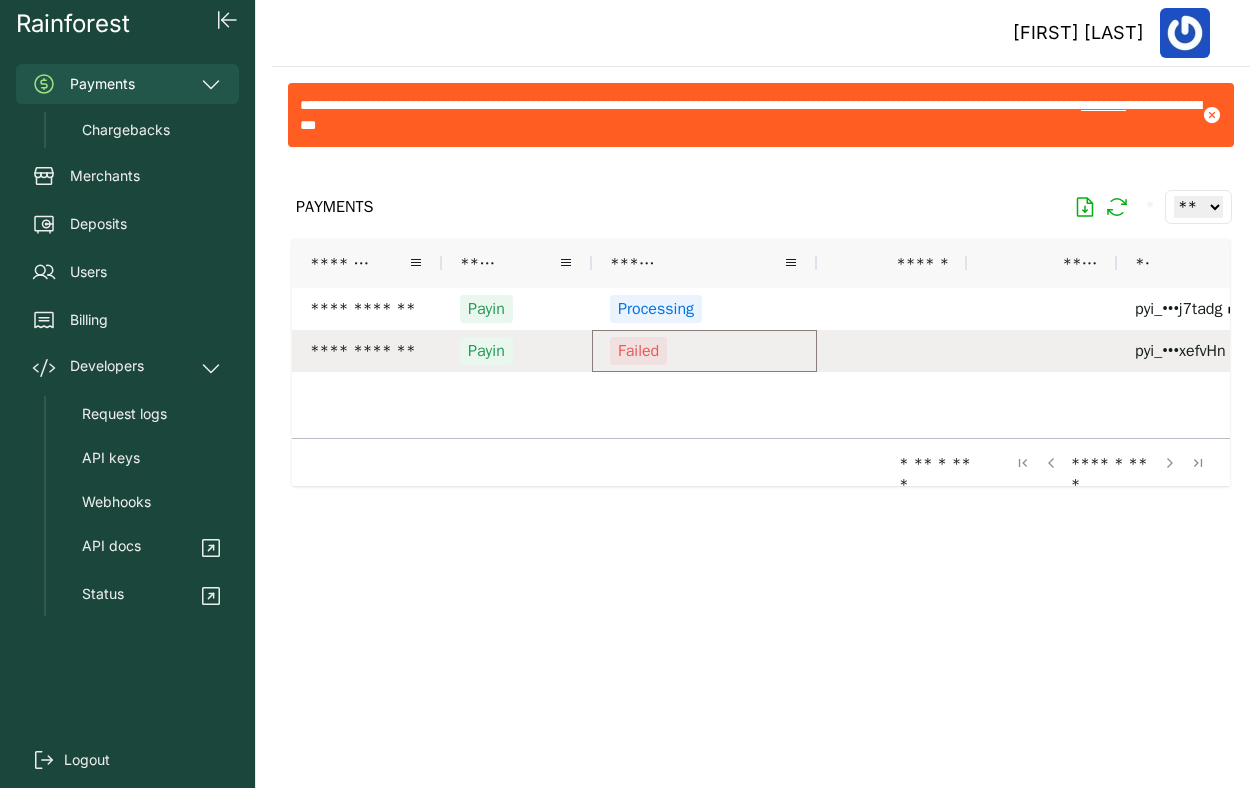 click on "Failed" at bounding box center [704, 351] 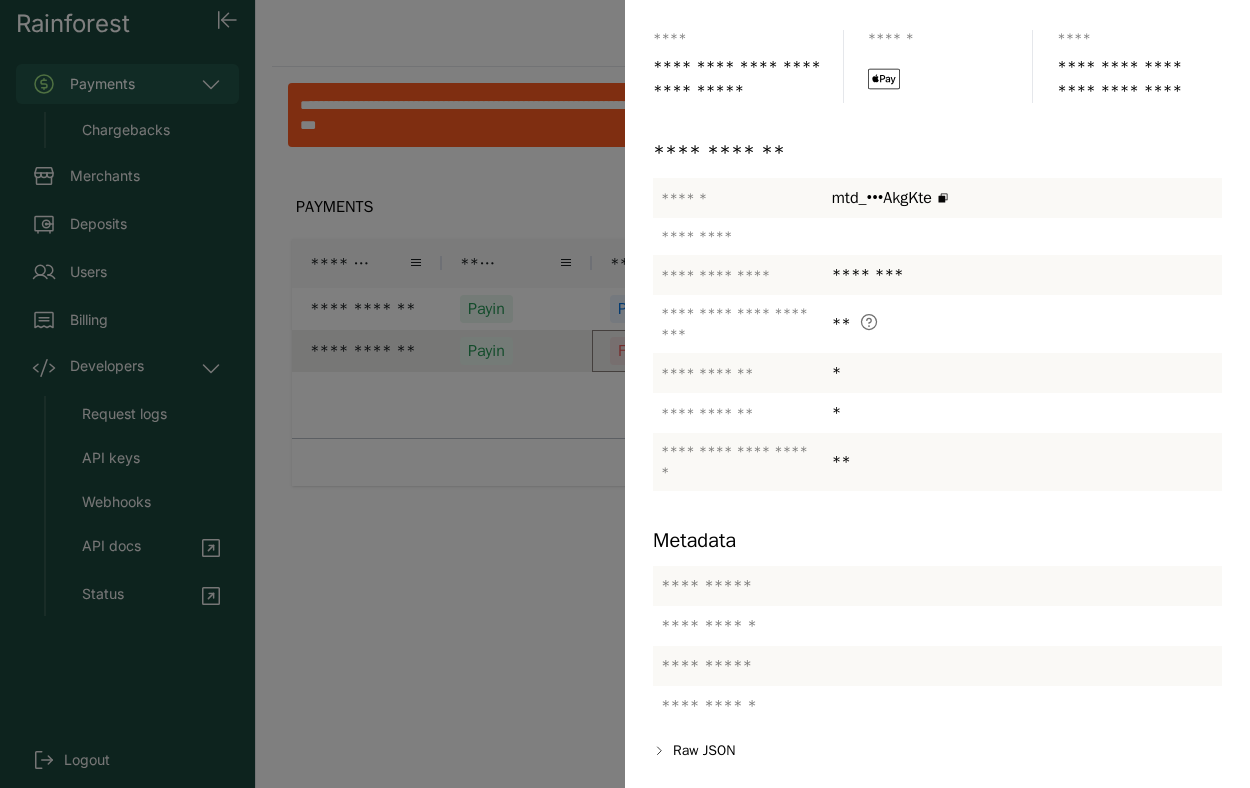 scroll, scrollTop: 5, scrollLeft: 0, axis: vertical 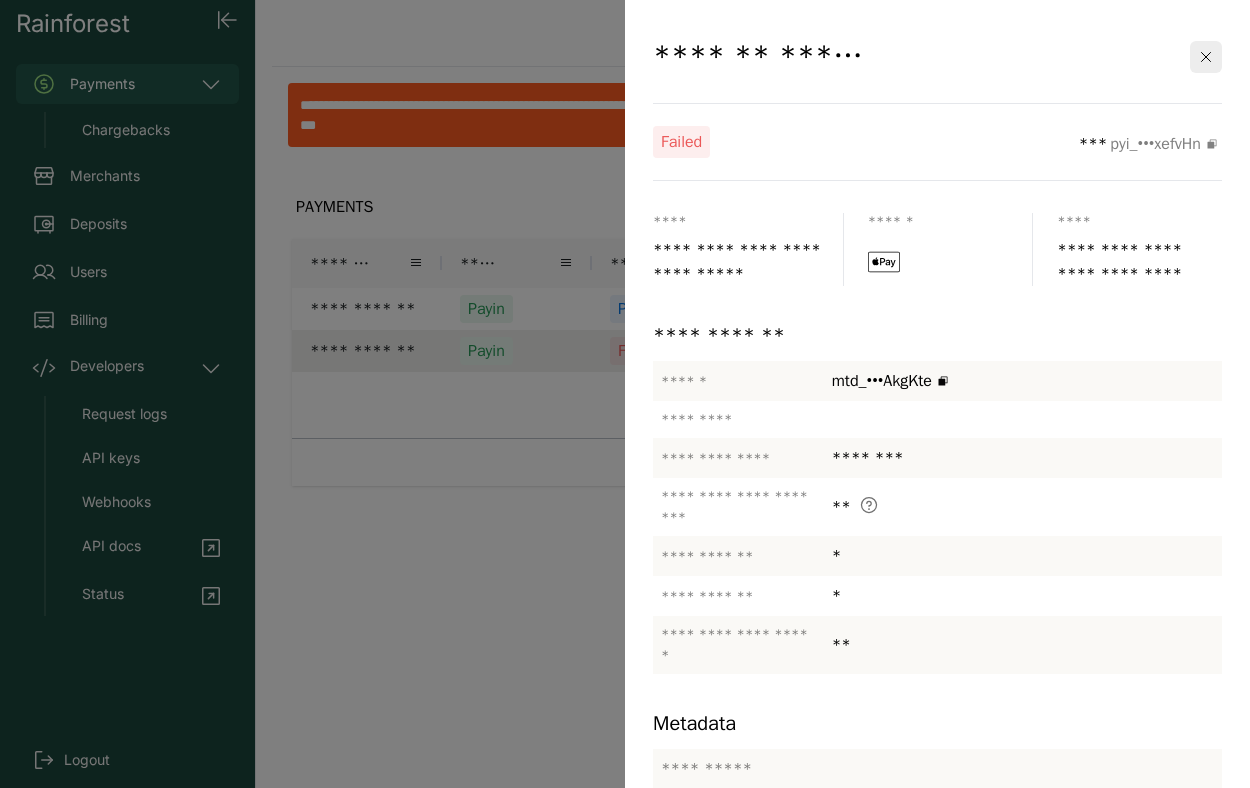 click at bounding box center (625, 394) 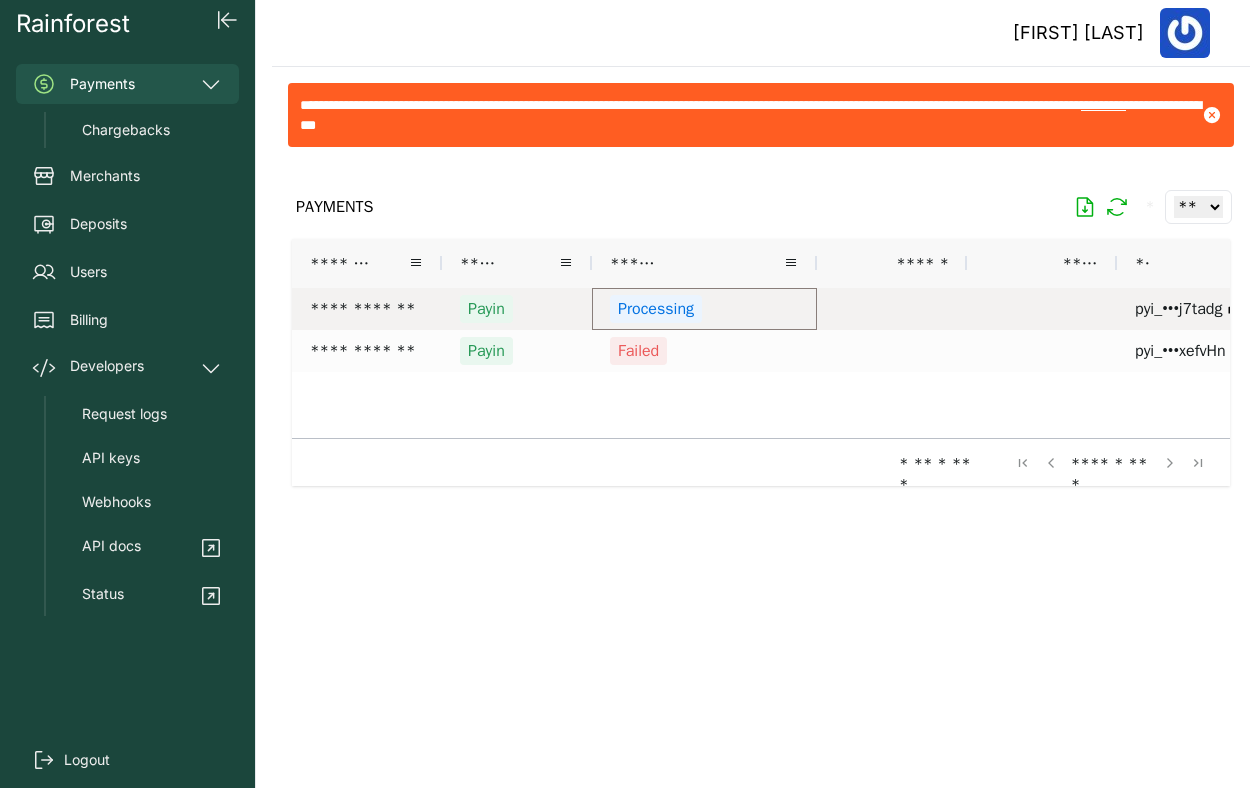click on "Processing" at bounding box center [704, 309] 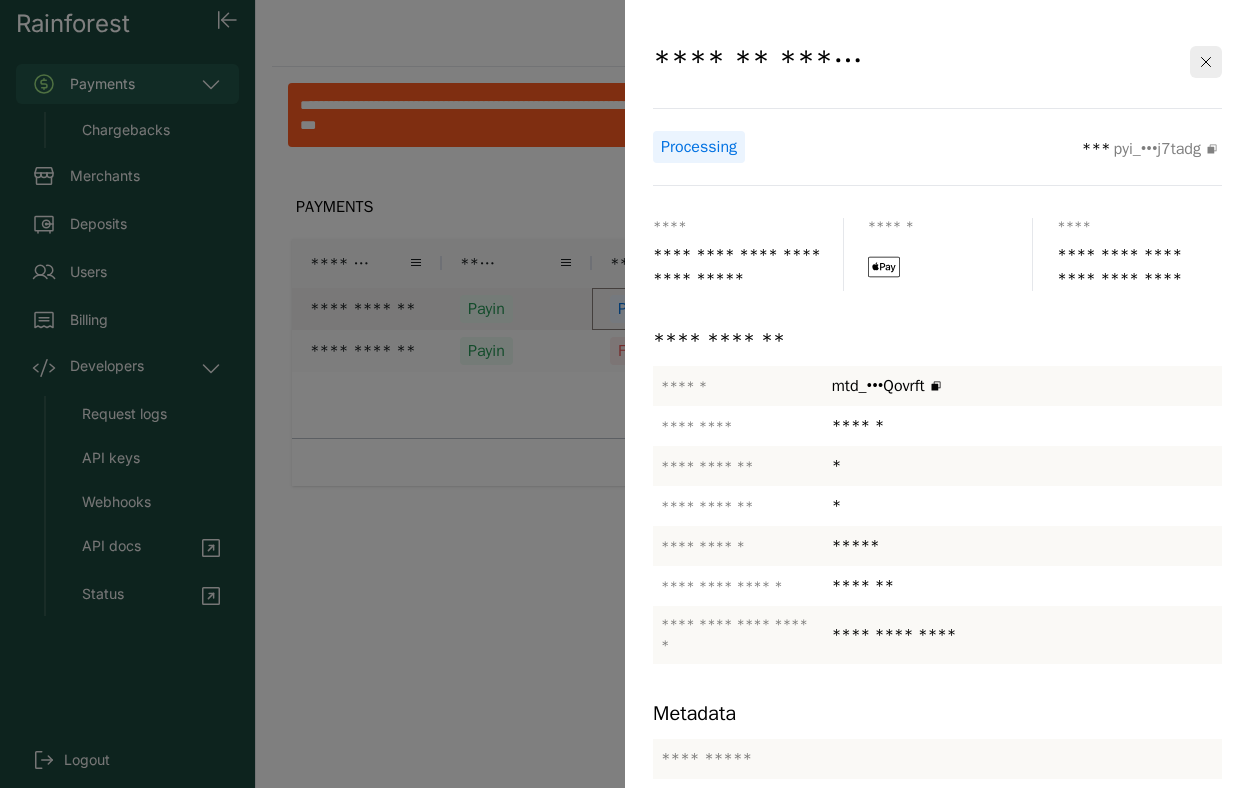 scroll, scrollTop: 173, scrollLeft: 0, axis: vertical 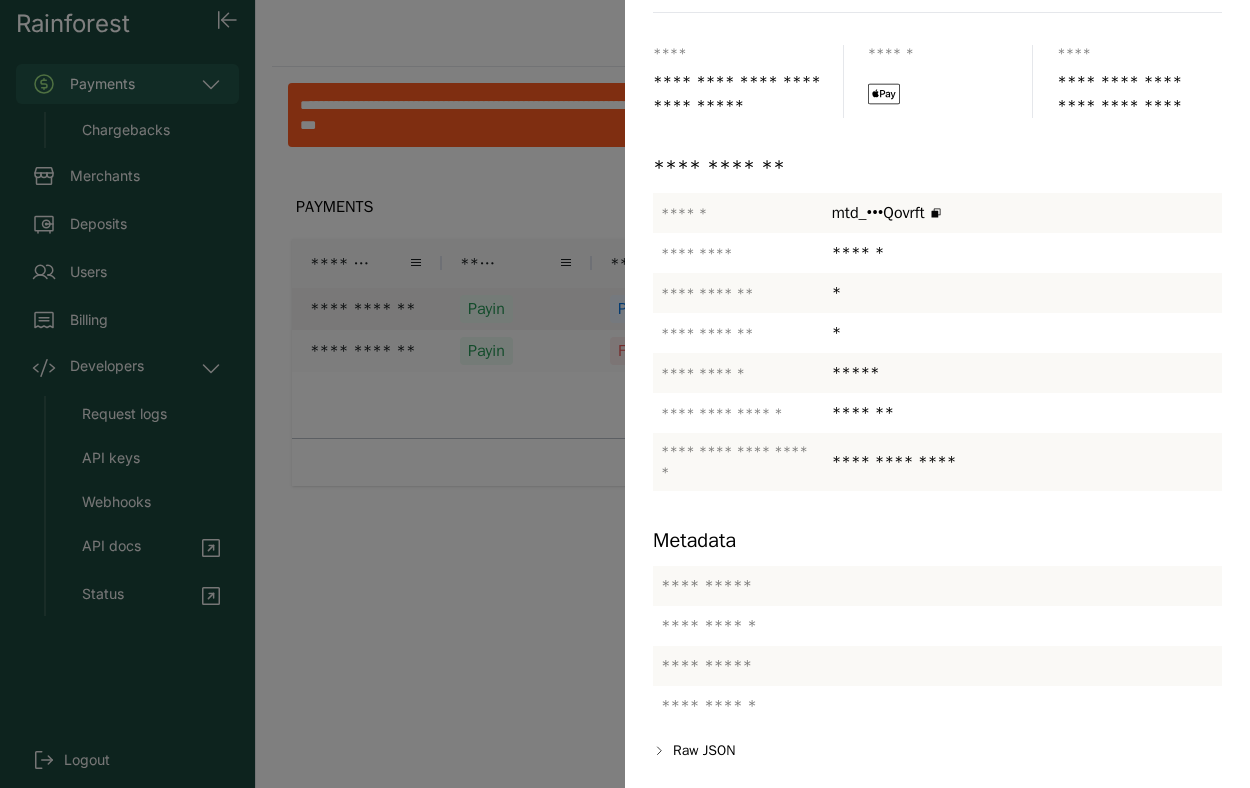 click at bounding box center (625, 394) 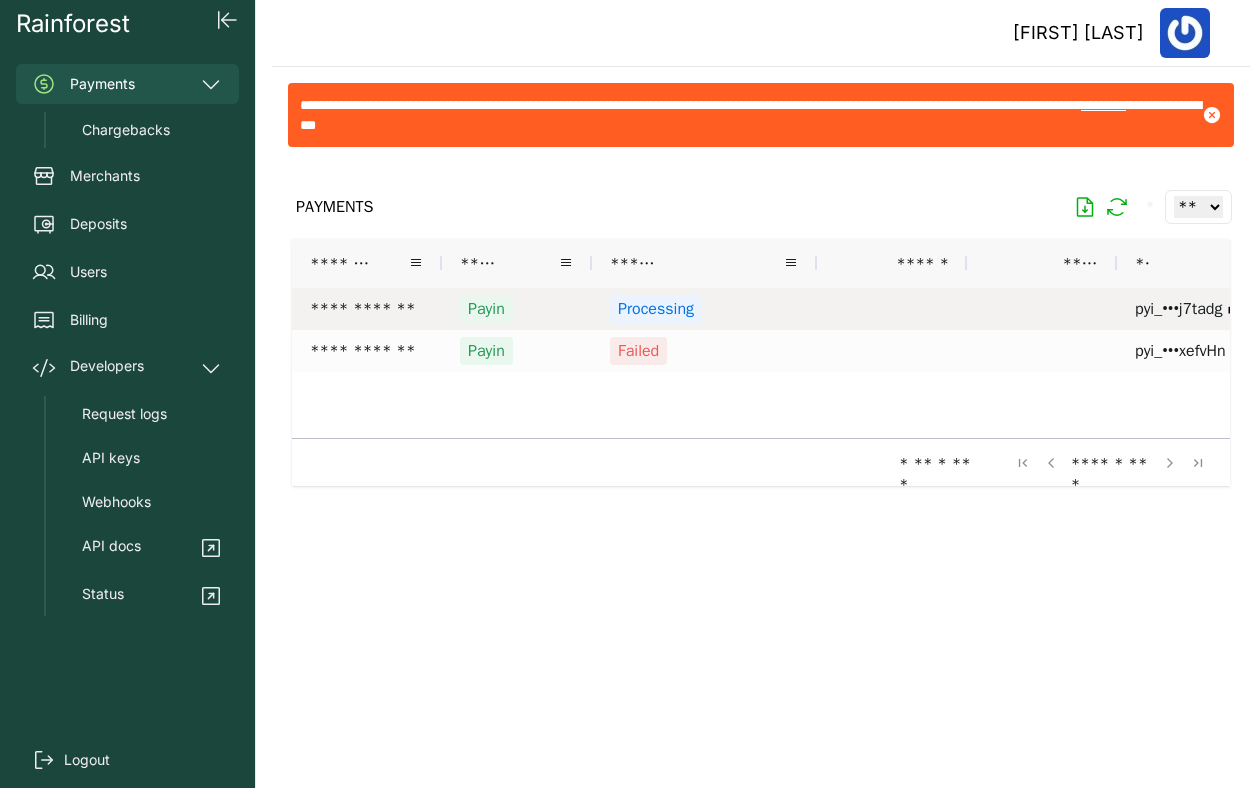 scroll, scrollTop: 0, scrollLeft: 225, axis: horizontal 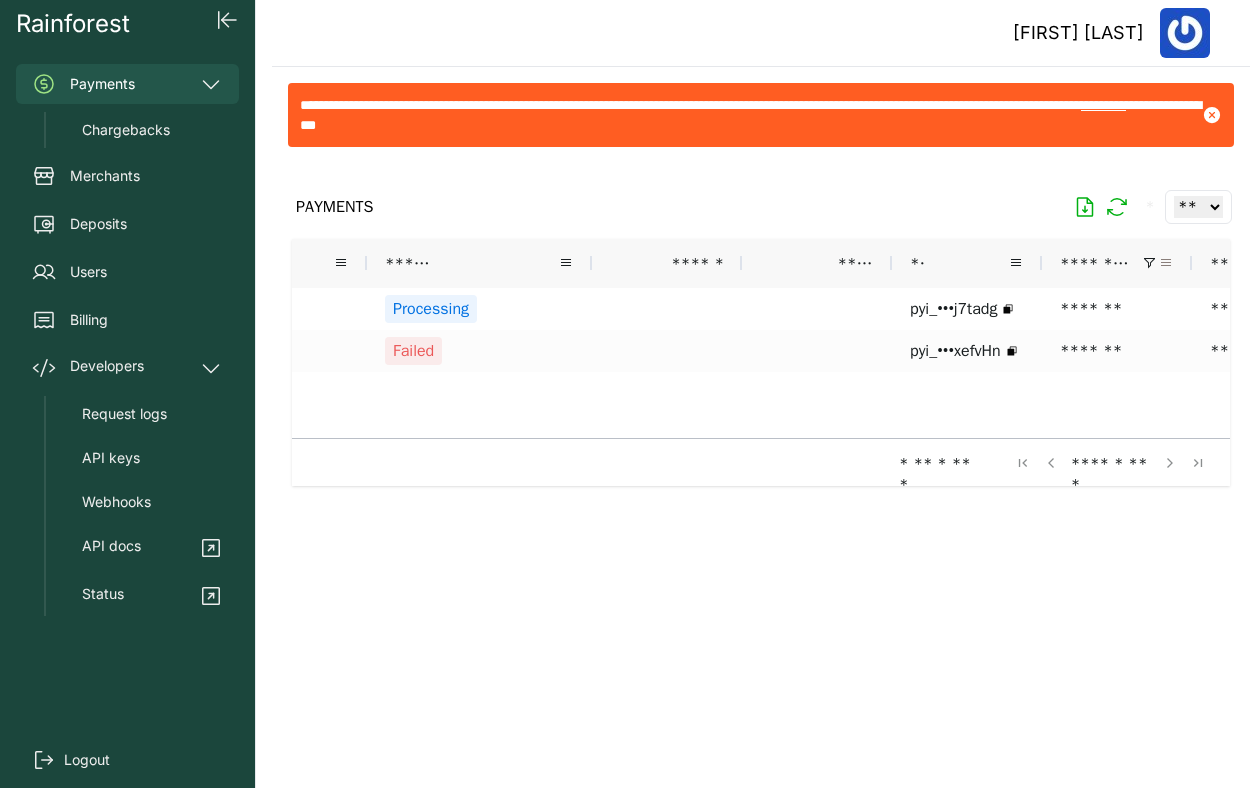click at bounding box center (1166, 263) 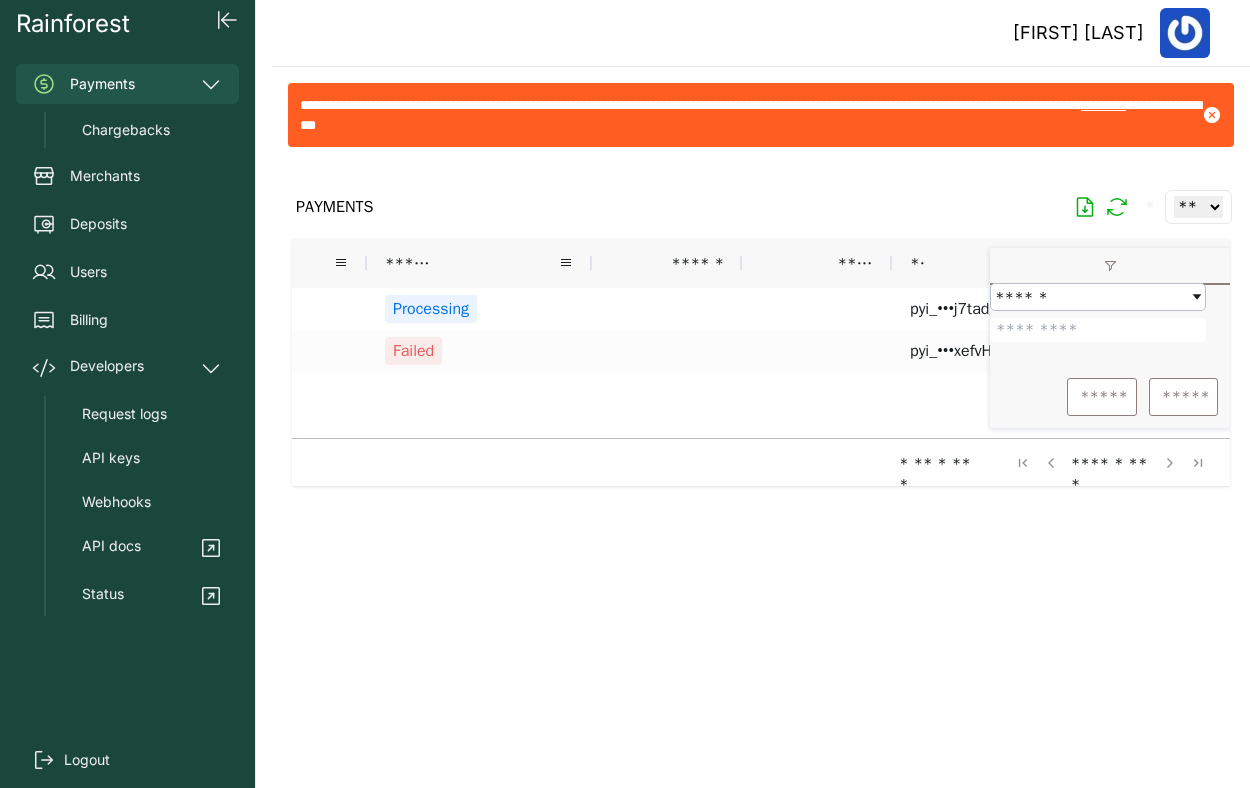 drag, startPoint x: 1081, startPoint y: 339, endPoint x: 997, endPoint y: 341, distance: 84.0238 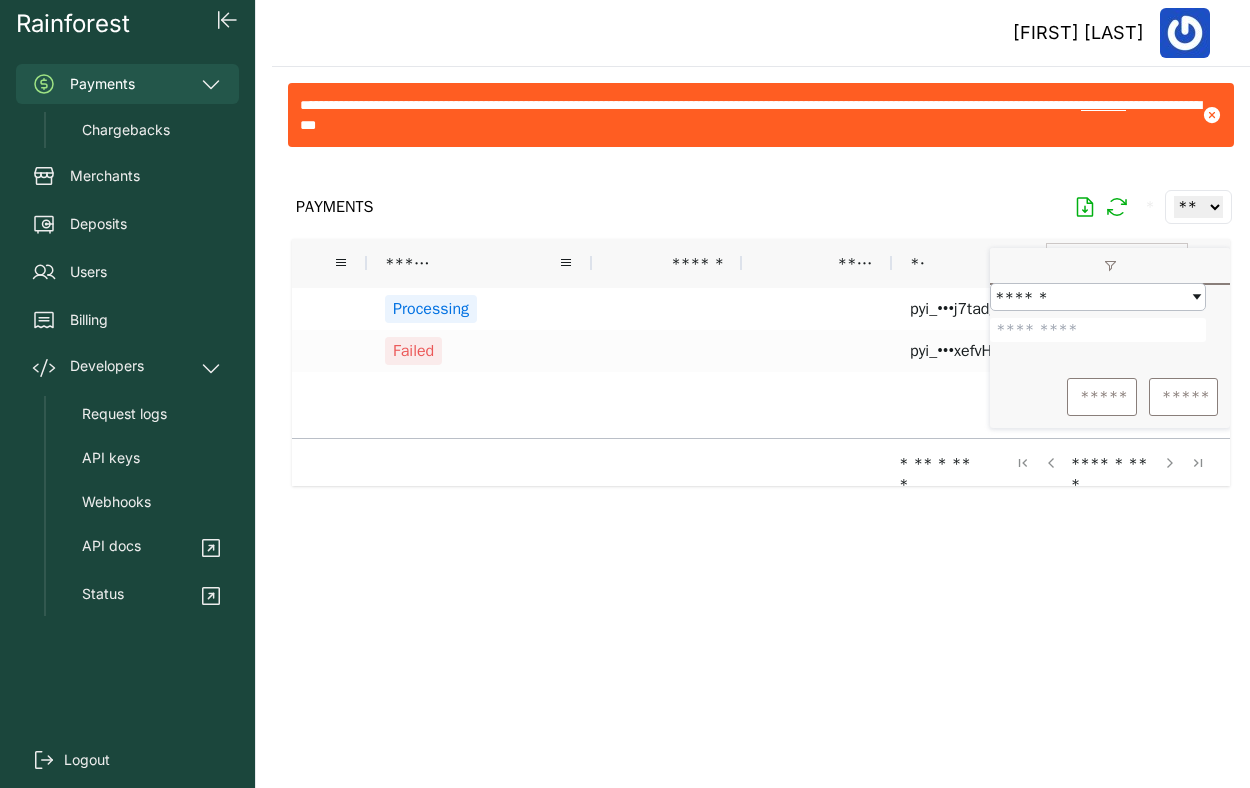 type on "*******" 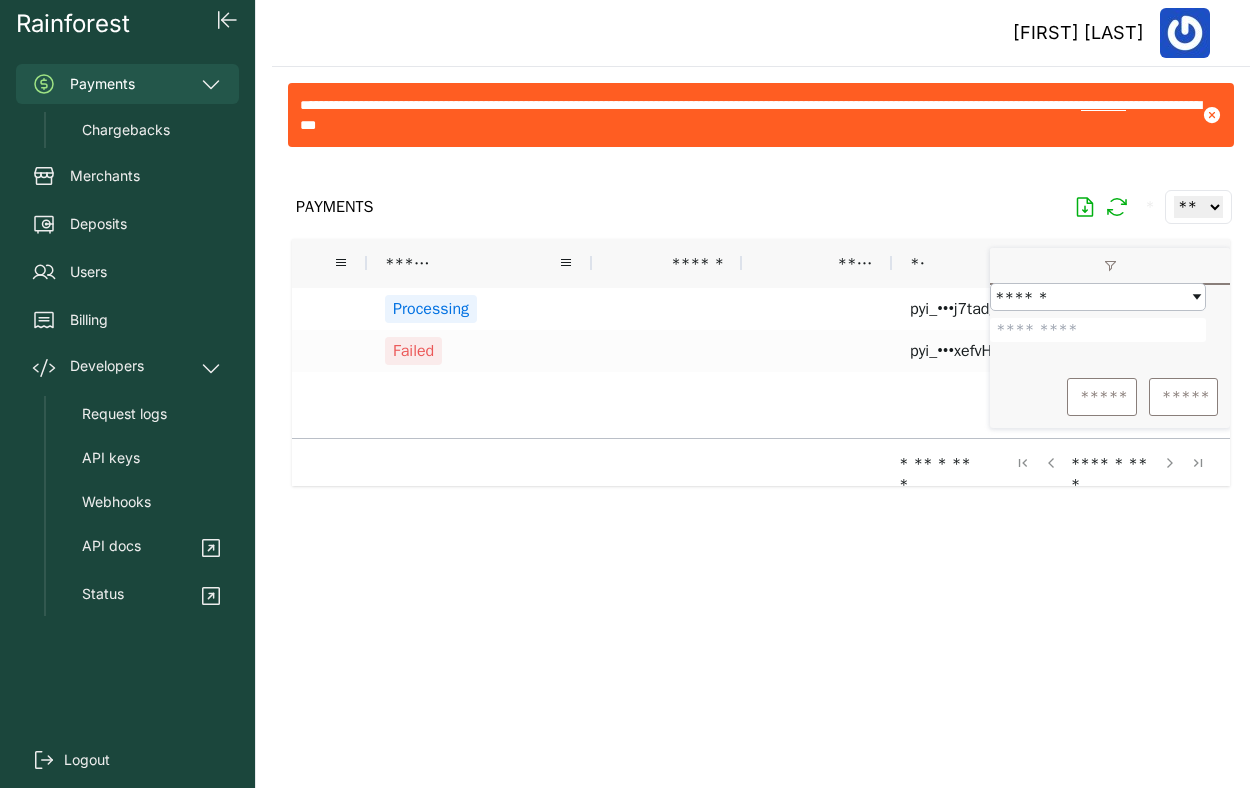 click on "***** *****" at bounding box center [1110, 397] 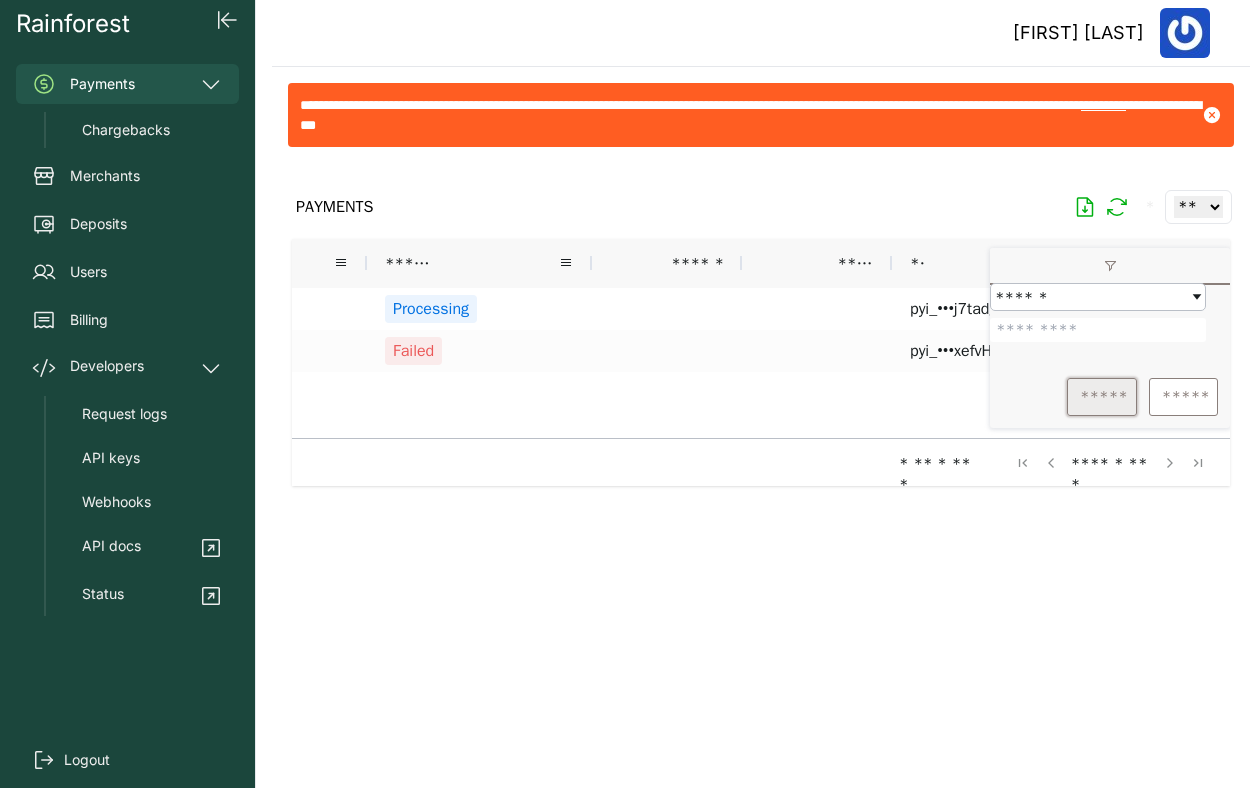 click on "*****" at bounding box center (1102, 397) 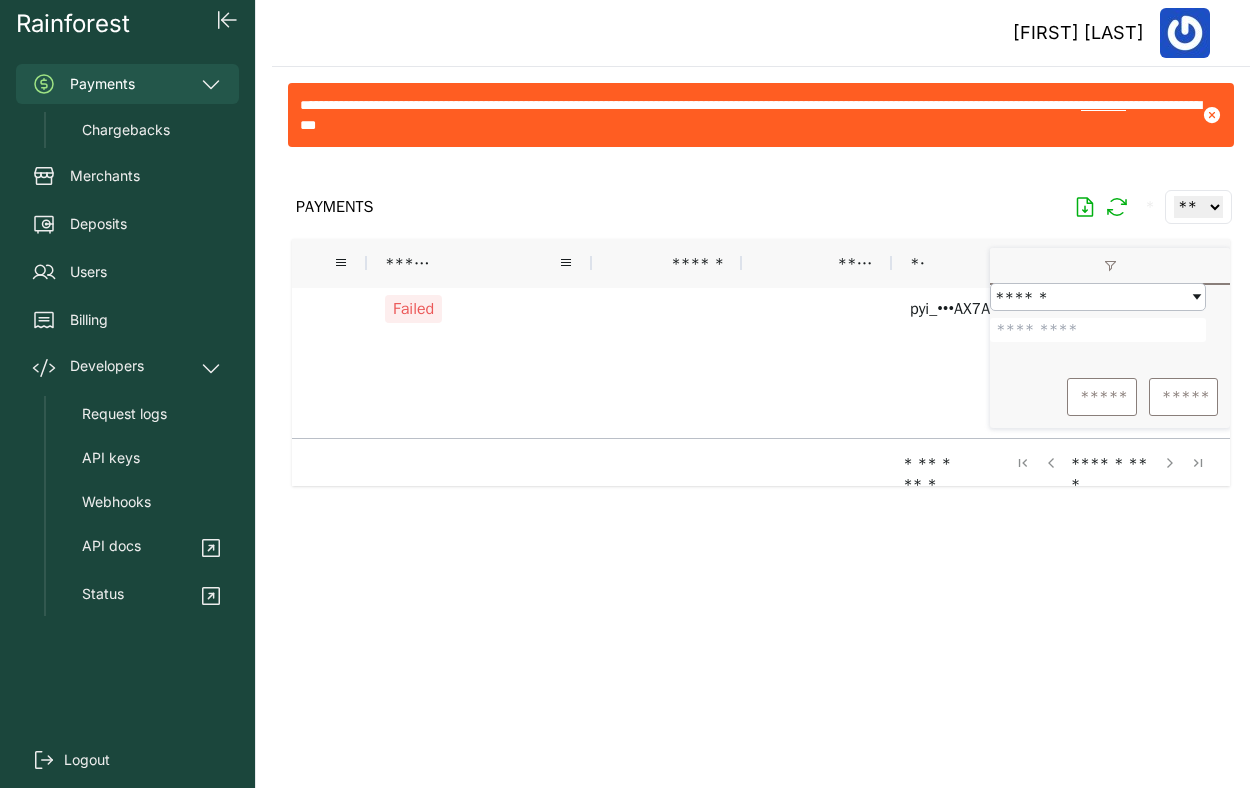 click on "**********" at bounding box center [942, 363] 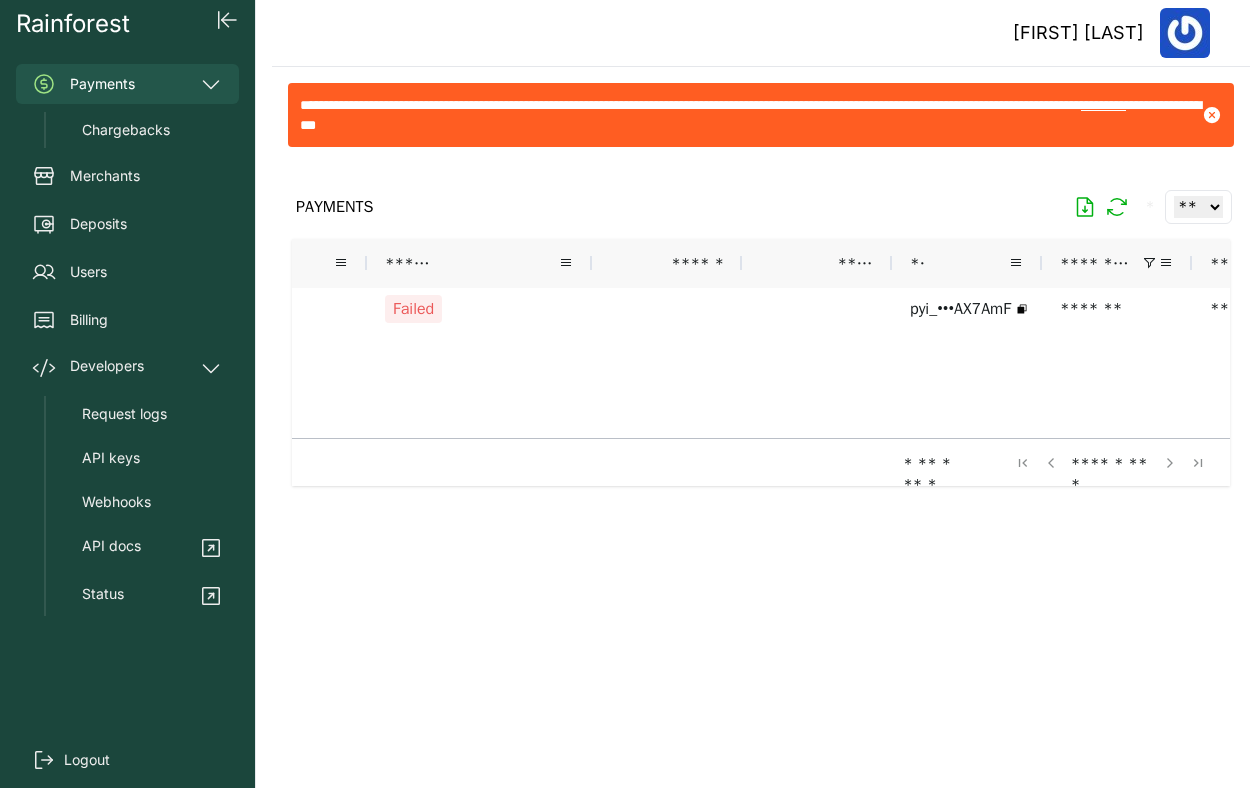 scroll, scrollTop: 0, scrollLeft: 3, axis: horizontal 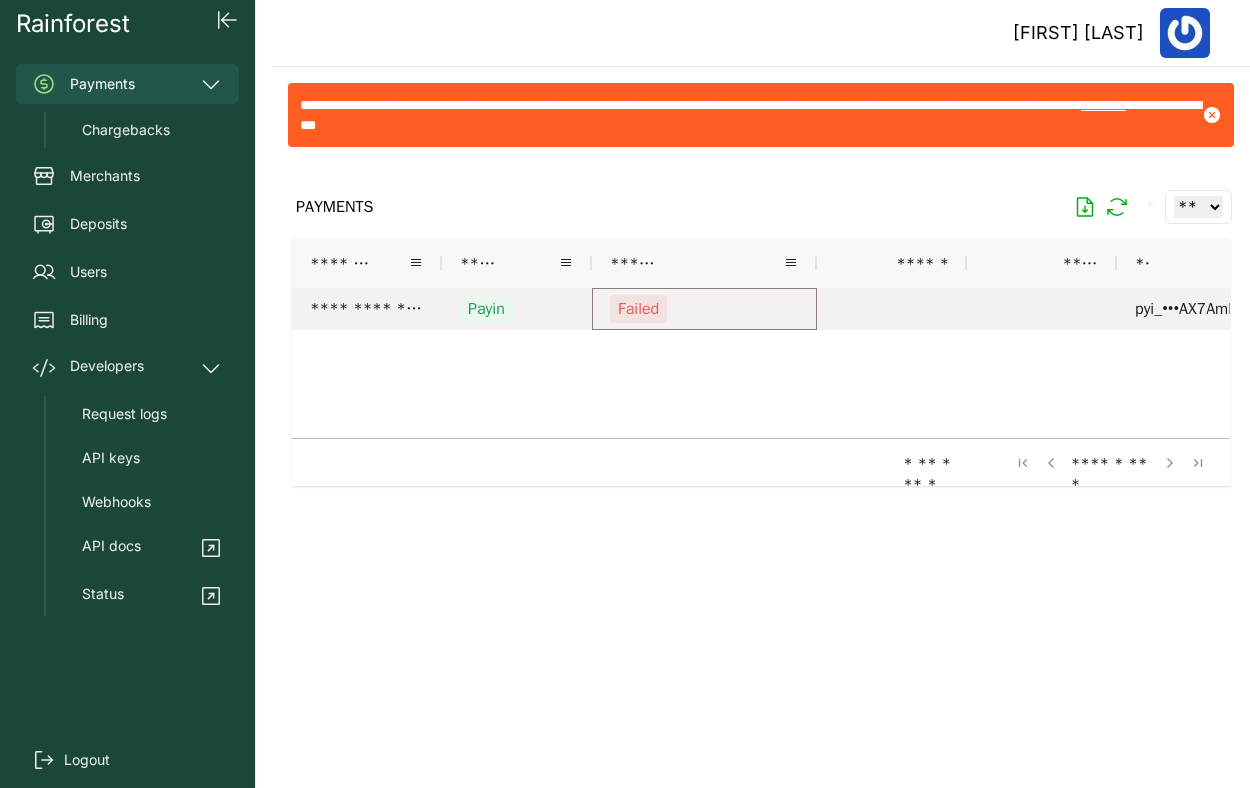 click on "Failed" at bounding box center (704, 309) 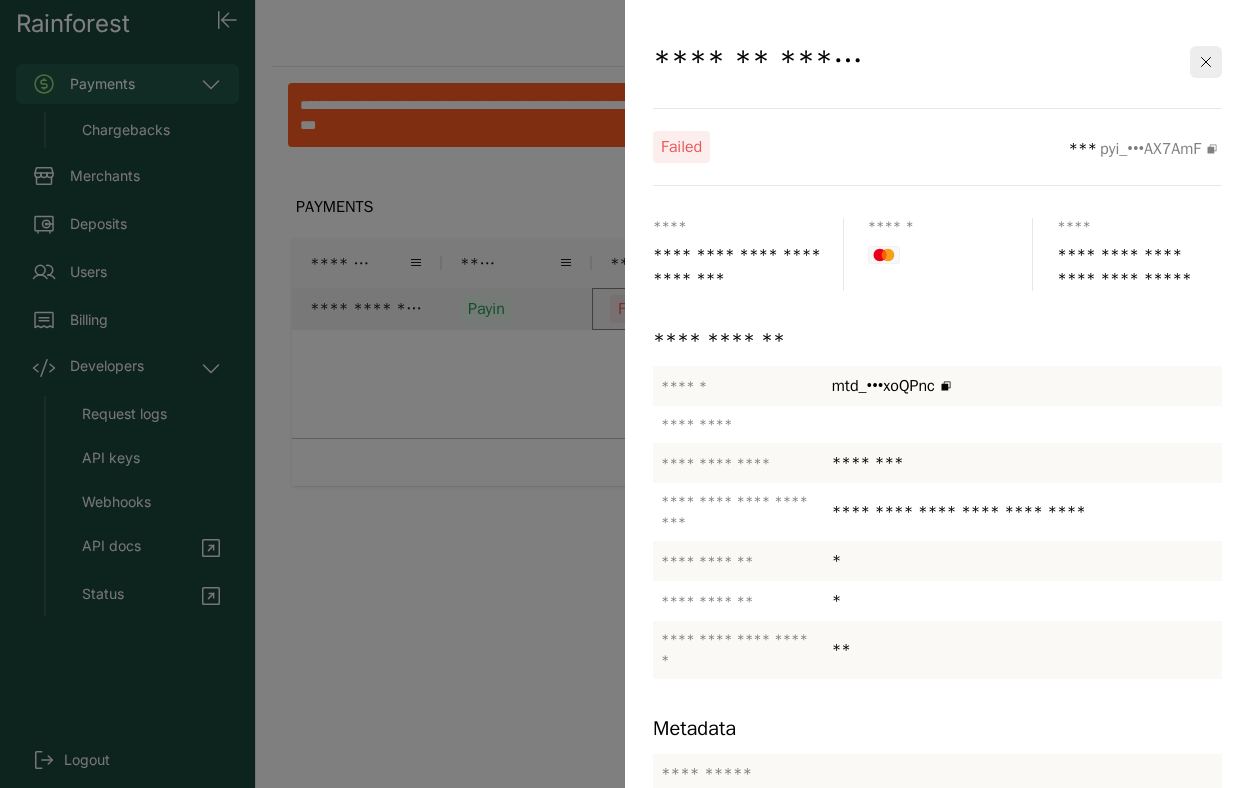 scroll, scrollTop: 188, scrollLeft: 0, axis: vertical 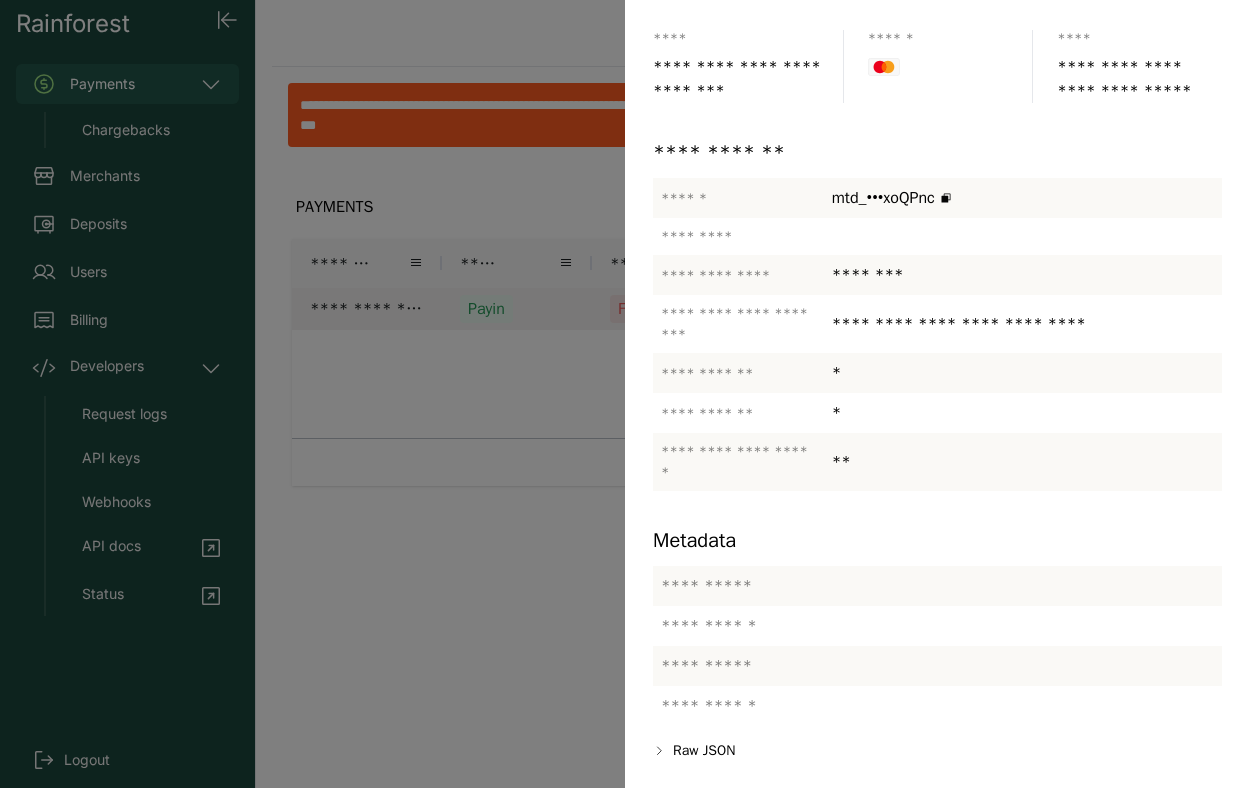 click at bounding box center (625, 394) 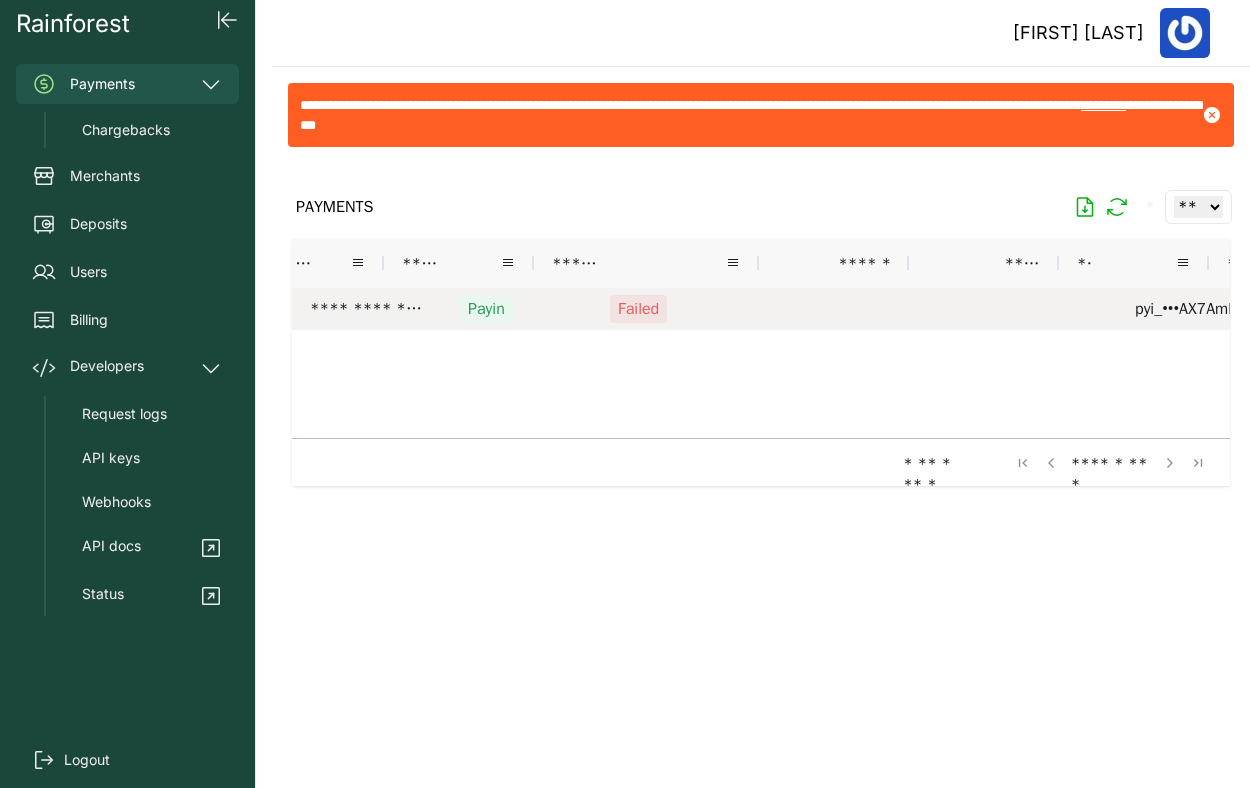 scroll, scrollTop: 0, scrollLeft: 354, axis: horizontal 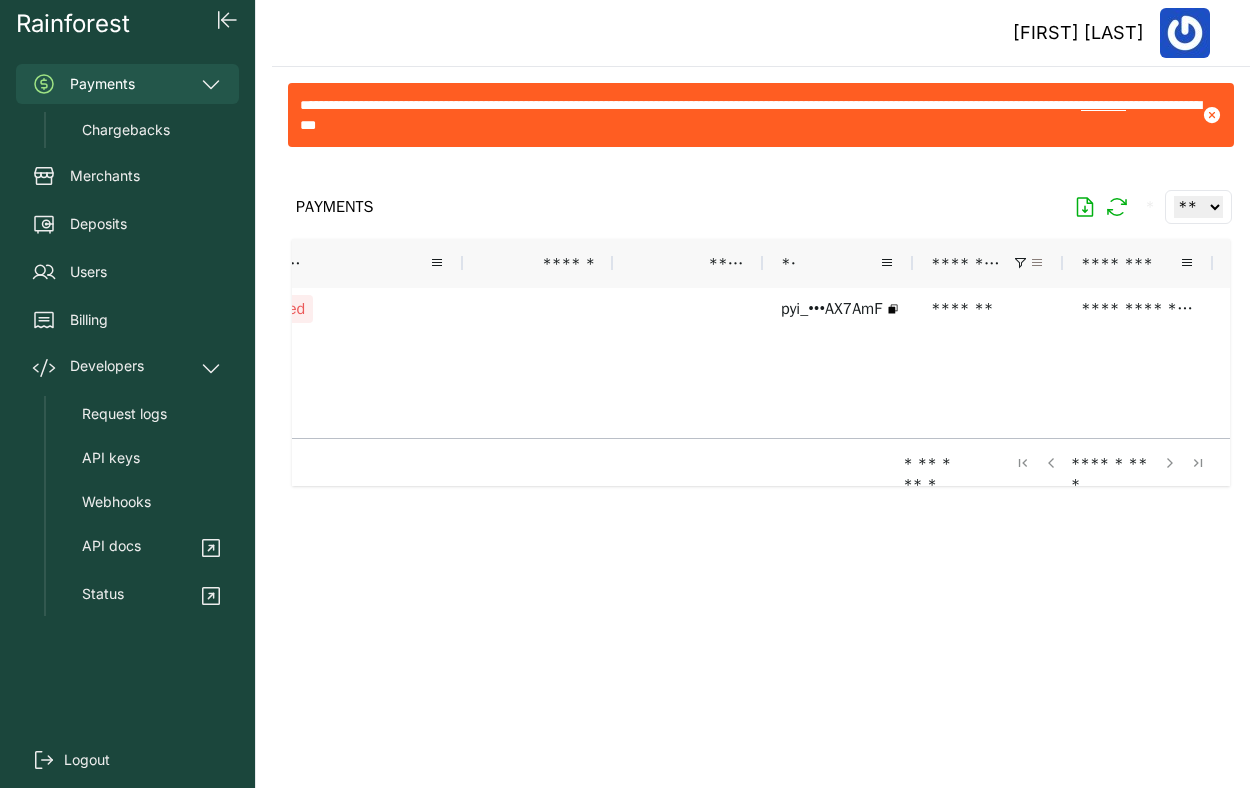 click at bounding box center (1037, 263) 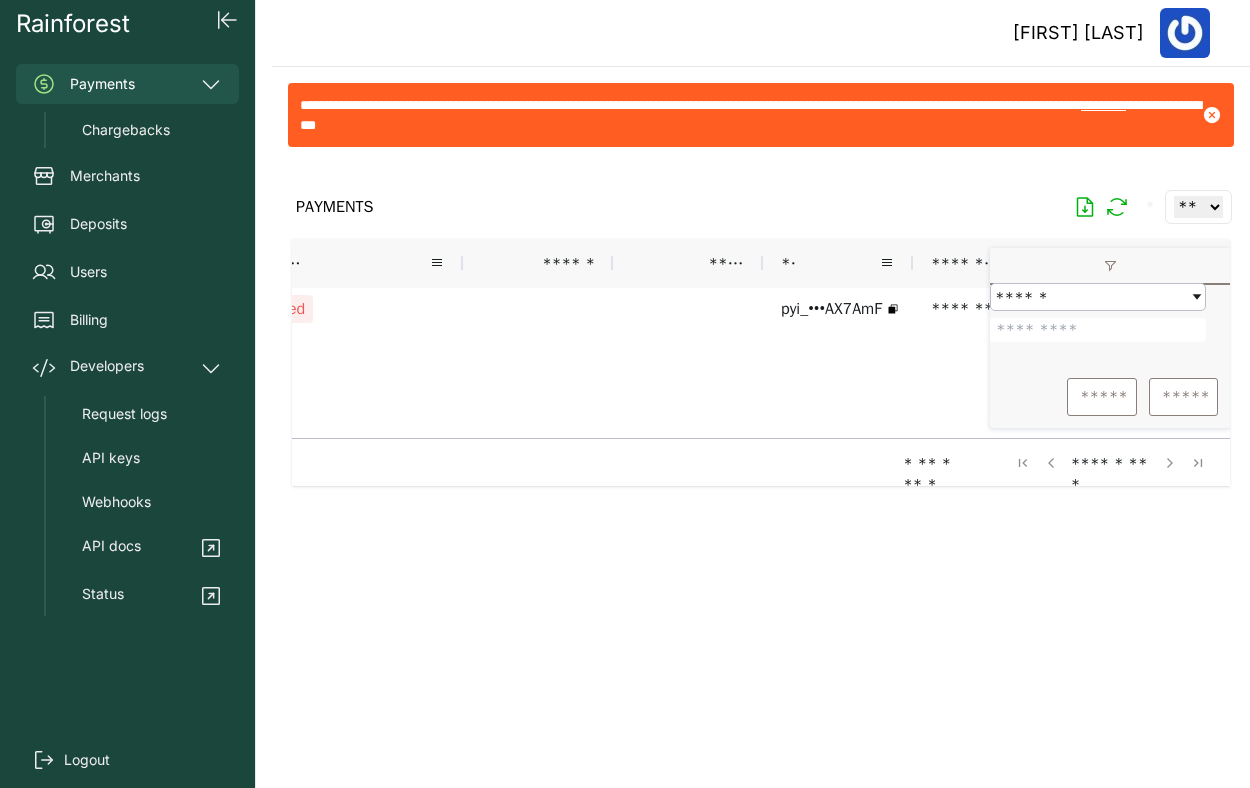 click on "*******" at bounding box center (1098, 330) 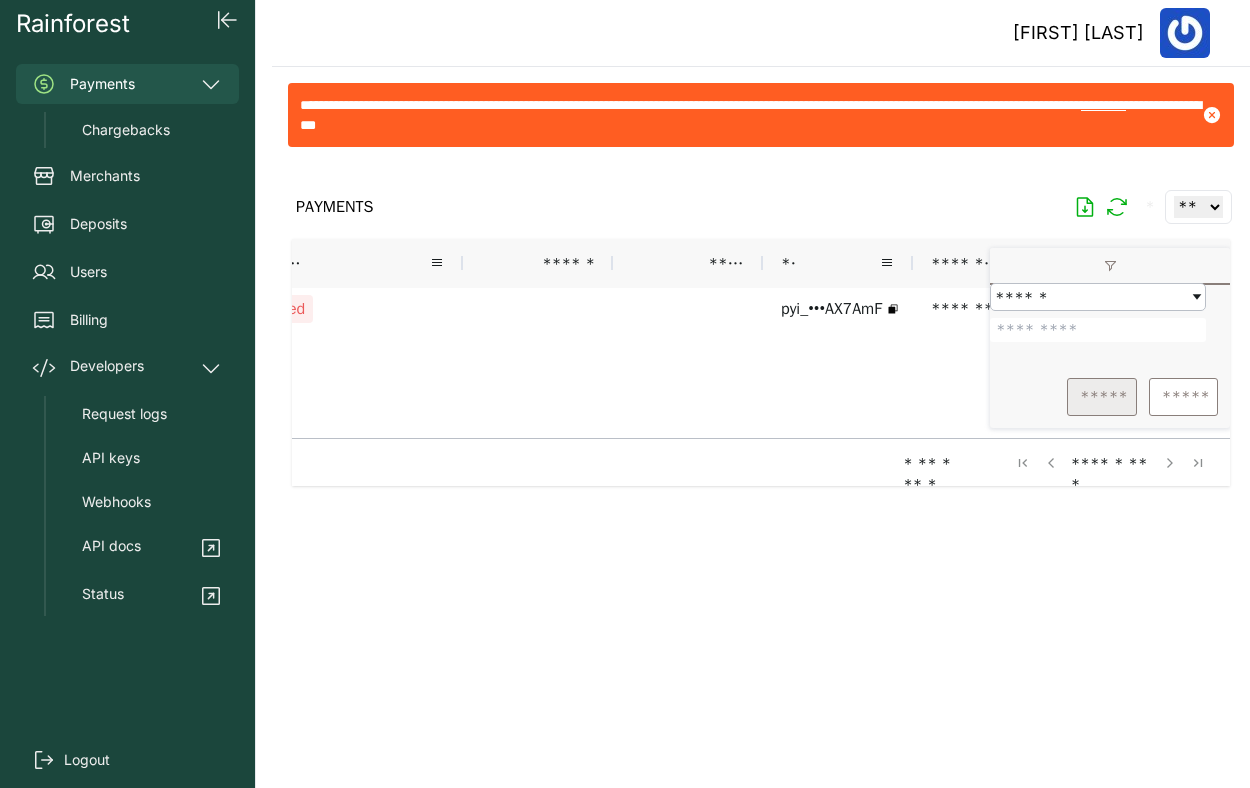 type on "*******" 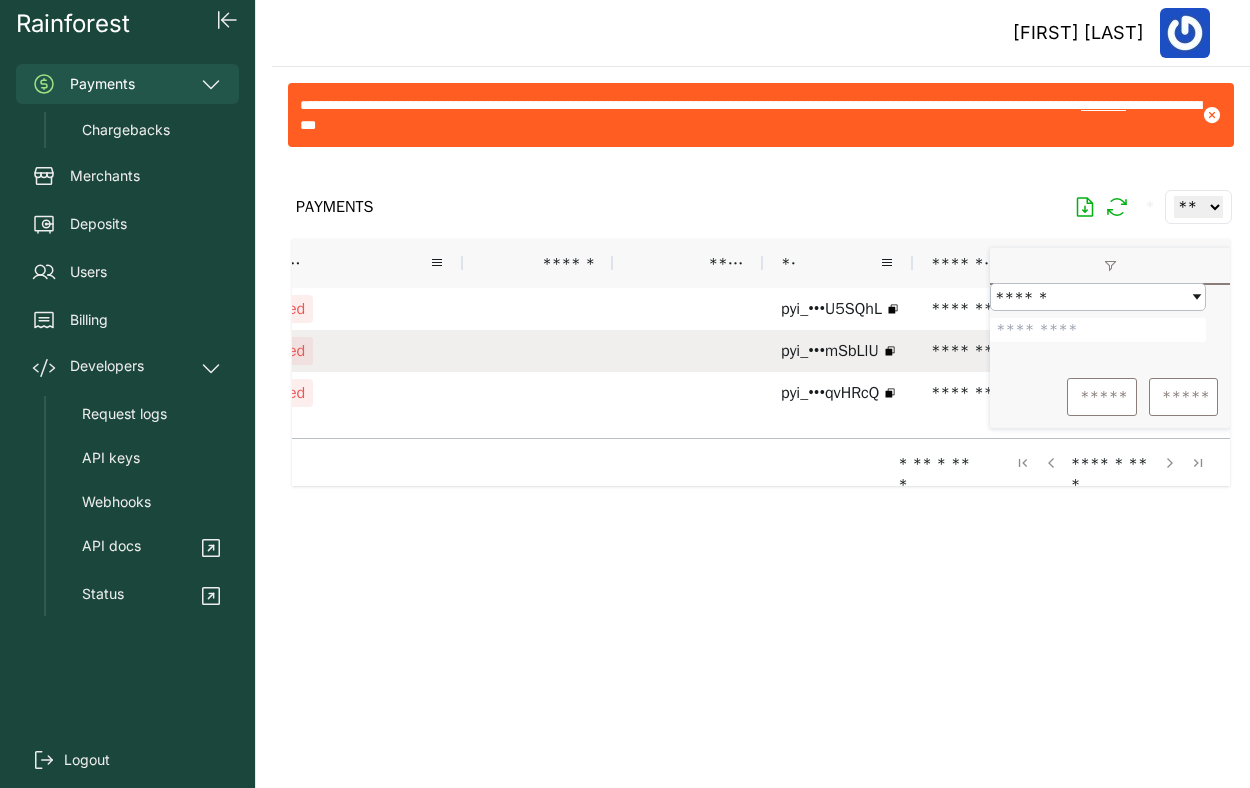 scroll, scrollTop: 0, scrollLeft: 70, axis: horizontal 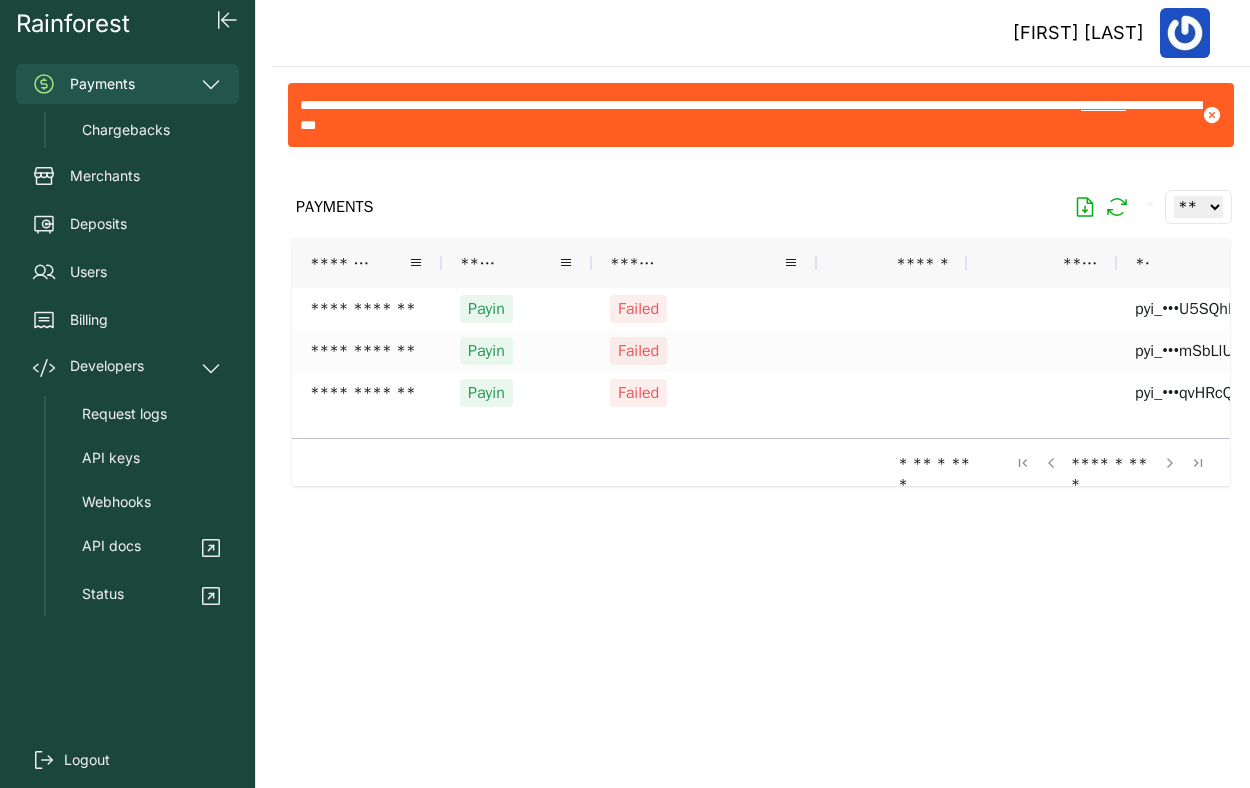 click at bounding box center [761, 459] 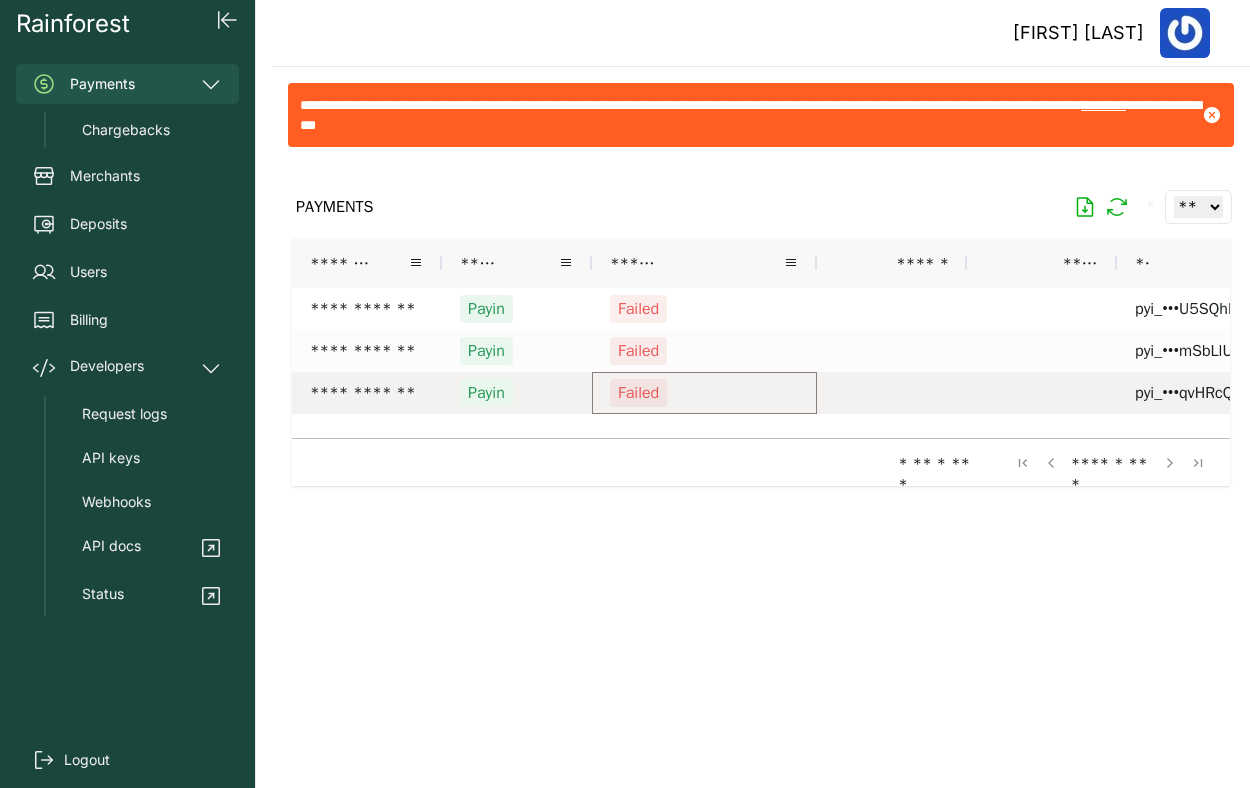 click on "Failed" at bounding box center [704, 393] 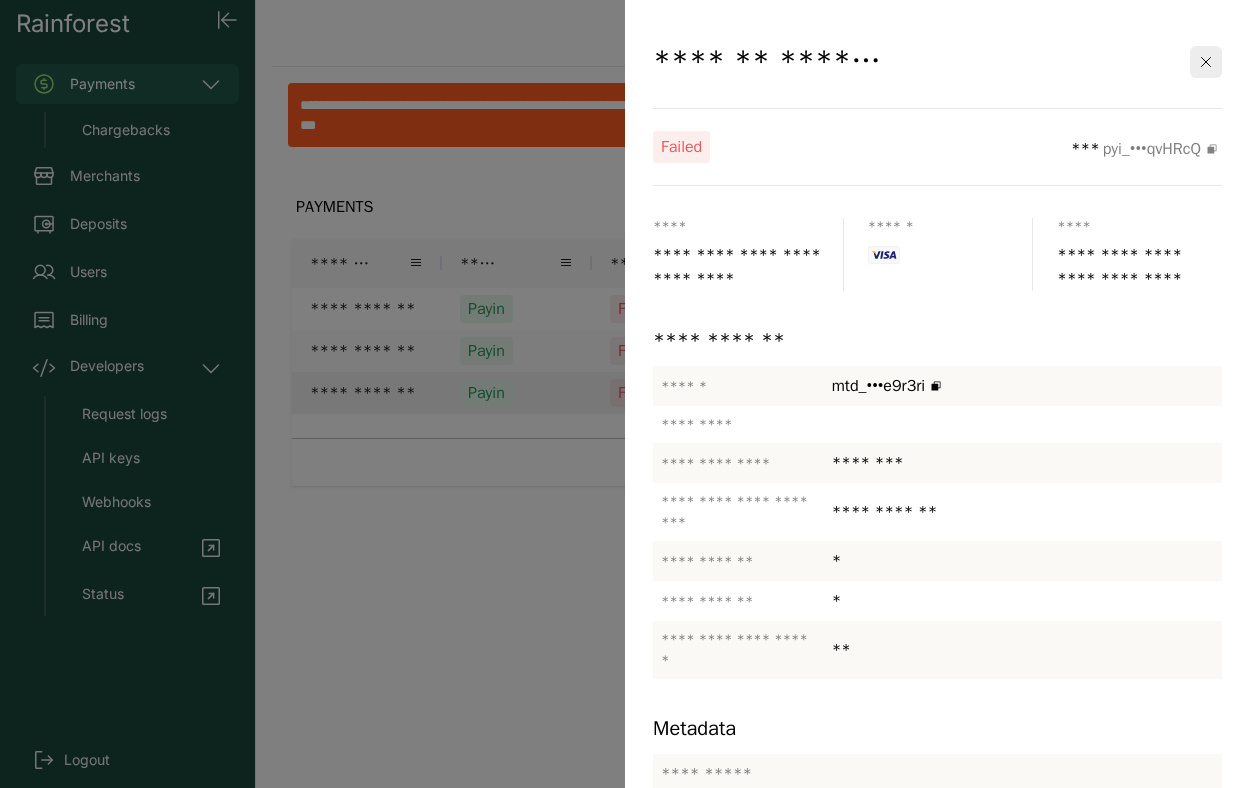 click at bounding box center [625, 394] 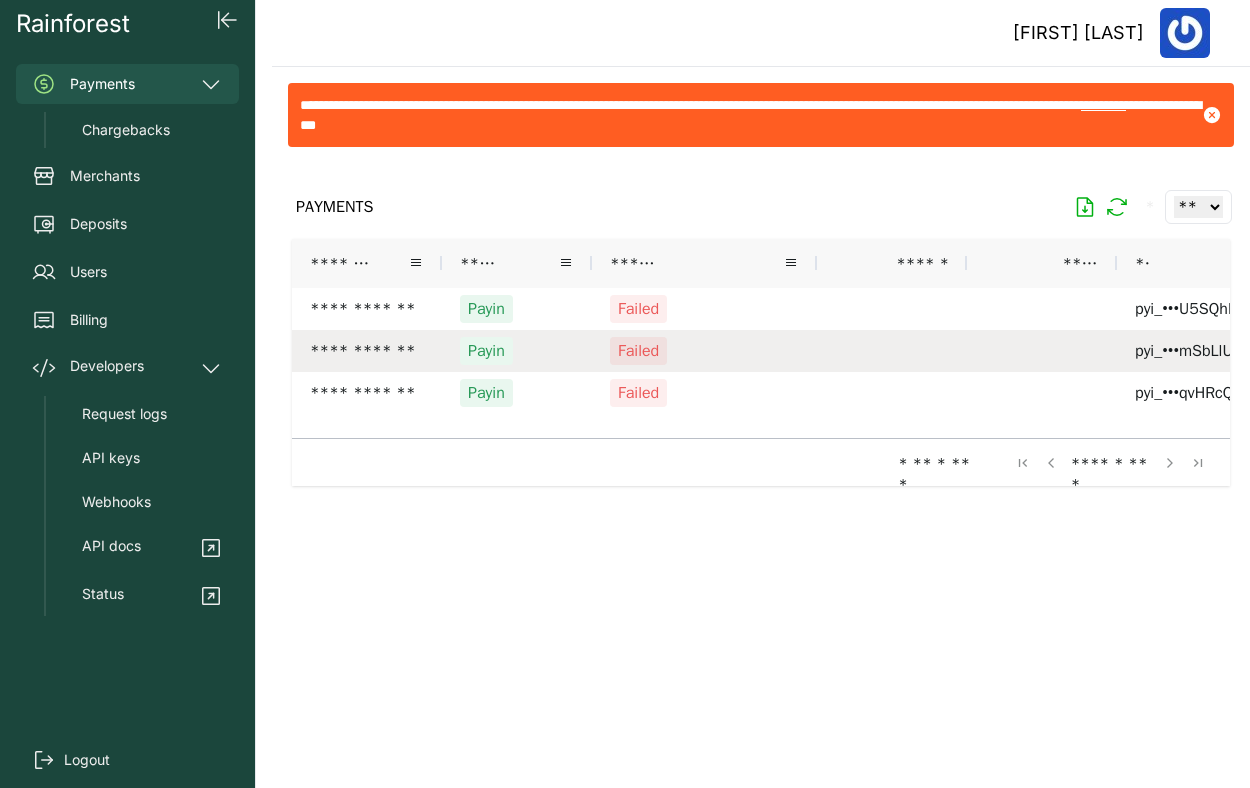 click on "Failed" at bounding box center (704, 351) 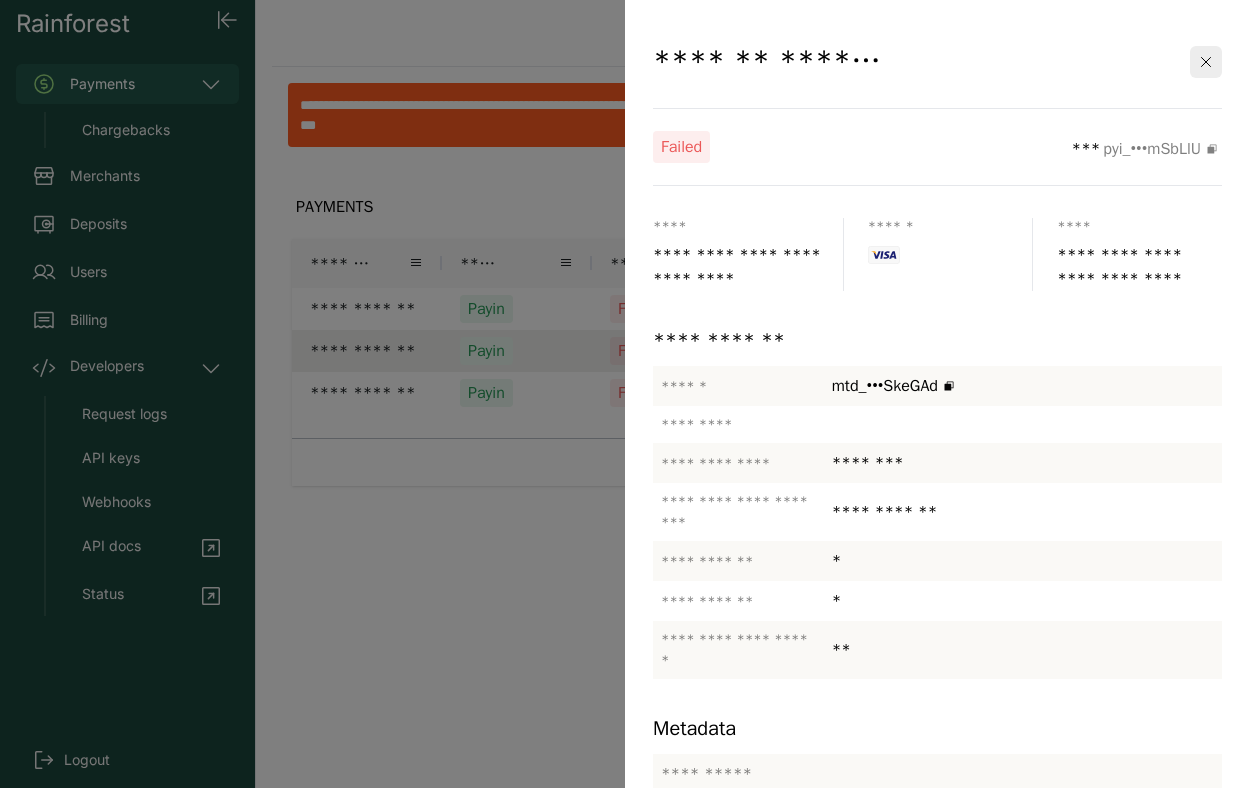 click at bounding box center (625, 394) 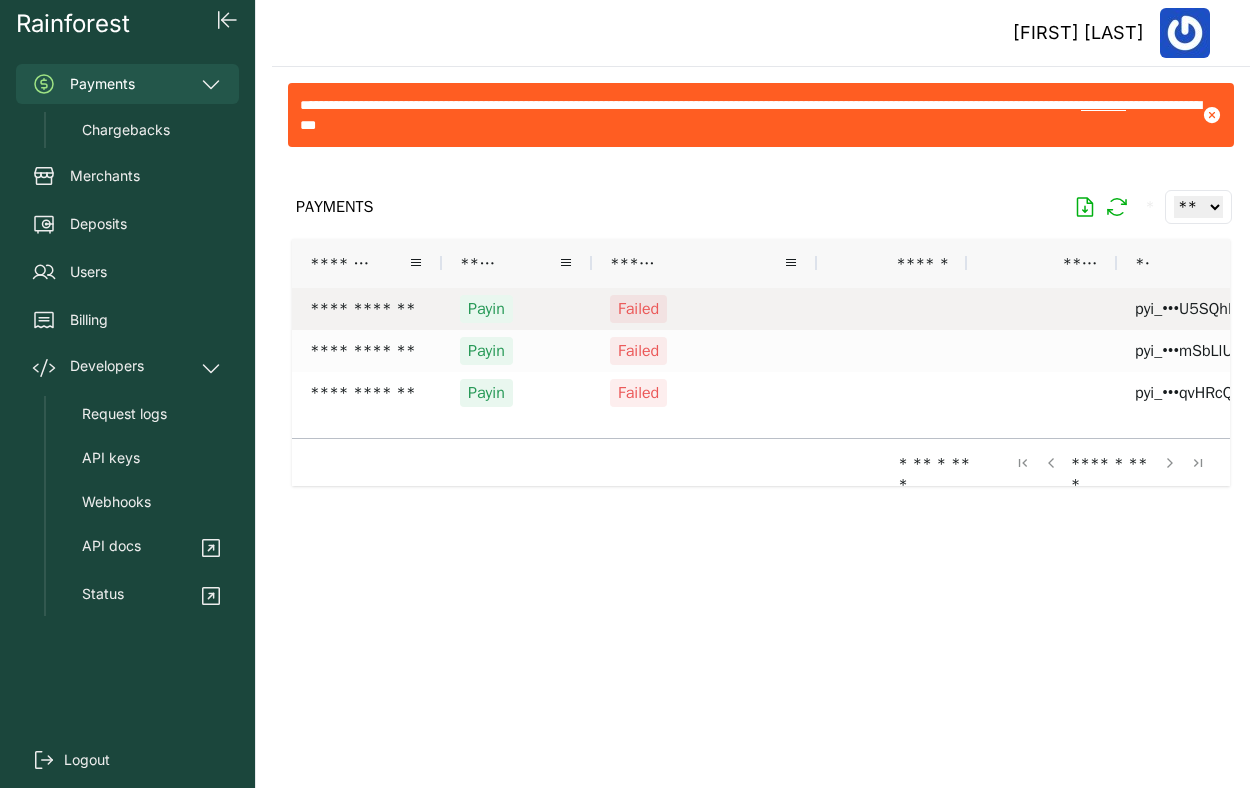 click on "Failed" at bounding box center (704, 309) 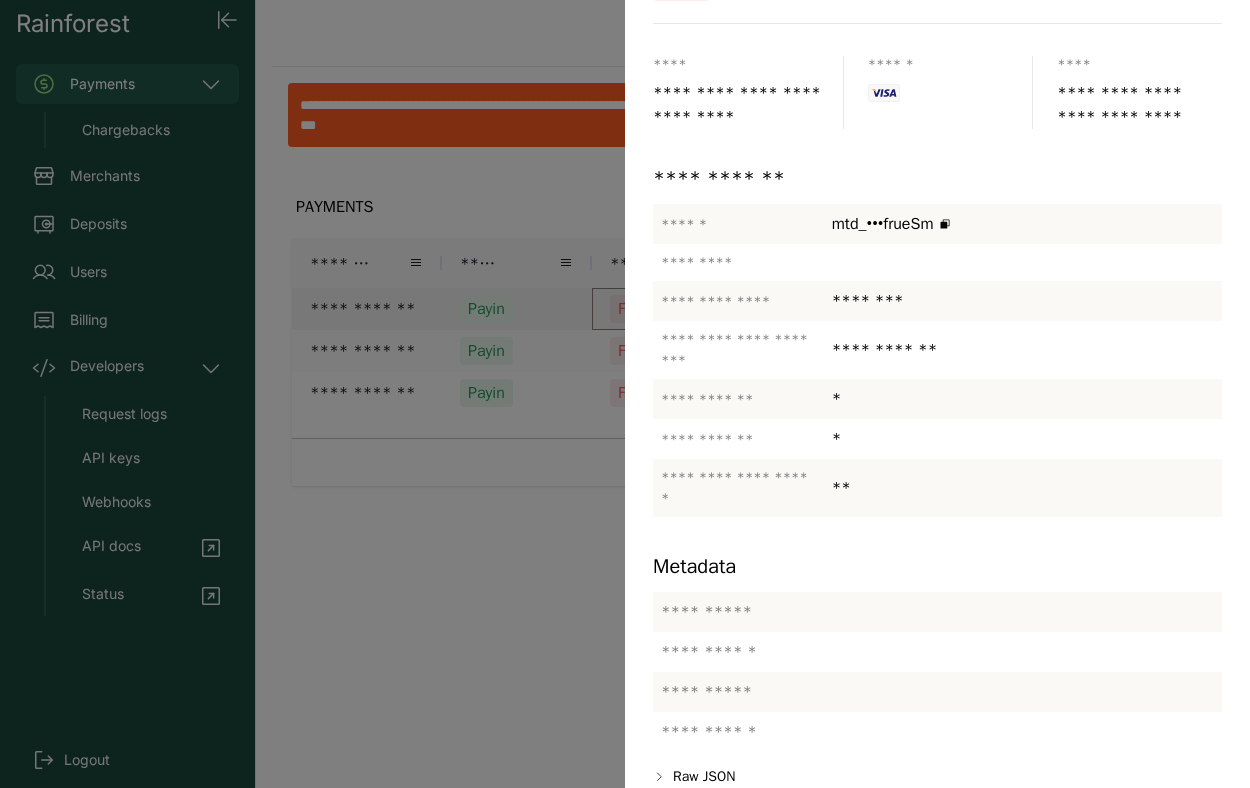 scroll, scrollTop: 188, scrollLeft: 0, axis: vertical 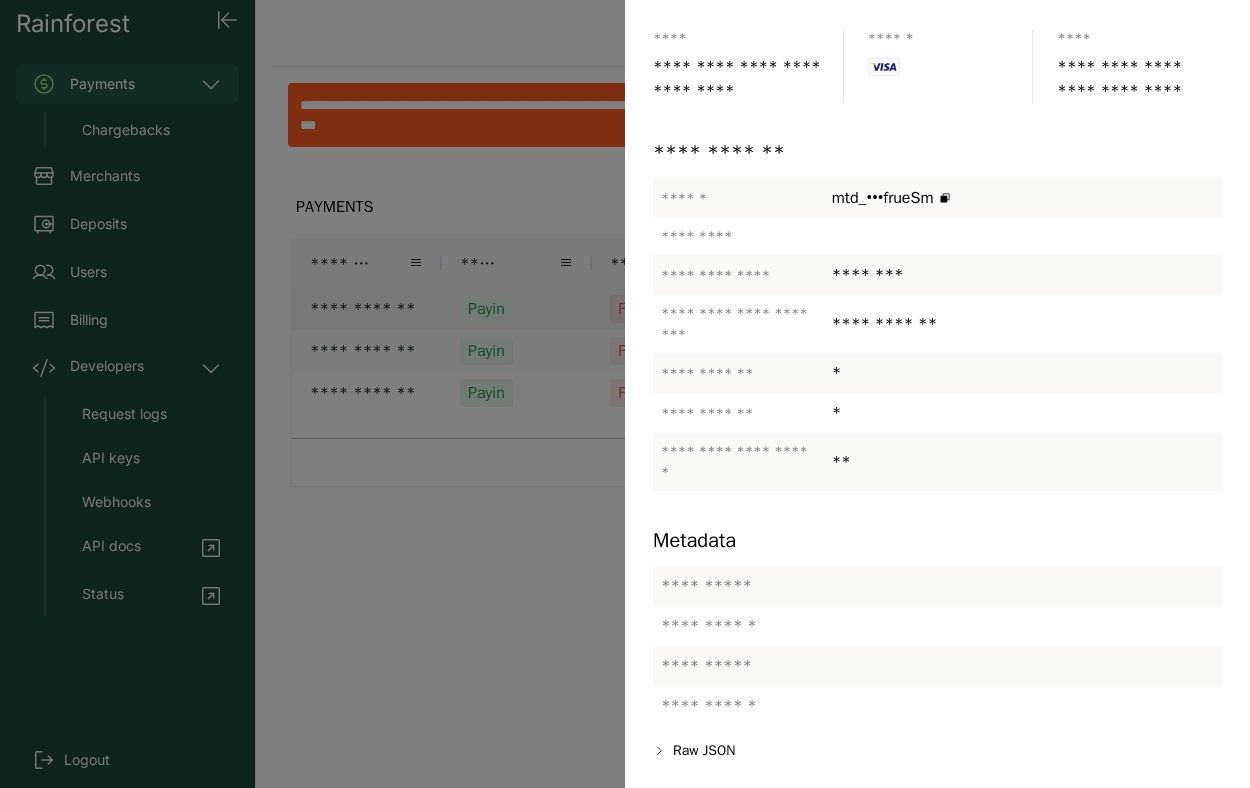 click at bounding box center (625, 394) 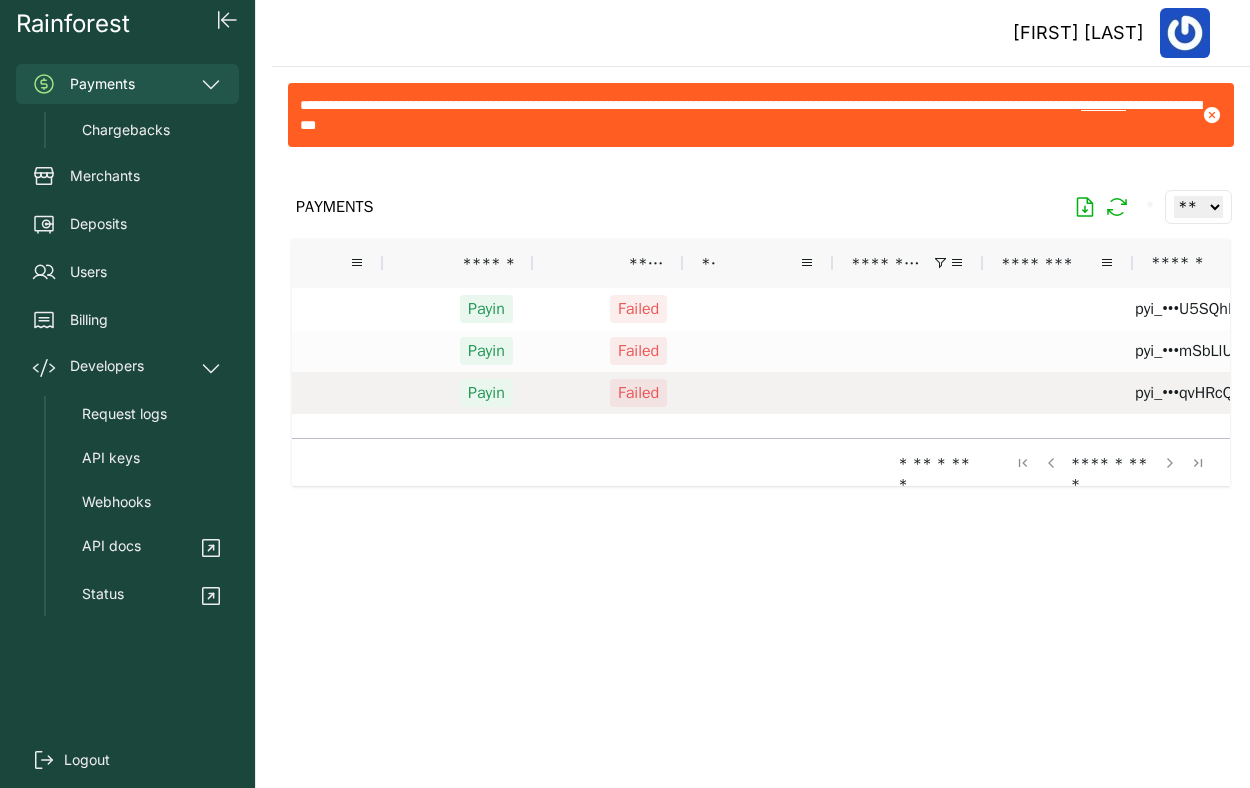 scroll, scrollTop: 0, scrollLeft: 735, axis: horizontal 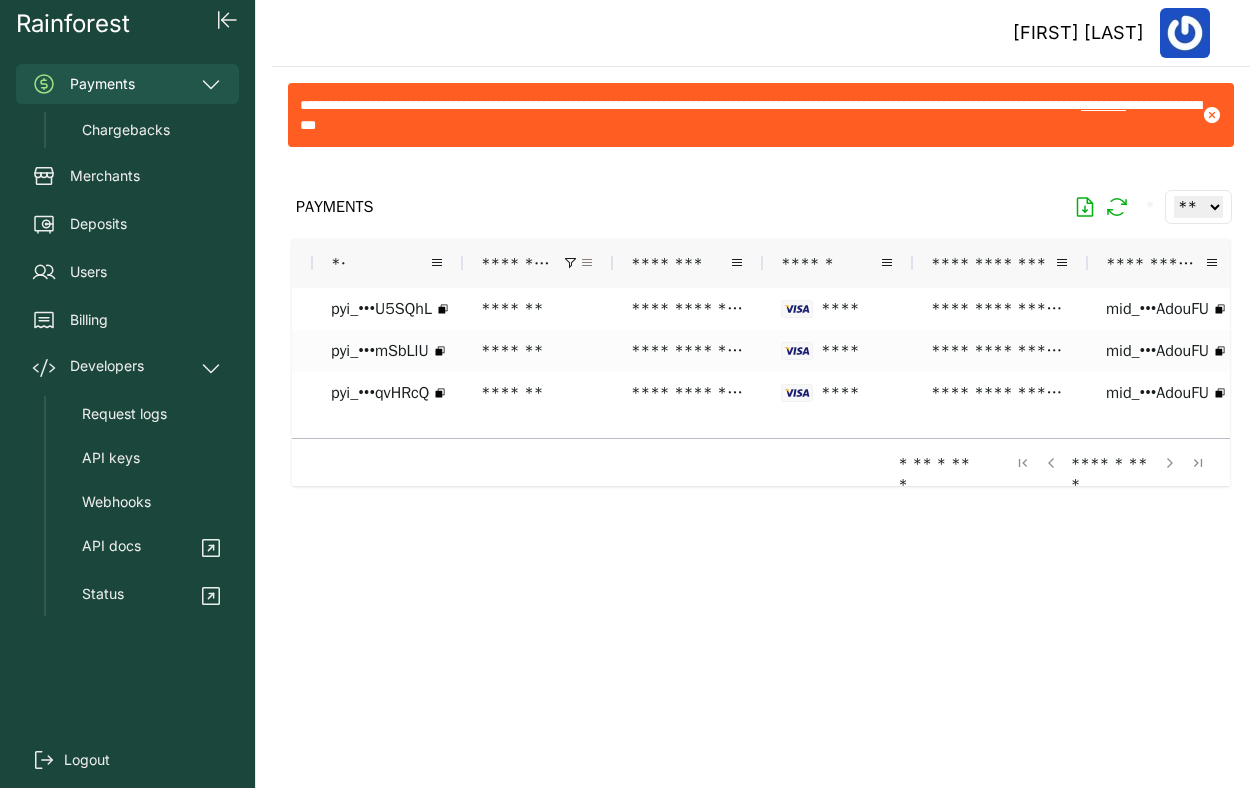click at bounding box center (587, 263) 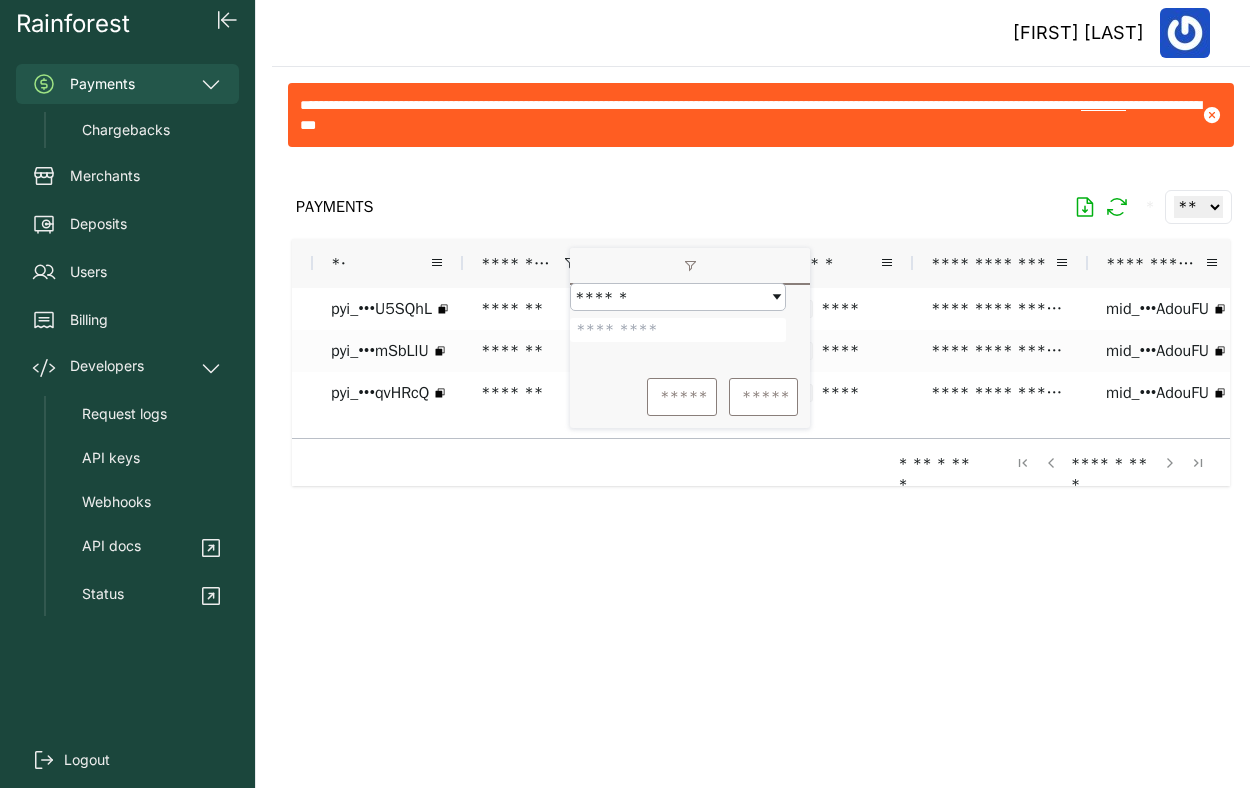 drag, startPoint x: 677, startPoint y: 342, endPoint x: 584, endPoint y: 341, distance: 93.00538 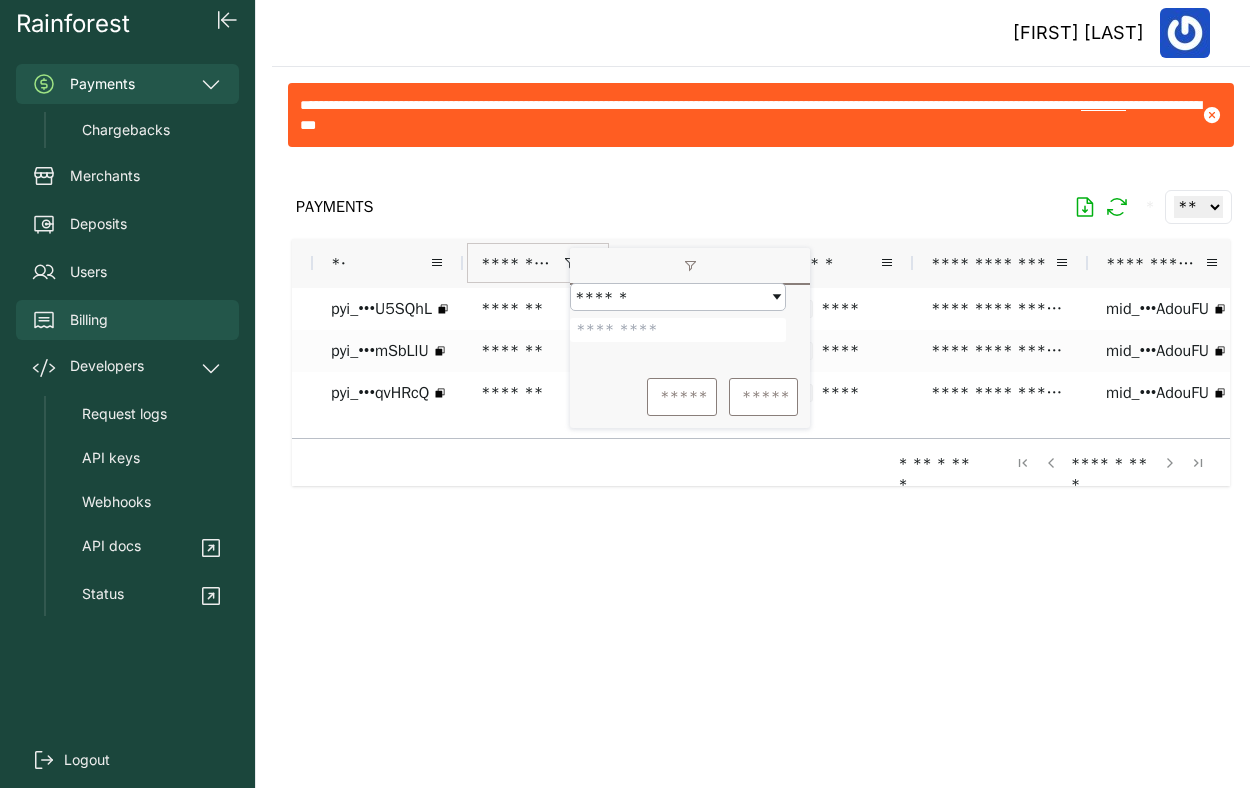 type on "*******" 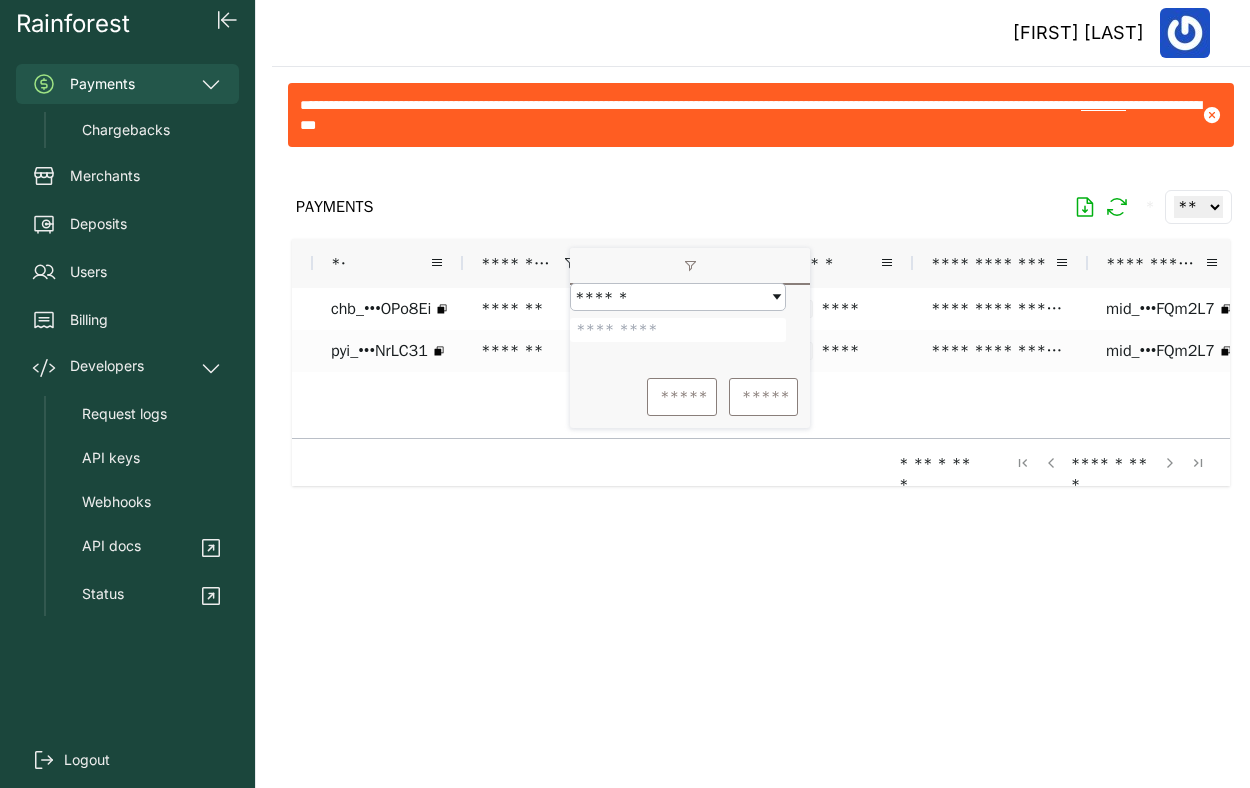 click at bounding box center [761, 459] 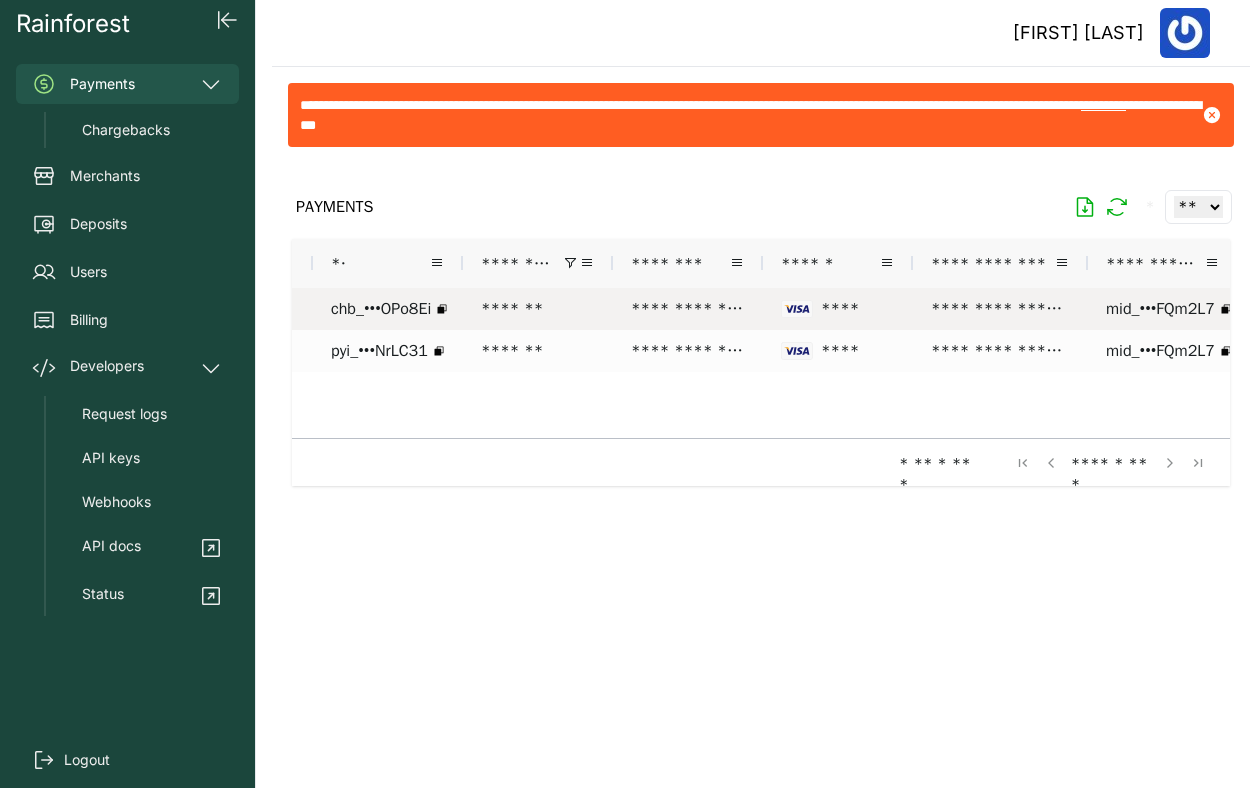 scroll, scrollTop: 0, scrollLeft: 443, axis: horizontal 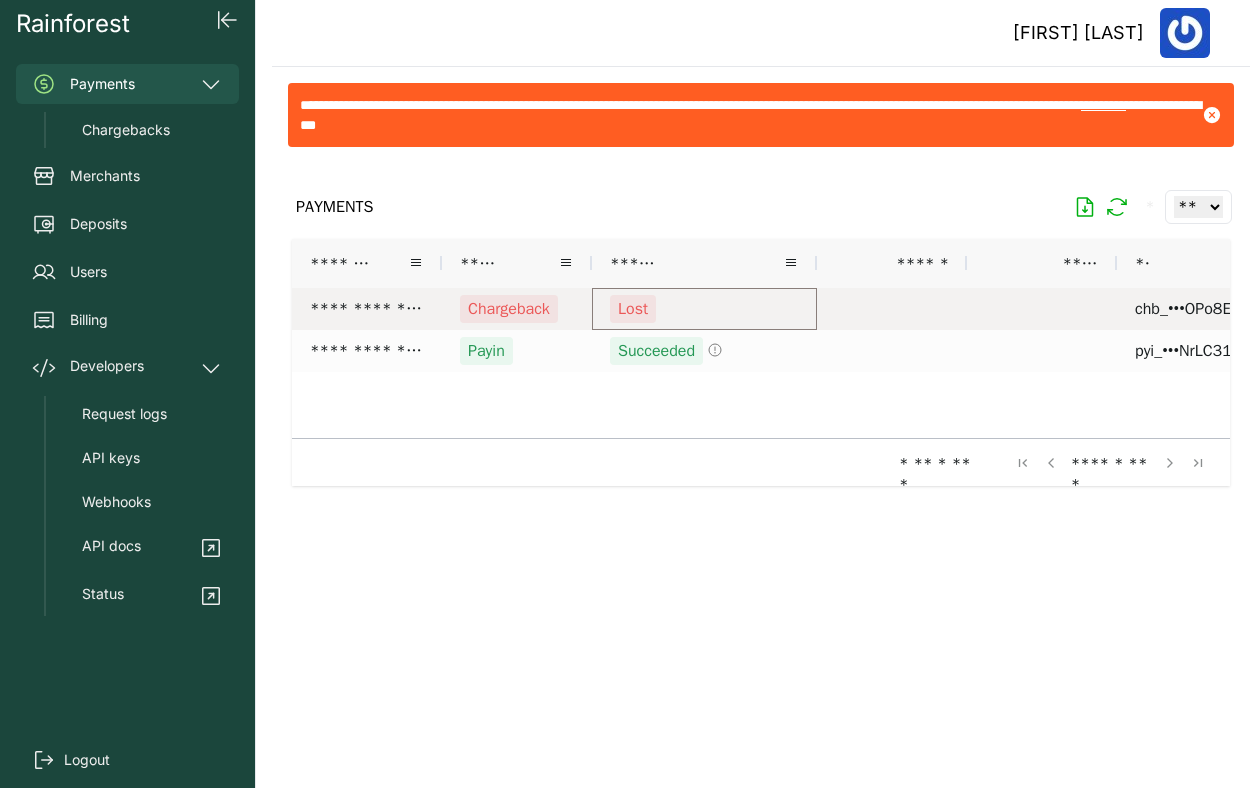click on "Lost" at bounding box center [704, 309] 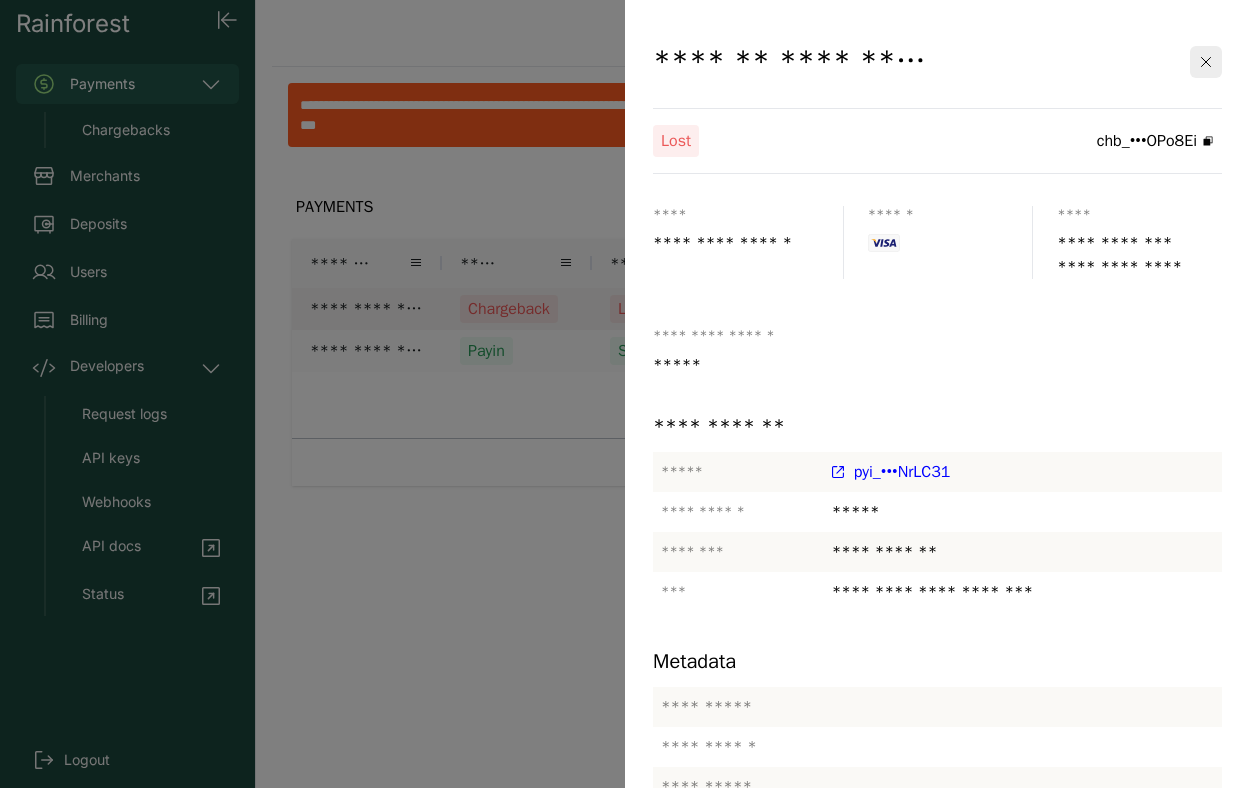 click at bounding box center (625, 394) 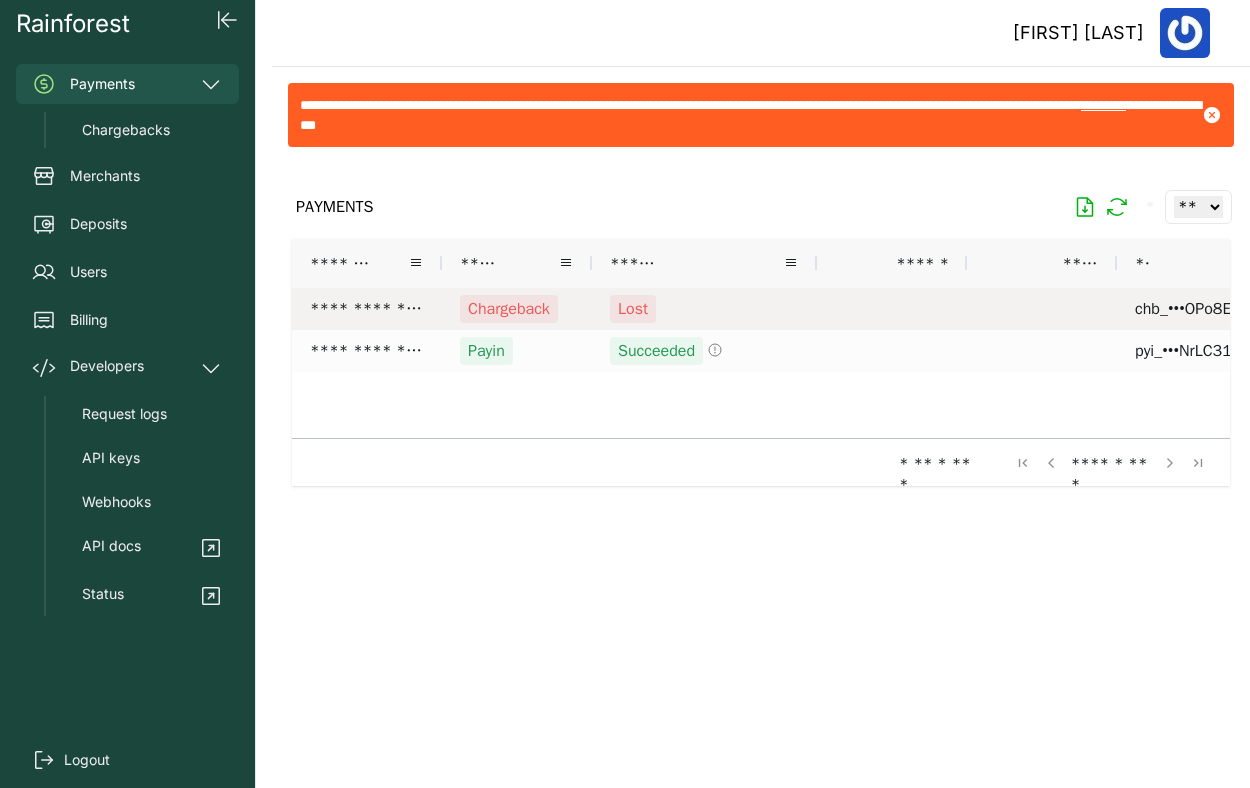 scroll, scrollTop: 0, scrollLeft: 269, axis: horizontal 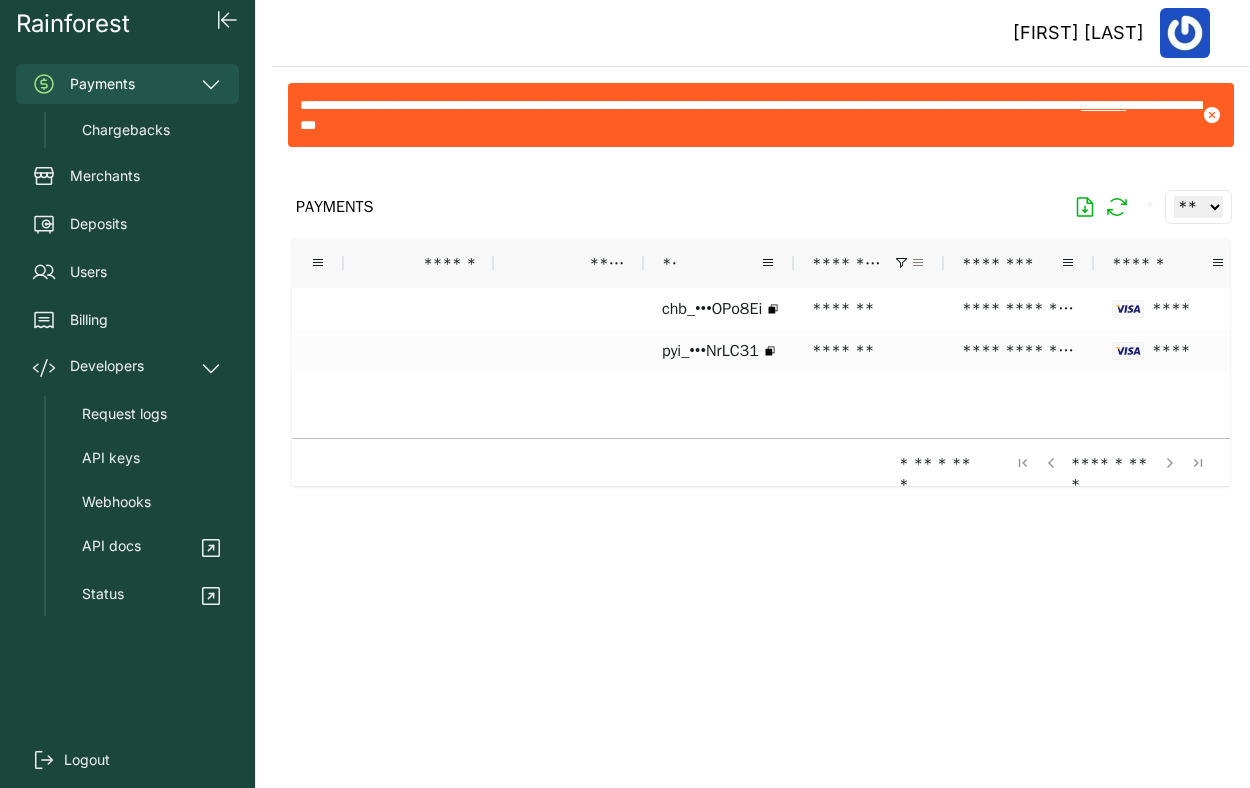 click at bounding box center (918, 263) 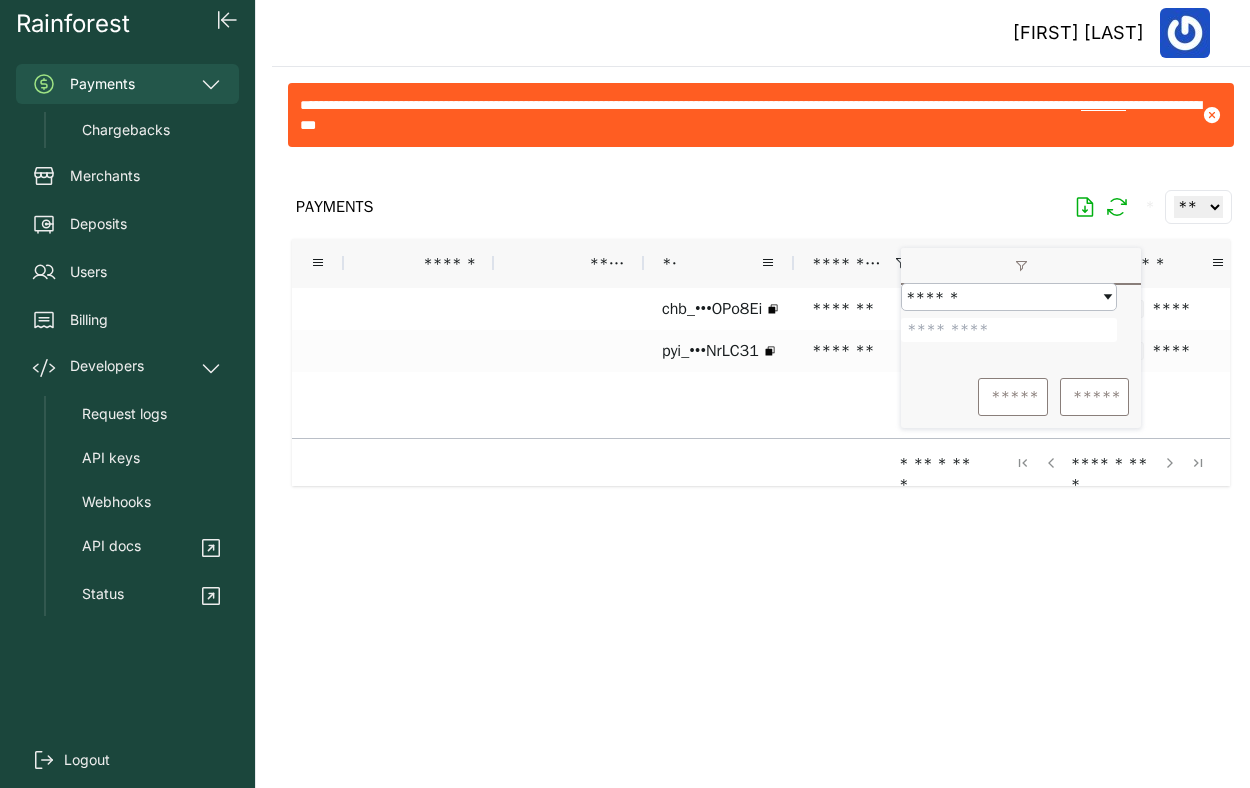 drag, startPoint x: 1010, startPoint y: 341, endPoint x: 912, endPoint y: 340, distance: 98.005104 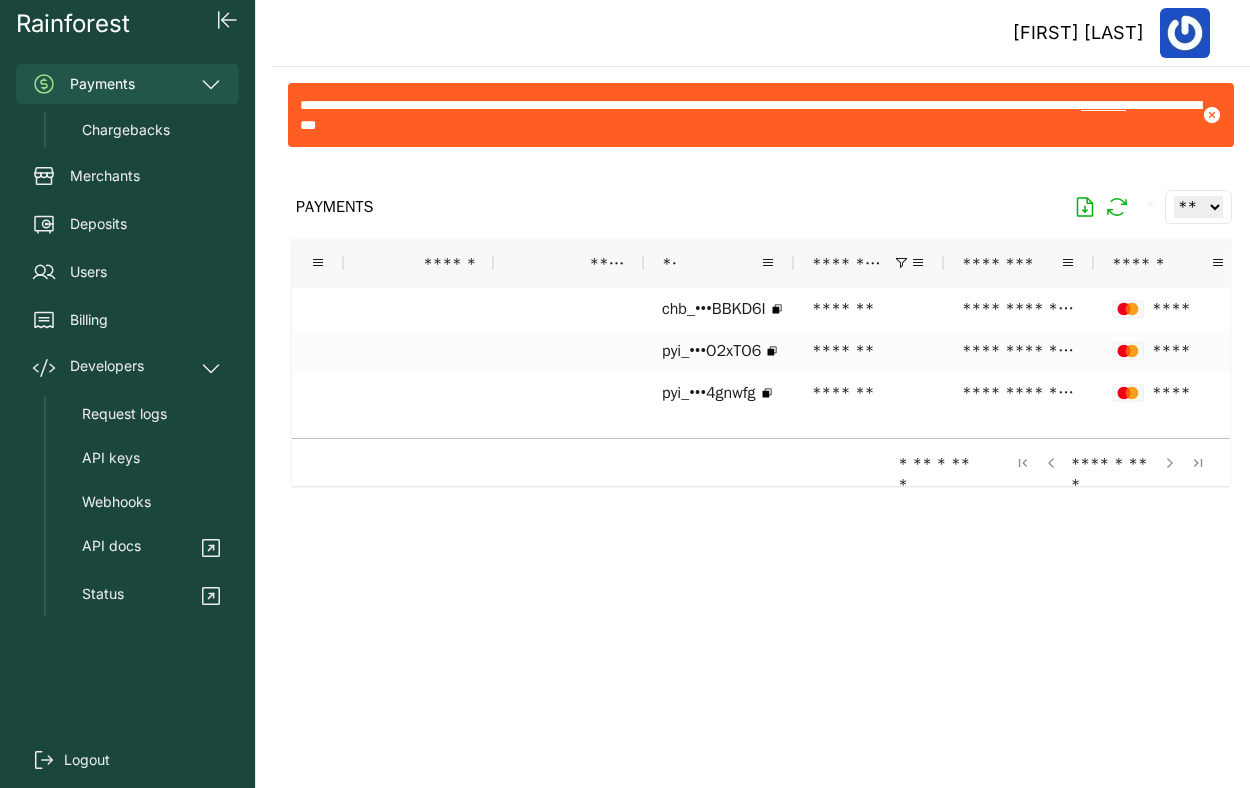 click at bounding box center (761, 459) 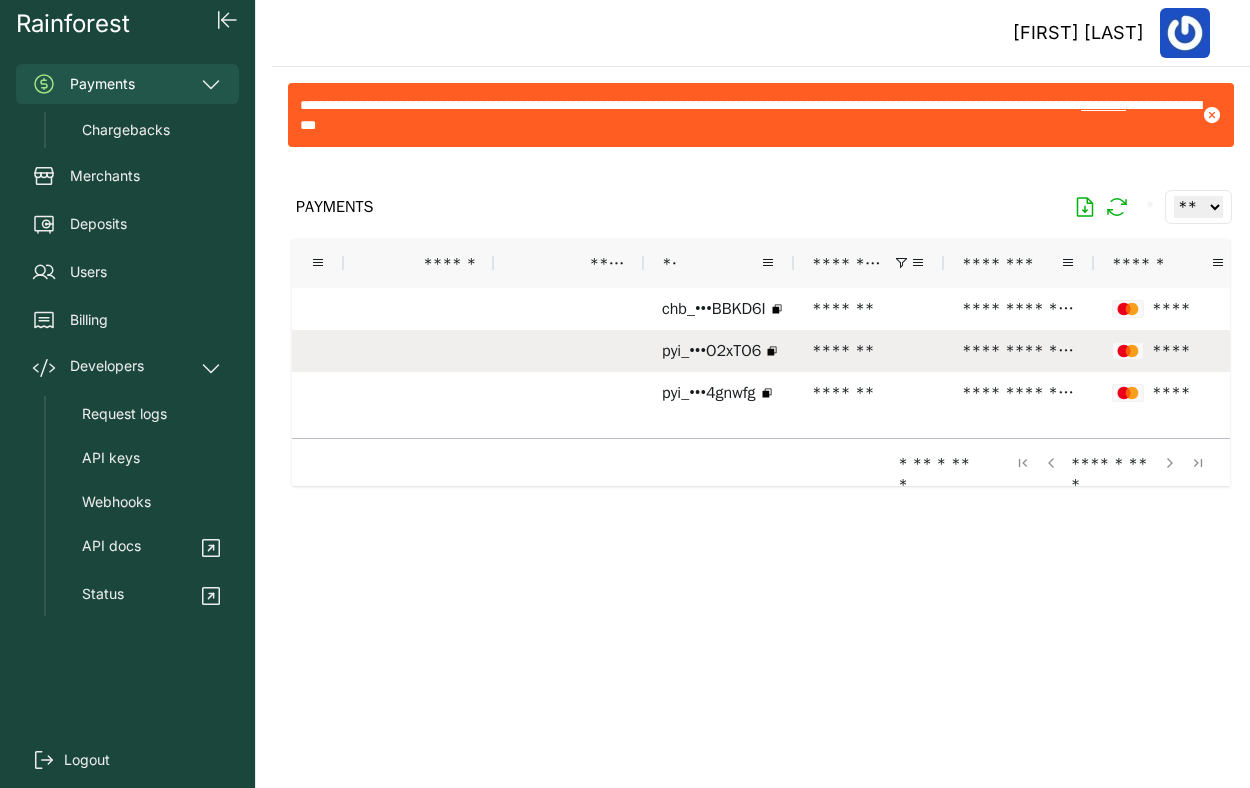scroll, scrollTop: 0, scrollLeft: 53, axis: horizontal 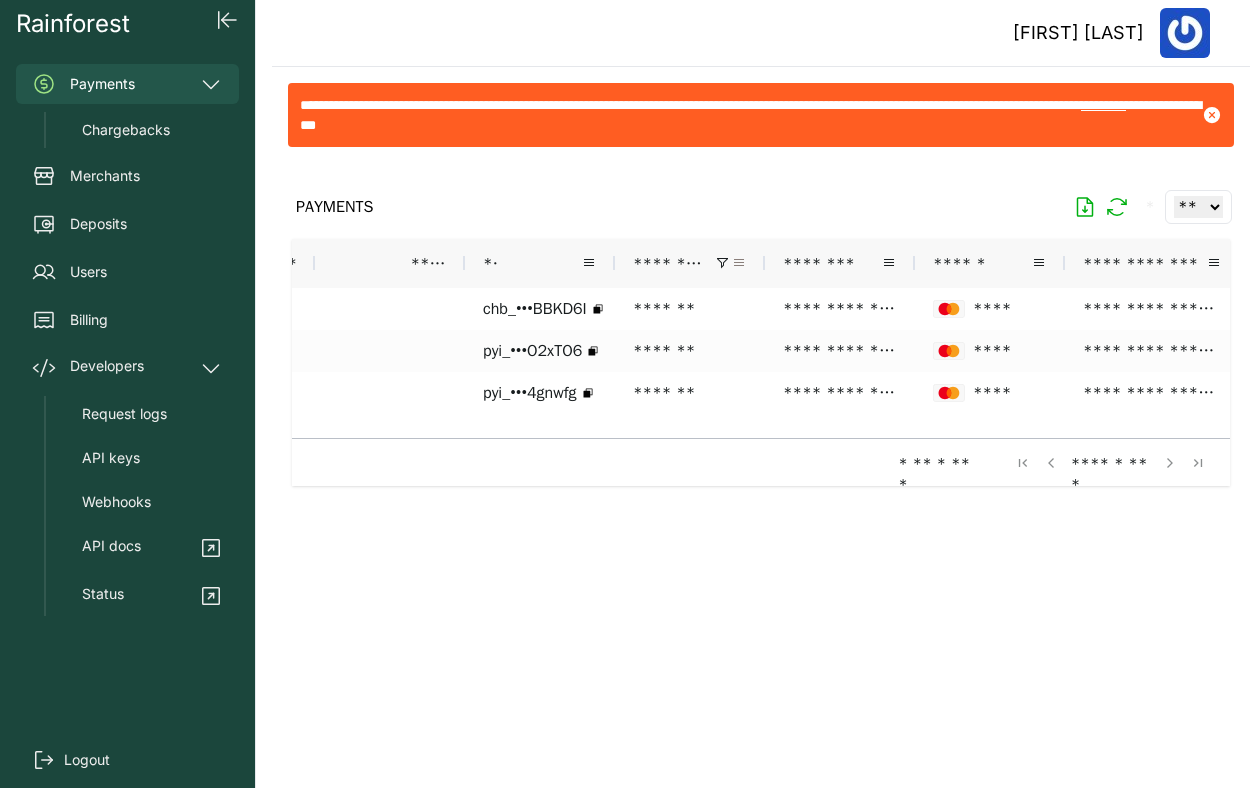 click at bounding box center (739, 263) 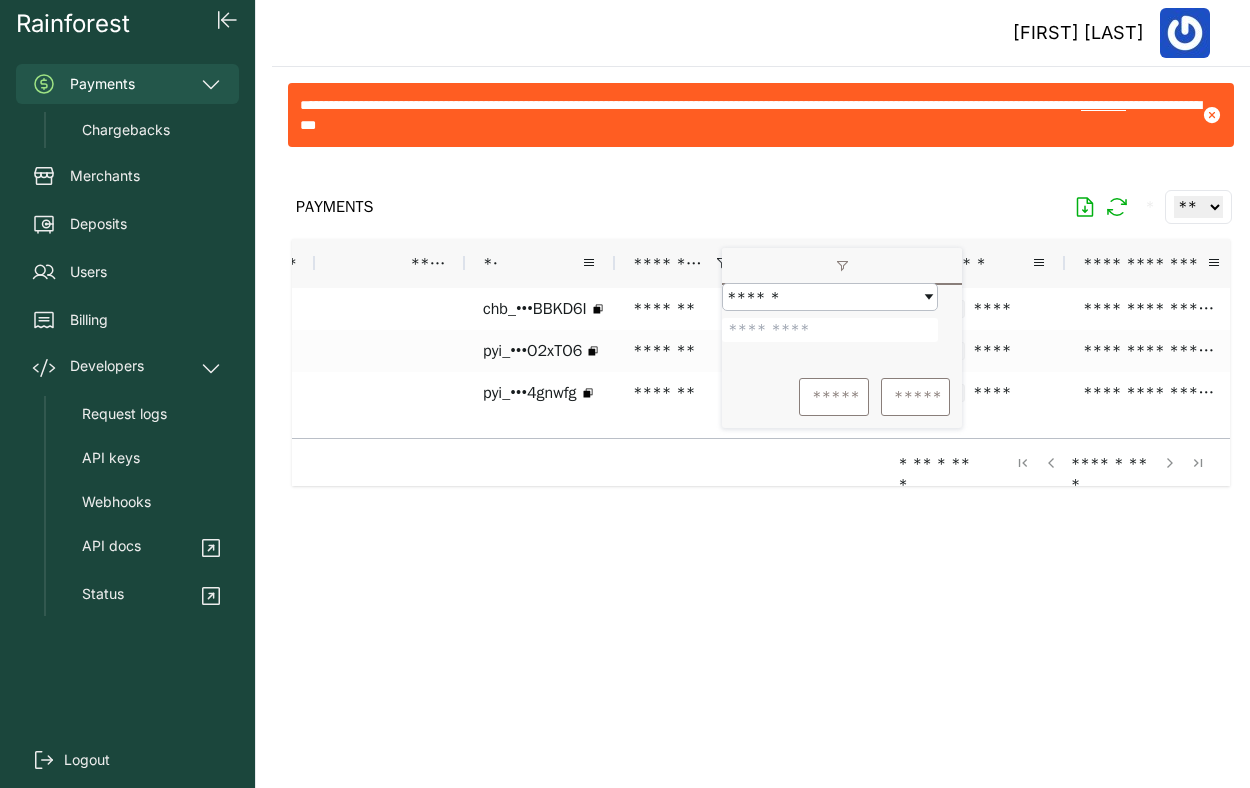 drag, startPoint x: 828, startPoint y: 346, endPoint x: 733, endPoint y: 346, distance: 95 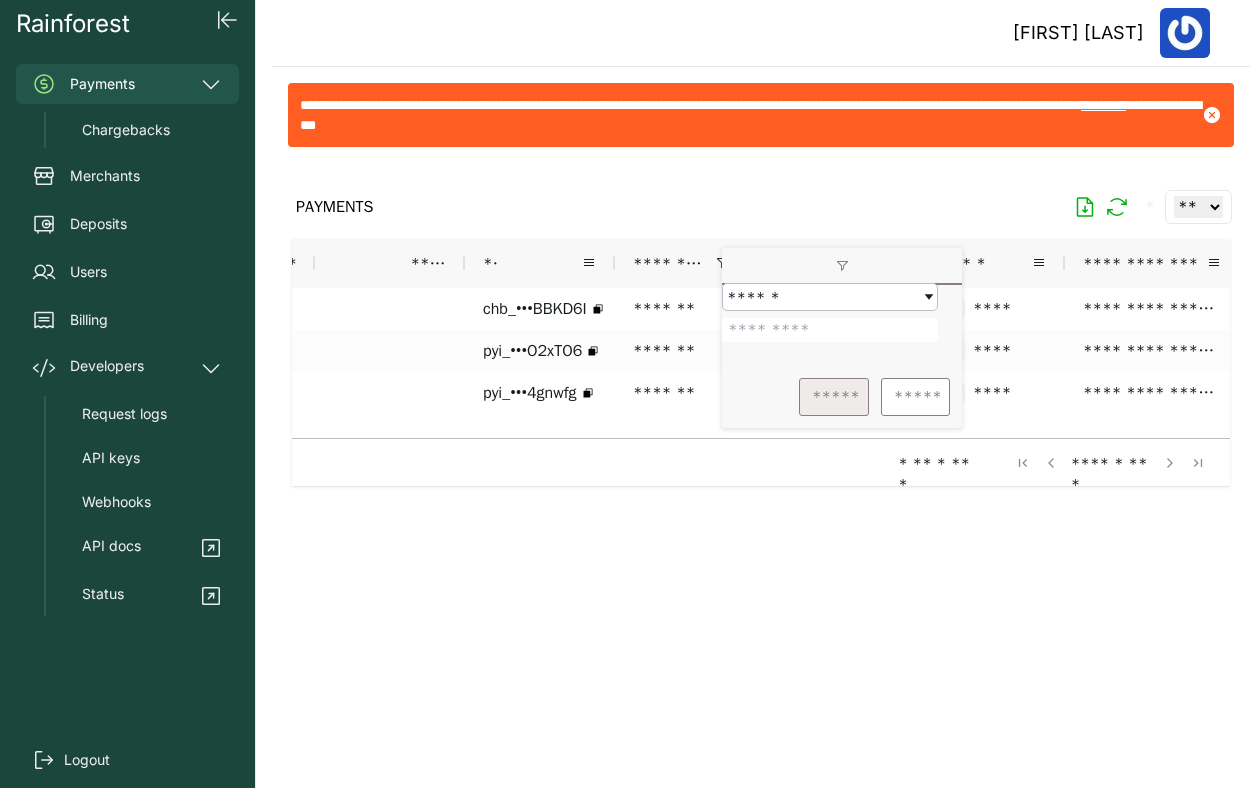 type on "*******" 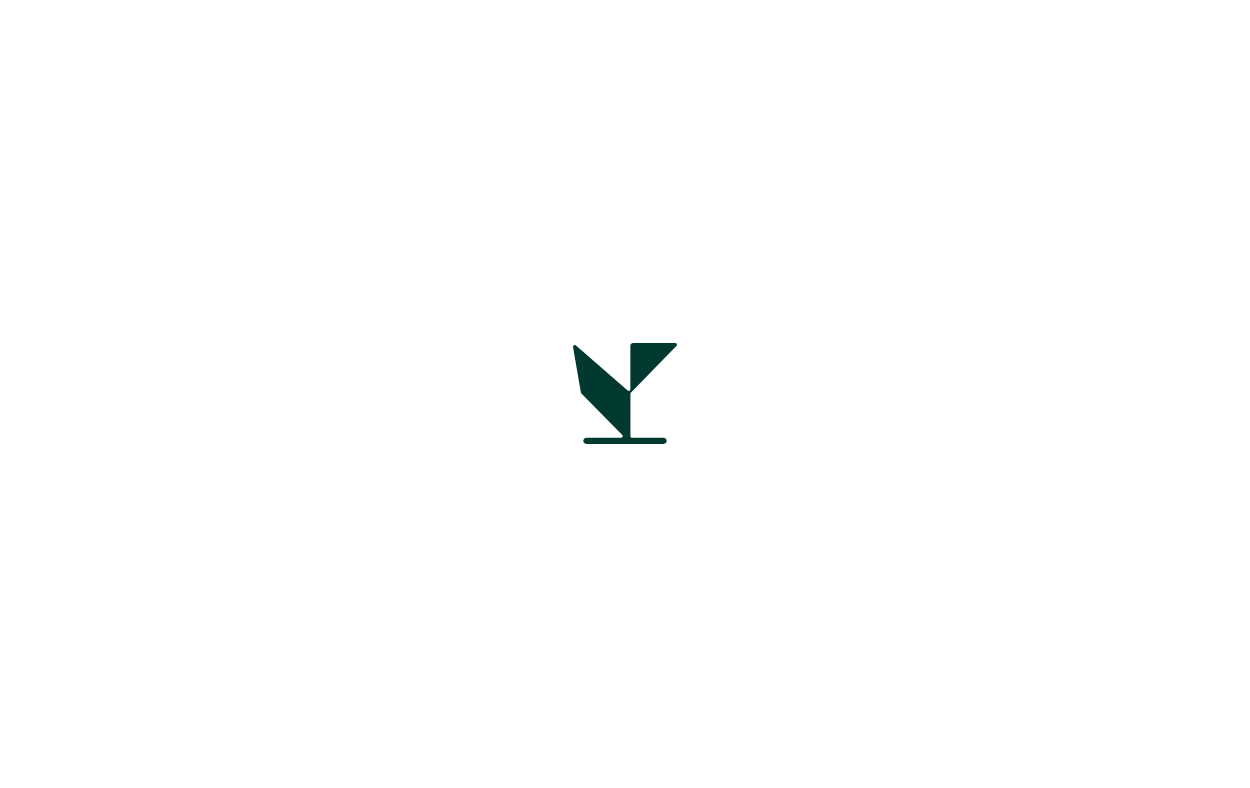 scroll, scrollTop: 0, scrollLeft: 0, axis: both 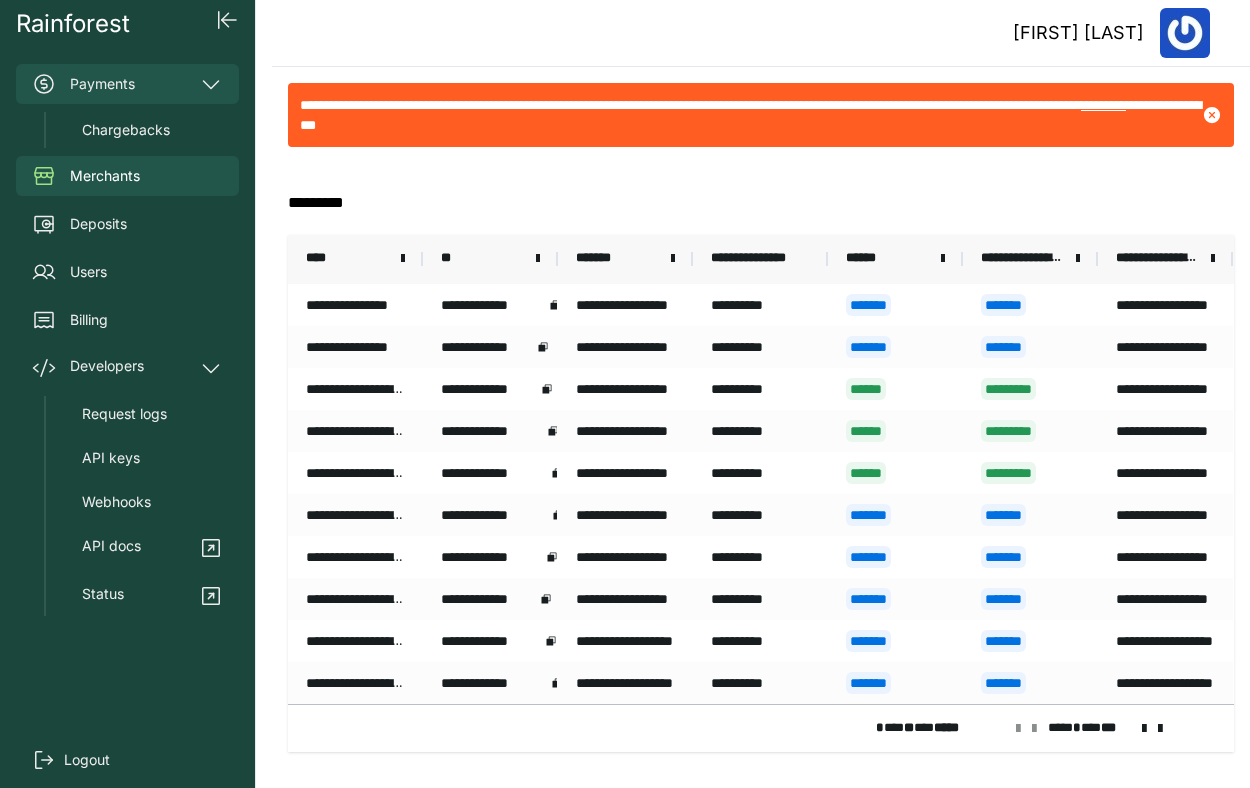 click on "Payments" at bounding box center (127, 84) 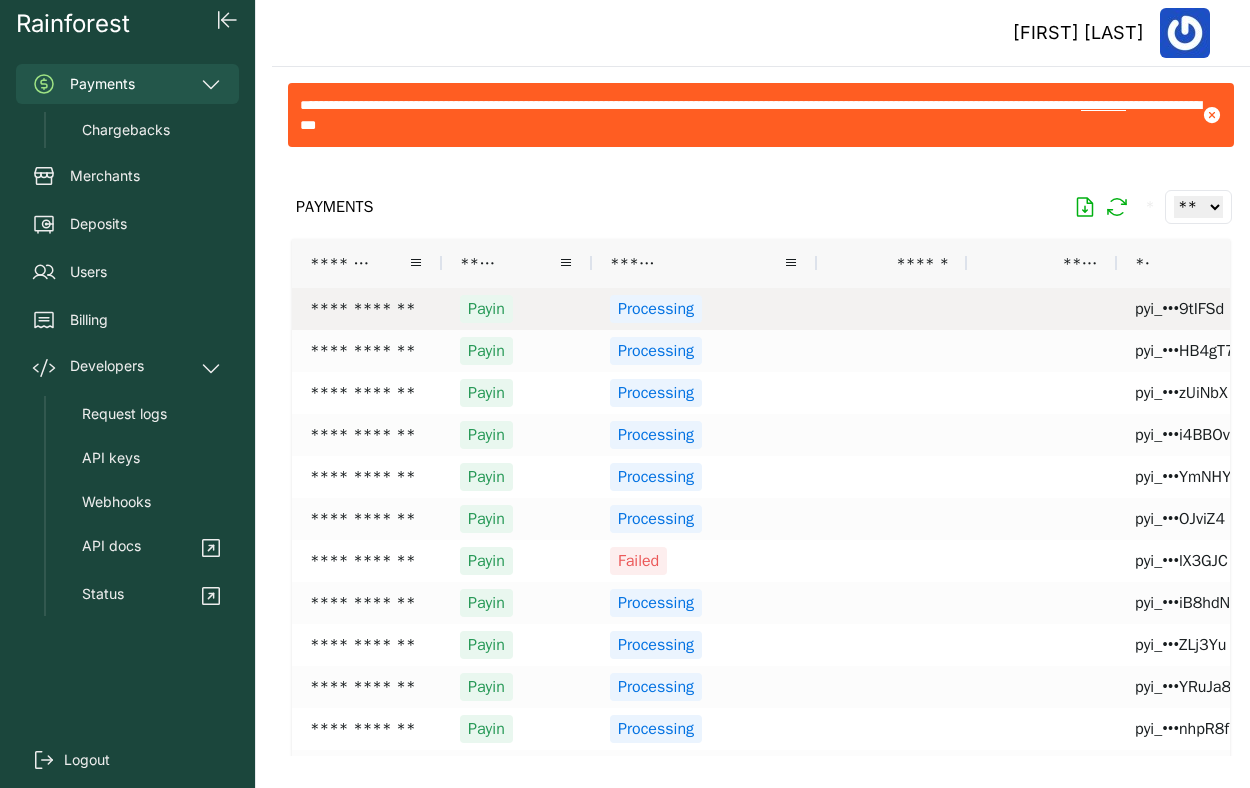 scroll, scrollTop: 0, scrollLeft: 74, axis: horizontal 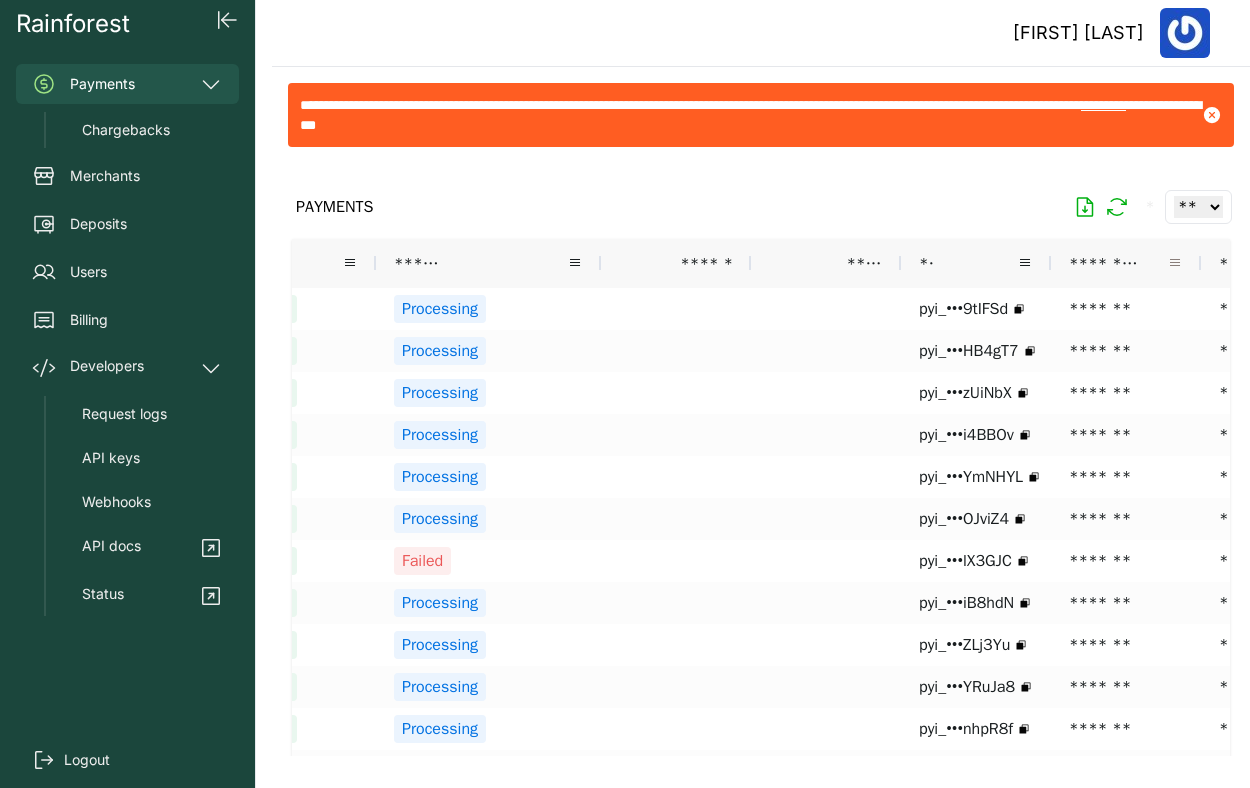 click at bounding box center (1175, 263) 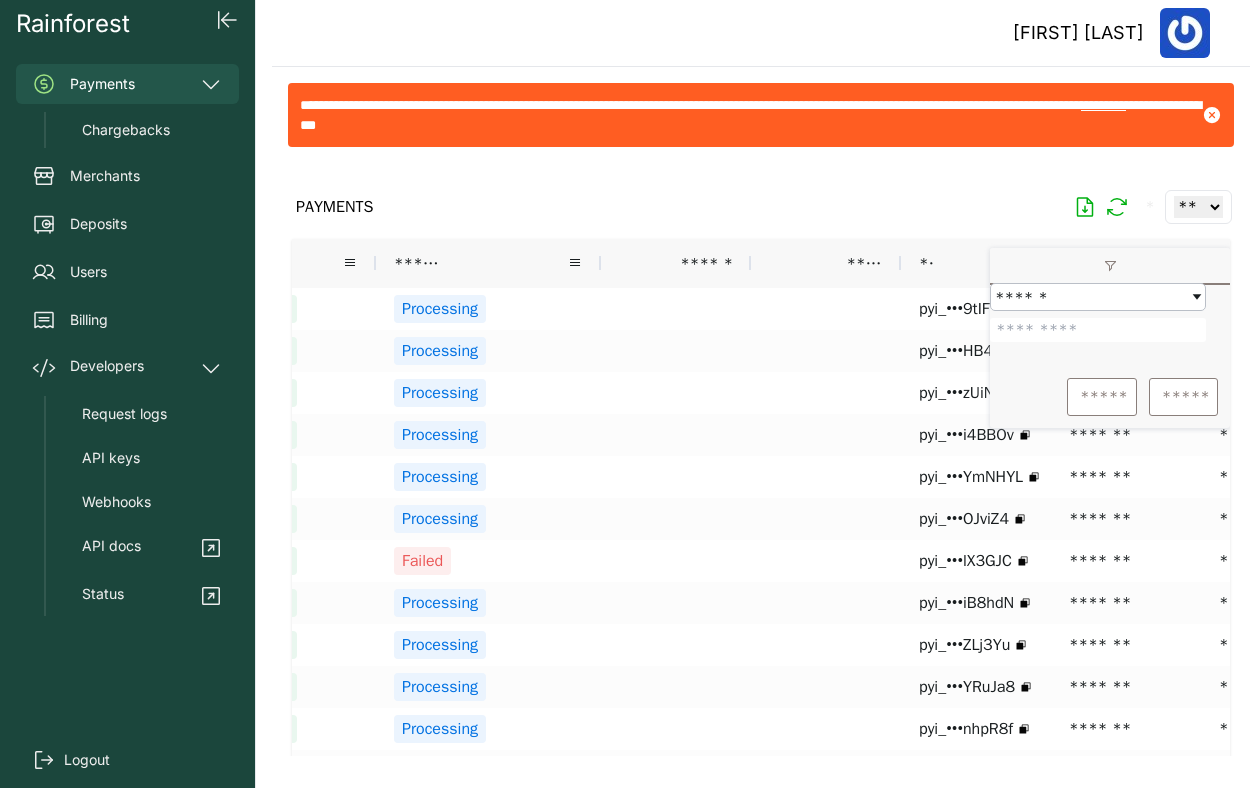 click at bounding box center (1098, 330) 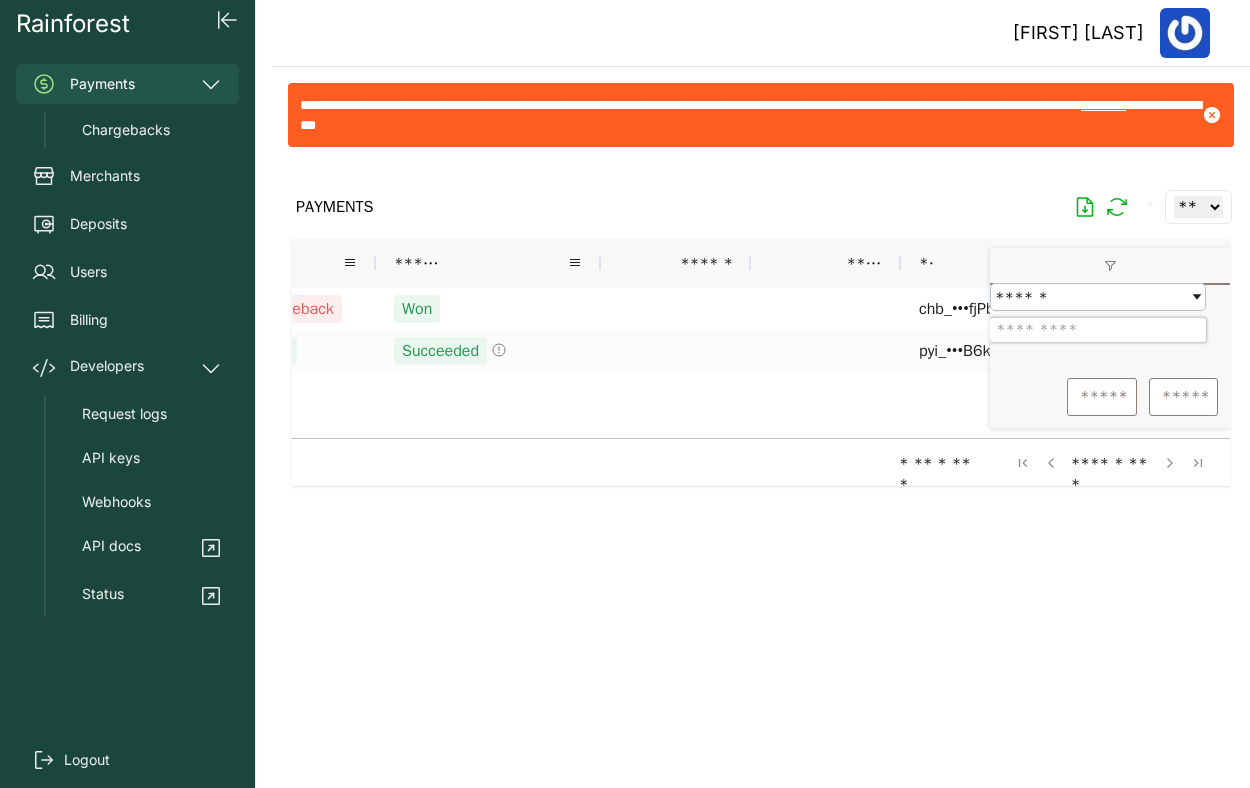 drag, startPoint x: 1090, startPoint y: 340, endPoint x: 990, endPoint y: 339, distance: 100.005 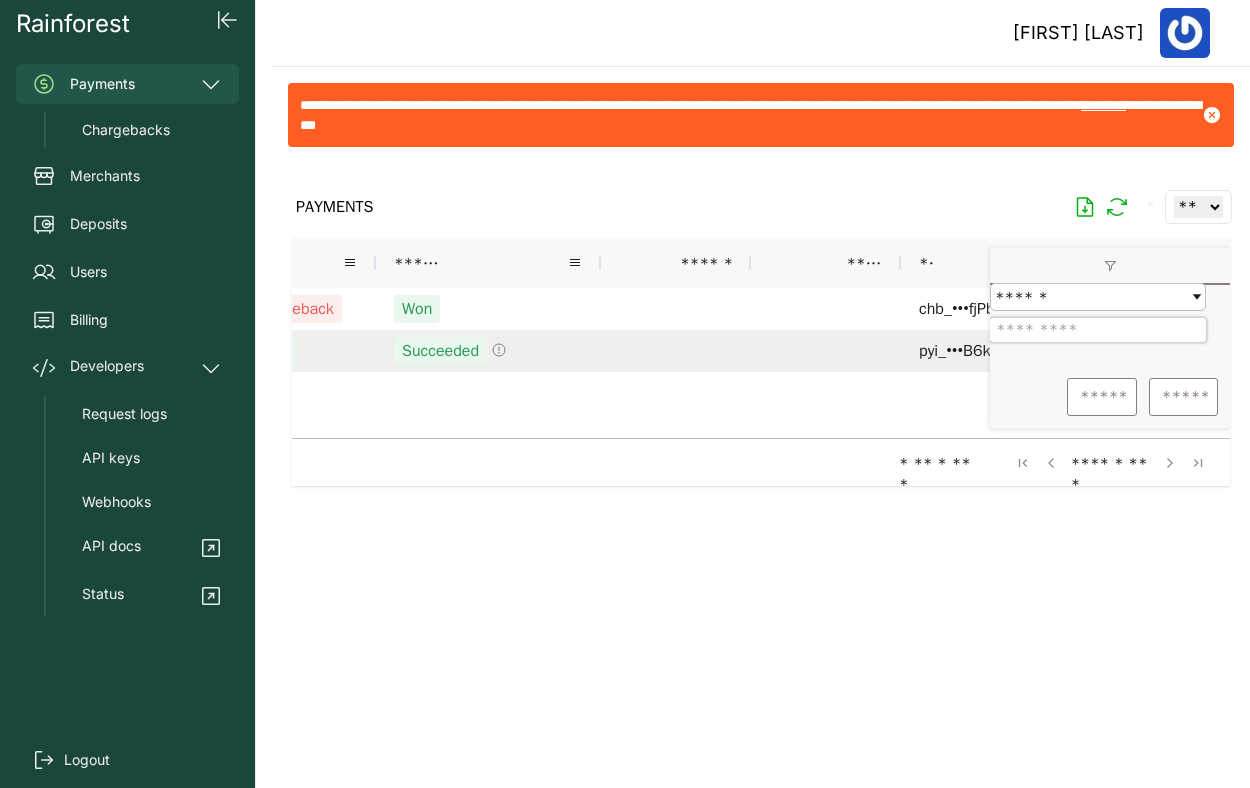 paste on "*******" 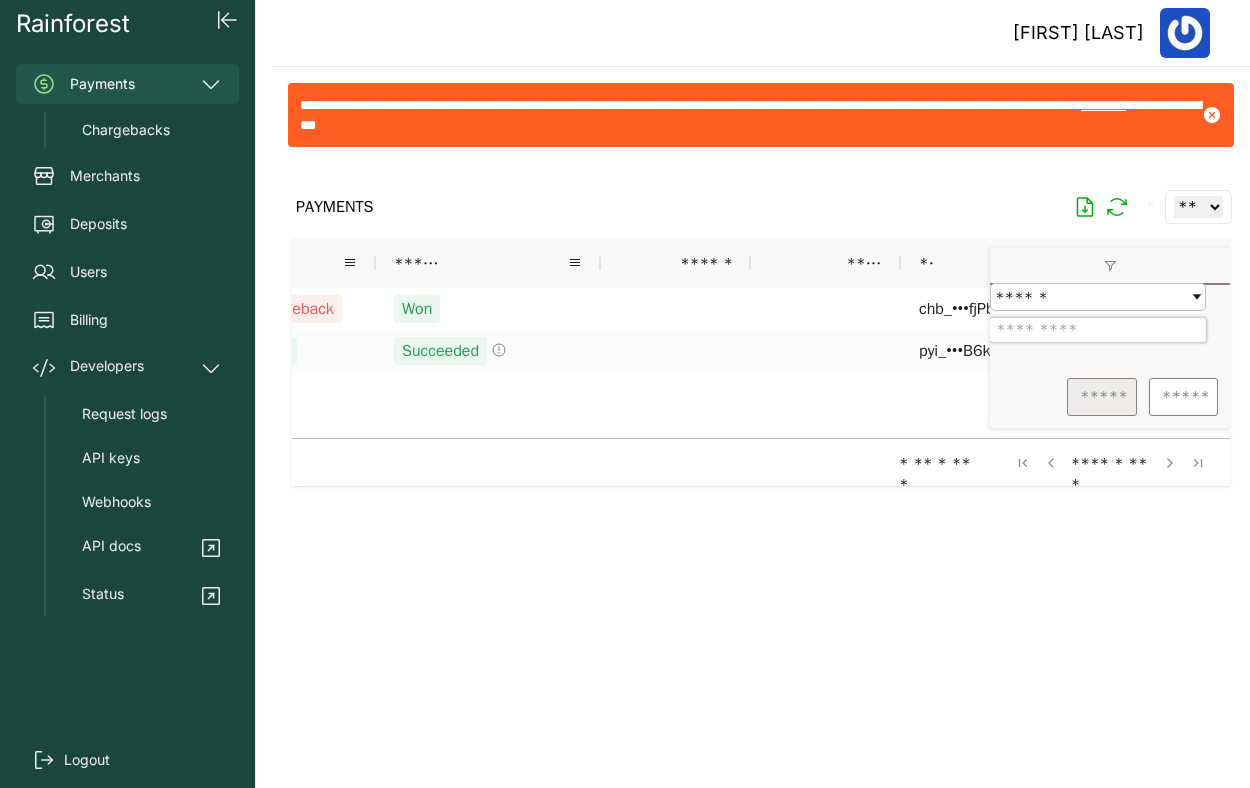 type on "*******" 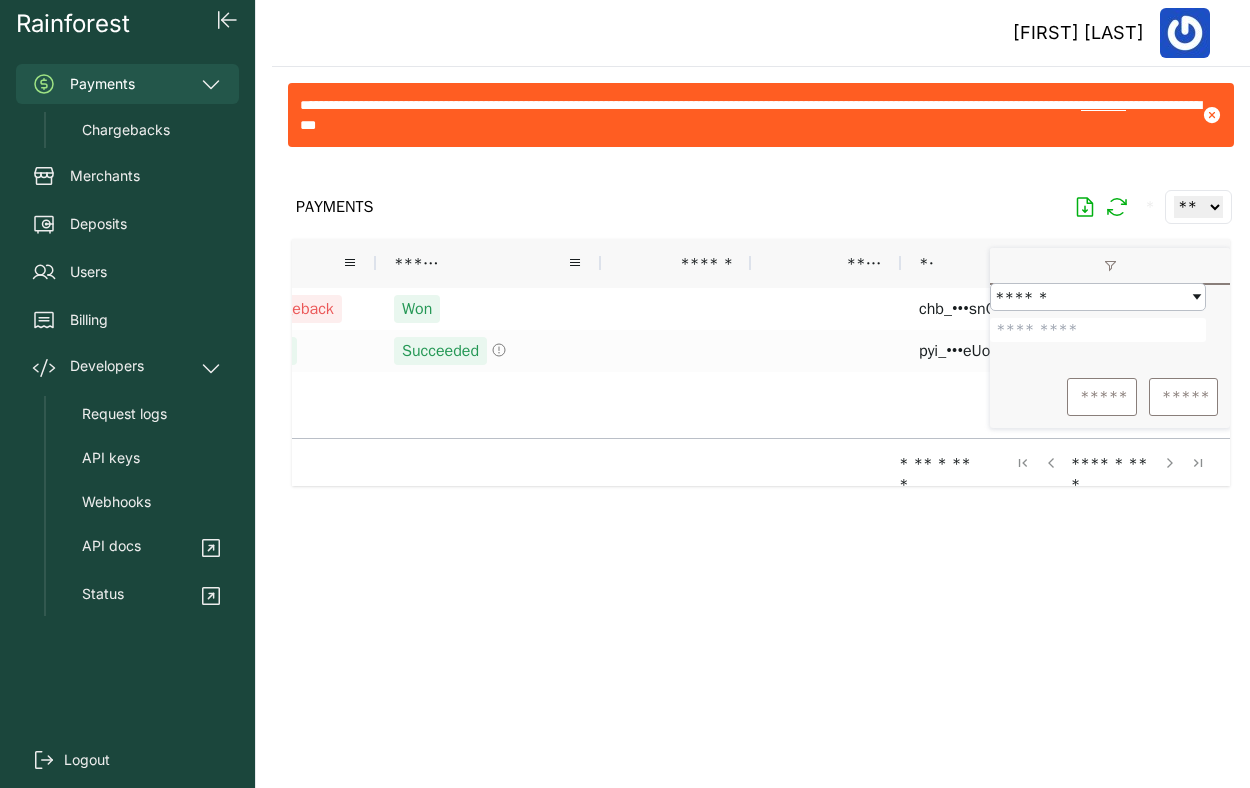 click on "**********" at bounding box center (951, 363) 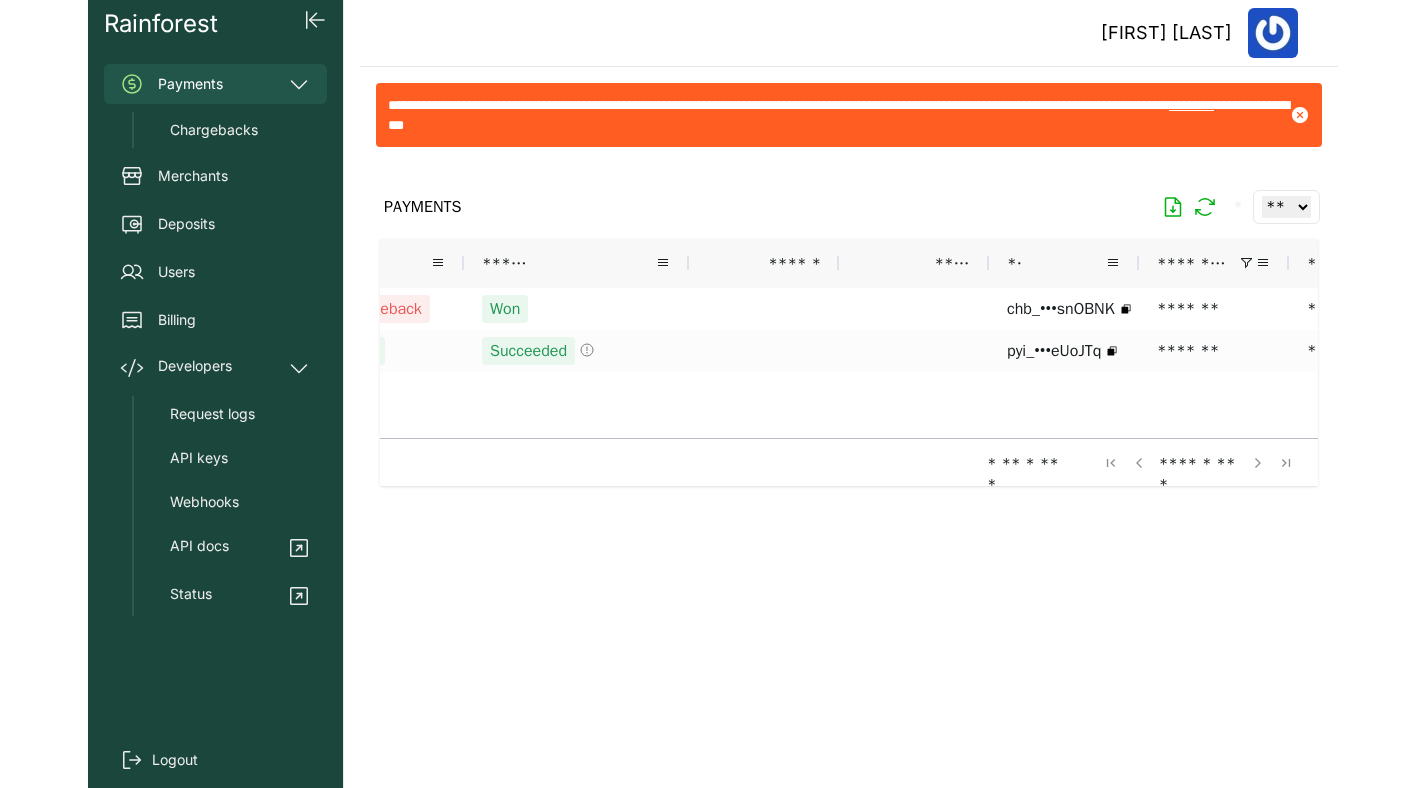 scroll, scrollTop: 0, scrollLeft: 216, axis: horizontal 